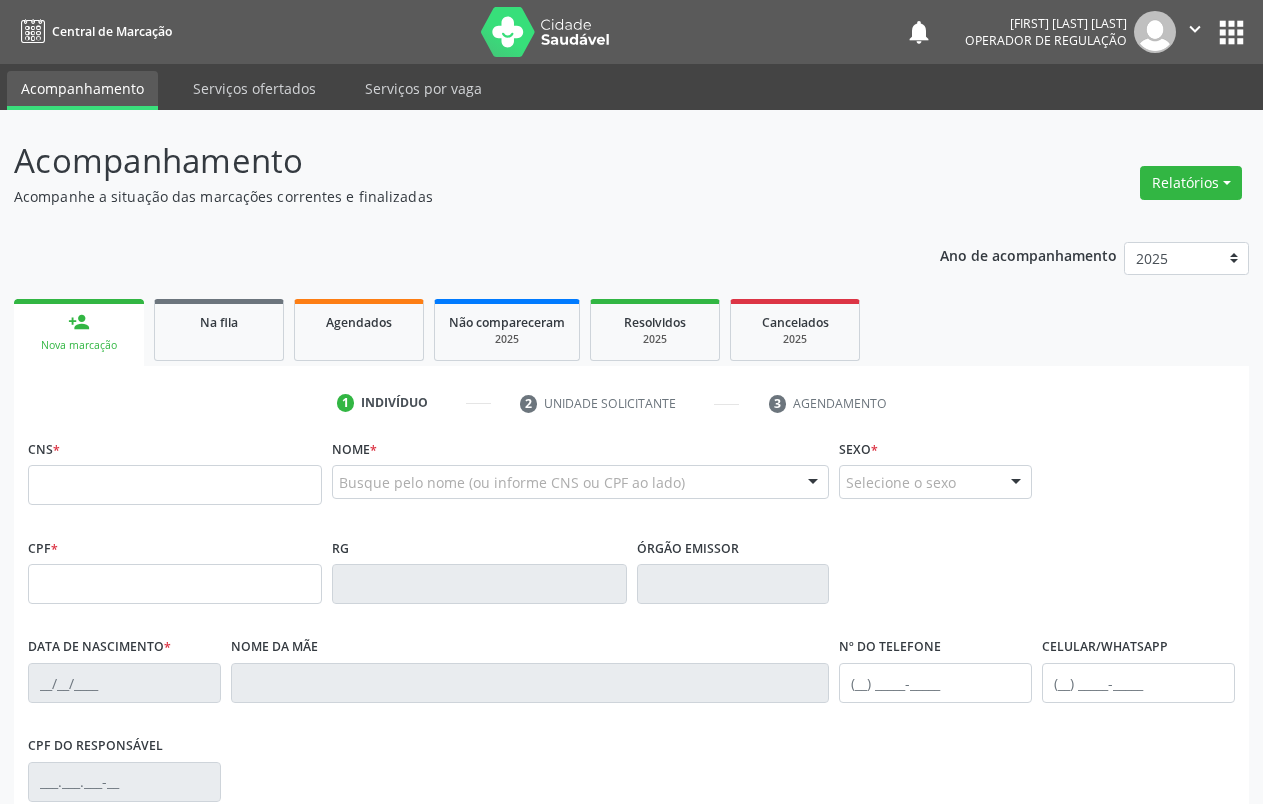scroll, scrollTop: 0, scrollLeft: 0, axis: both 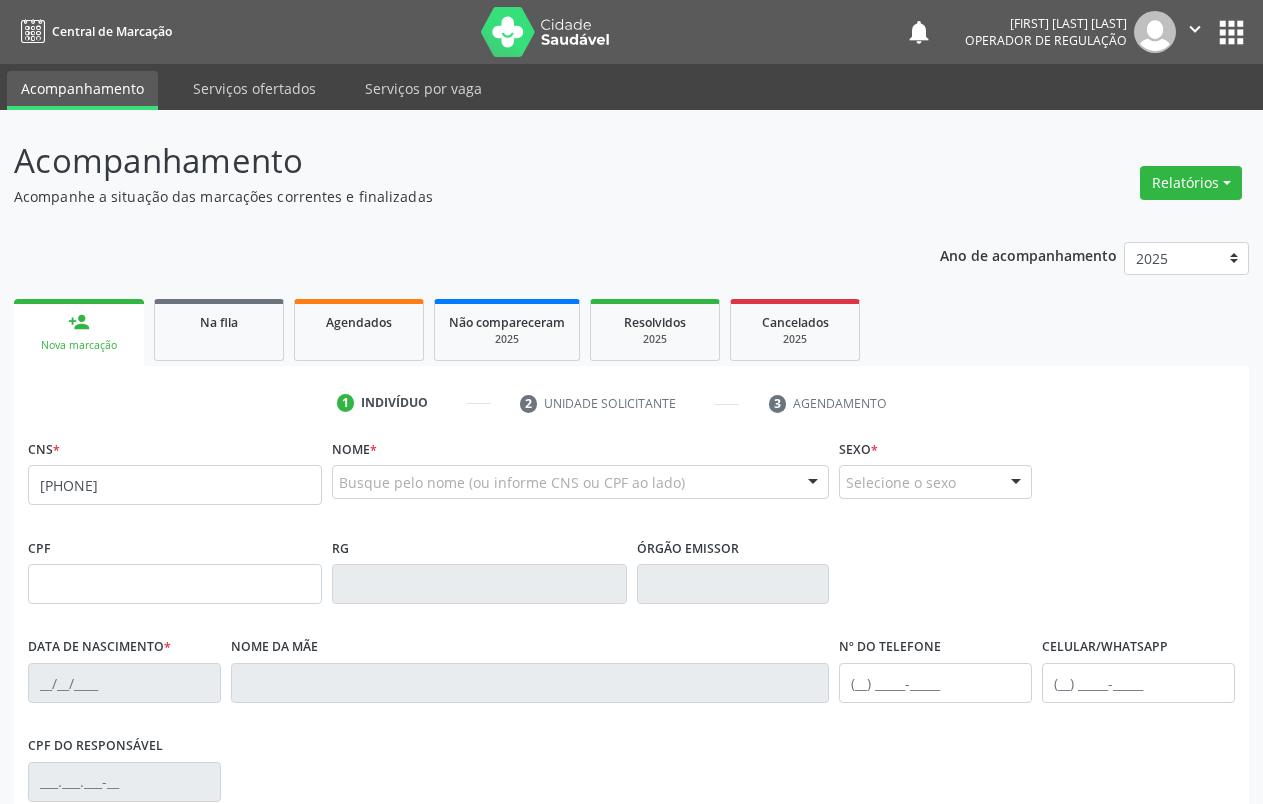 type on "[PHONE]" 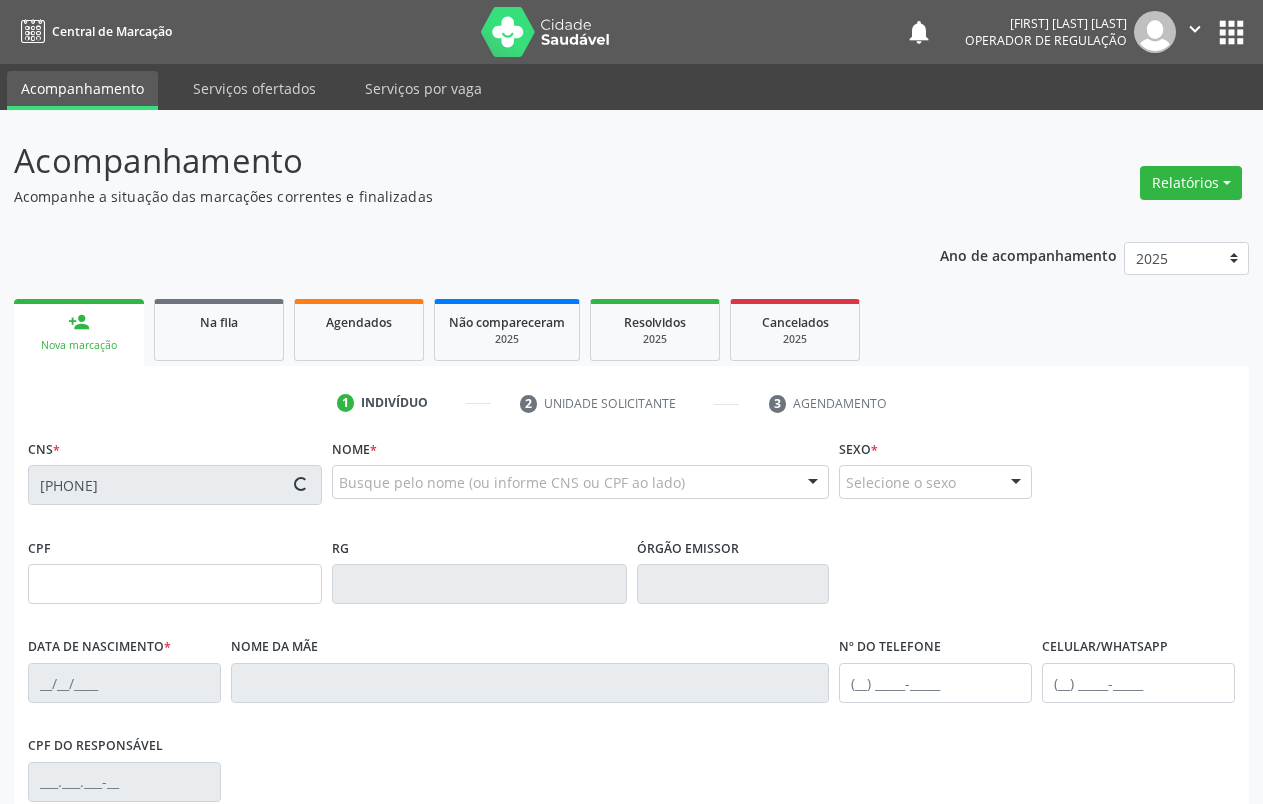type on "[DATE]" 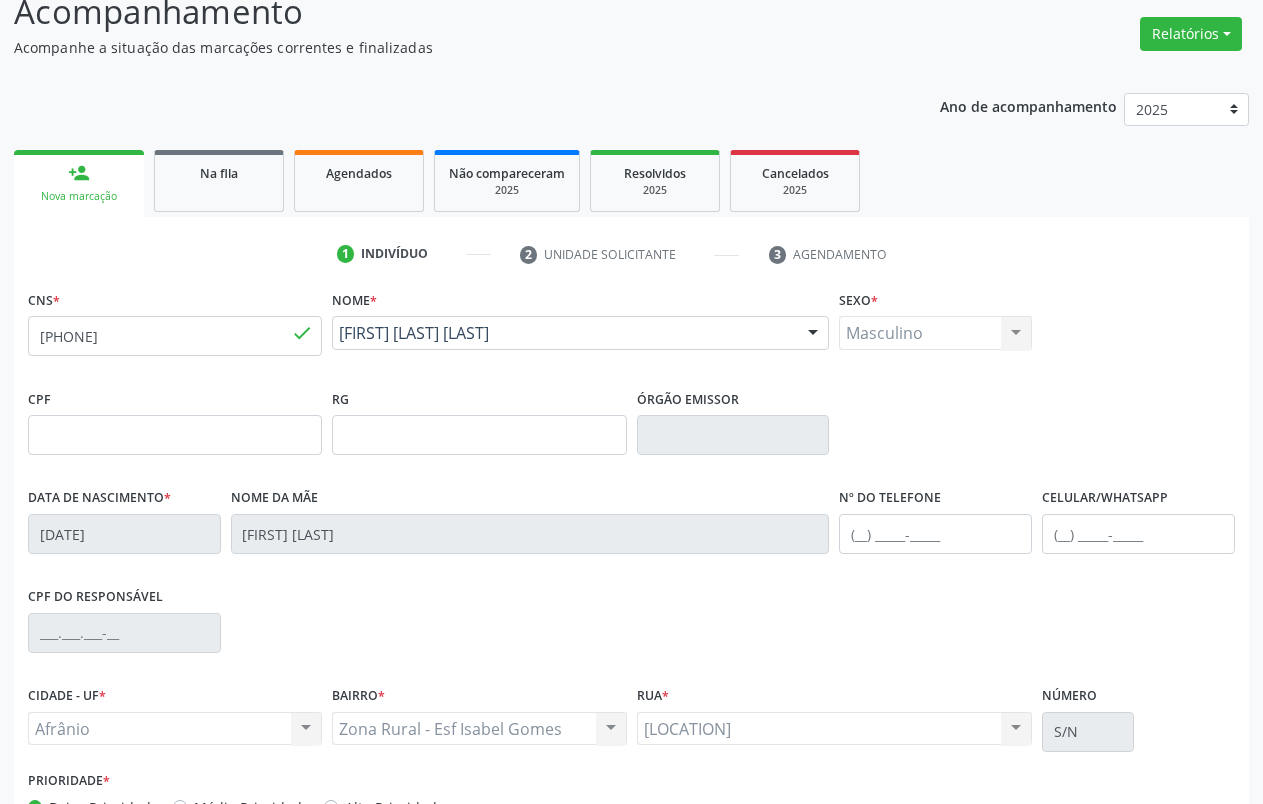 scroll, scrollTop: 280, scrollLeft: 0, axis: vertical 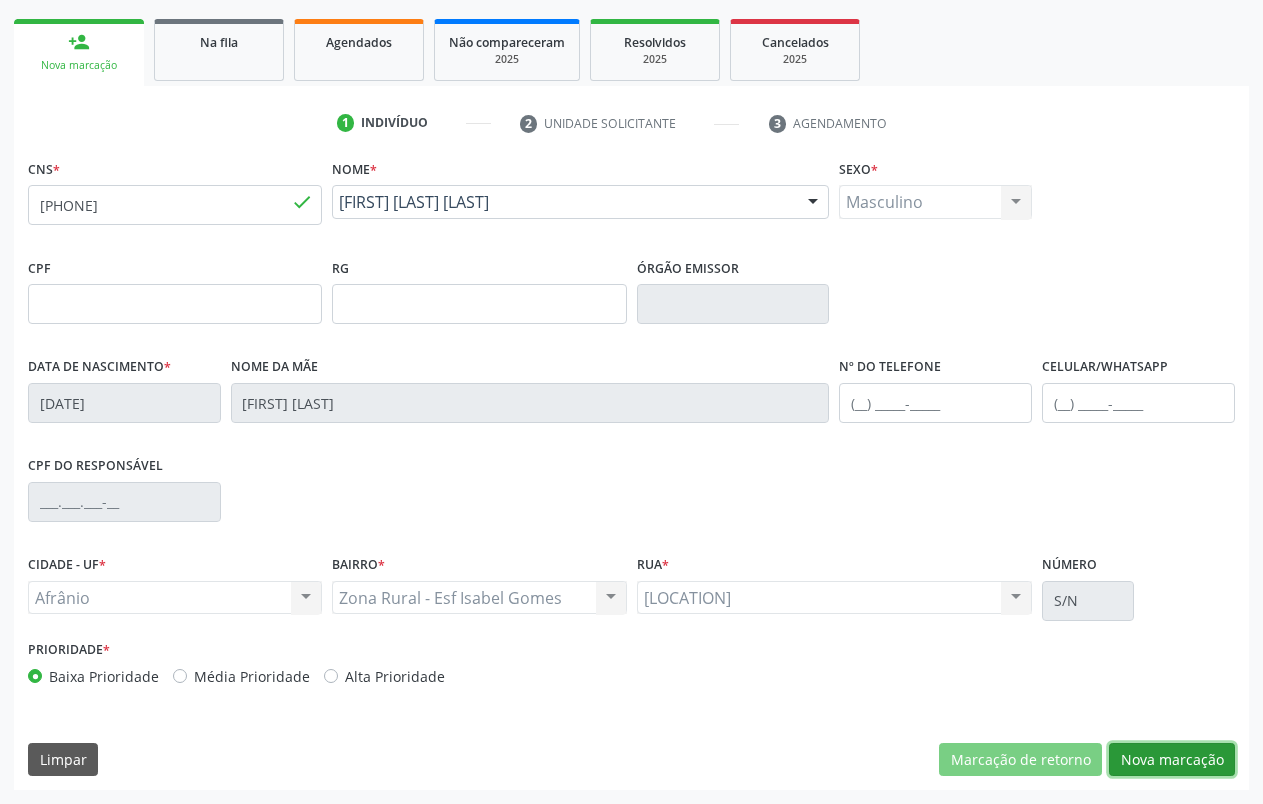 click on "Nova marcação" at bounding box center [1172, 760] 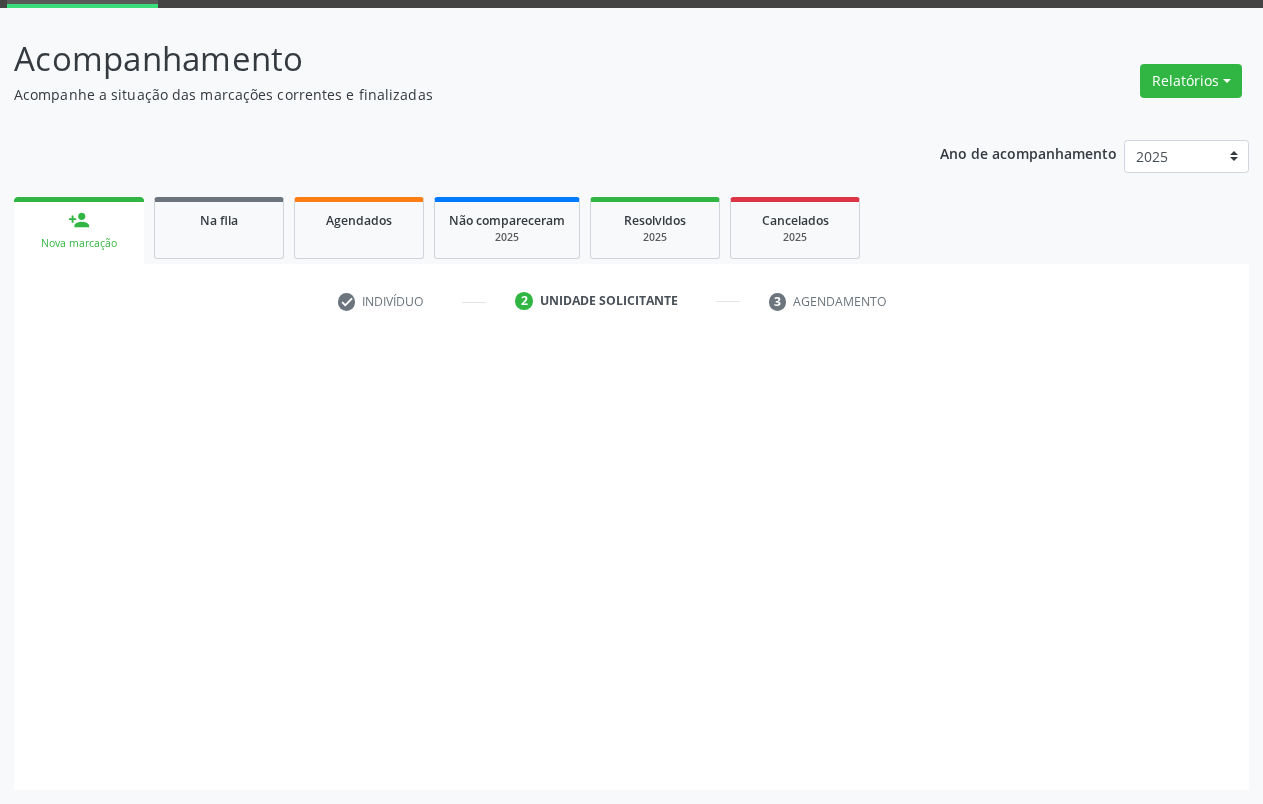 scroll, scrollTop: 102, scrollLeft: 0, axis: vertical 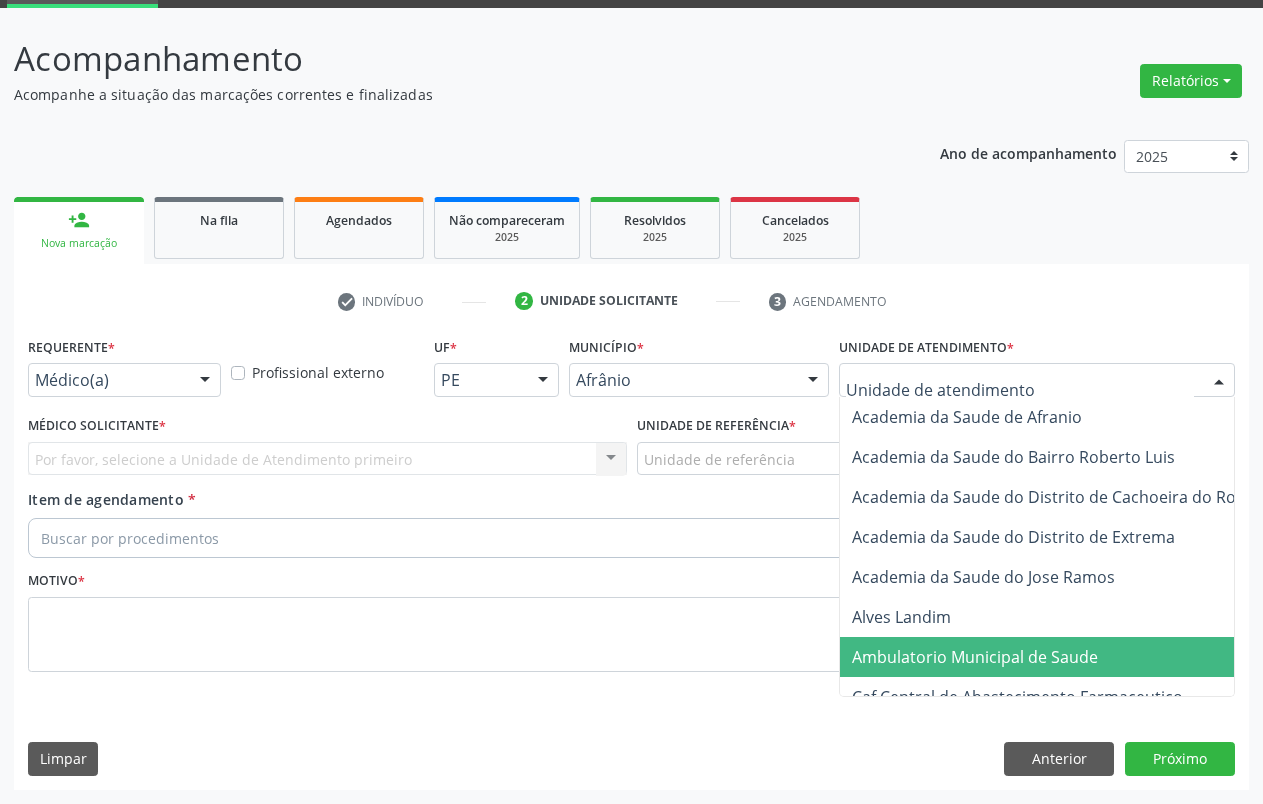 click on "Ambulatorio Municipal de Saude" at bounding box center (975, 657) 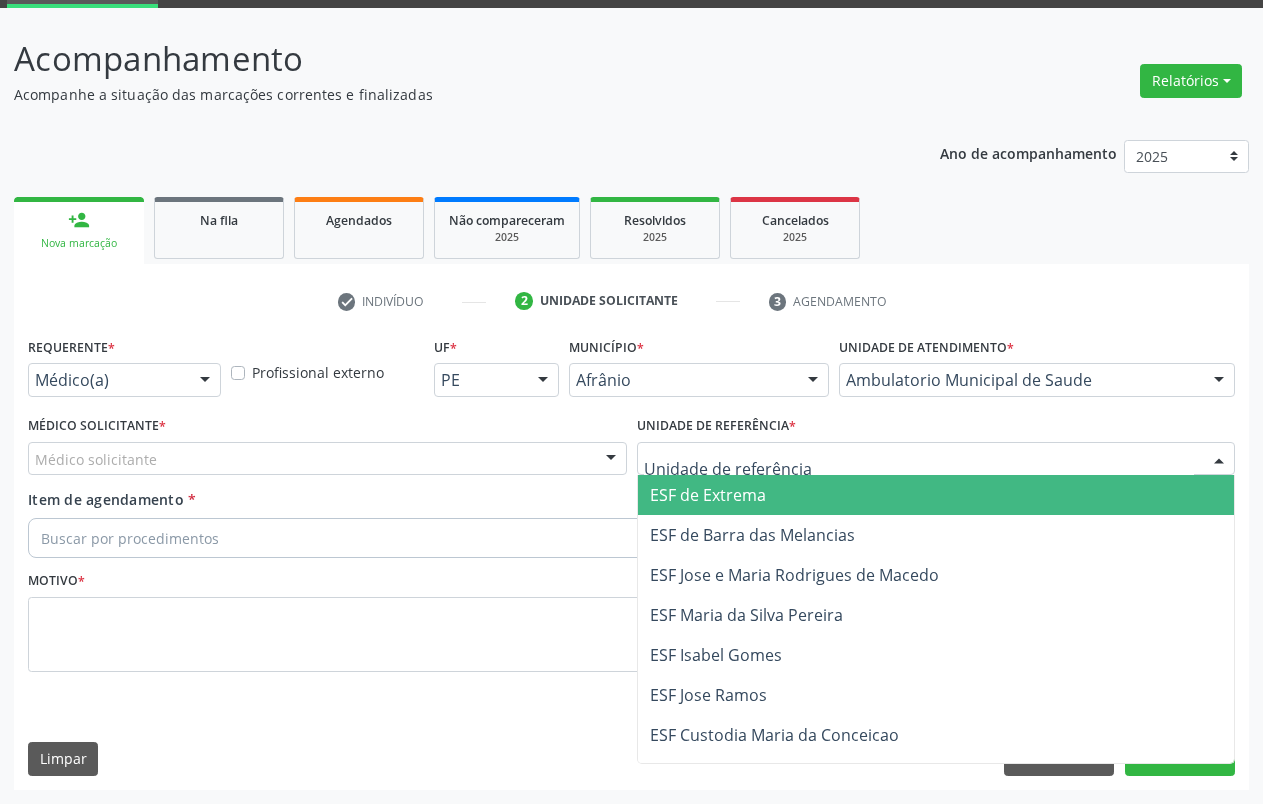 click on "ESF de Extrema" at bounding box center (708, 495) 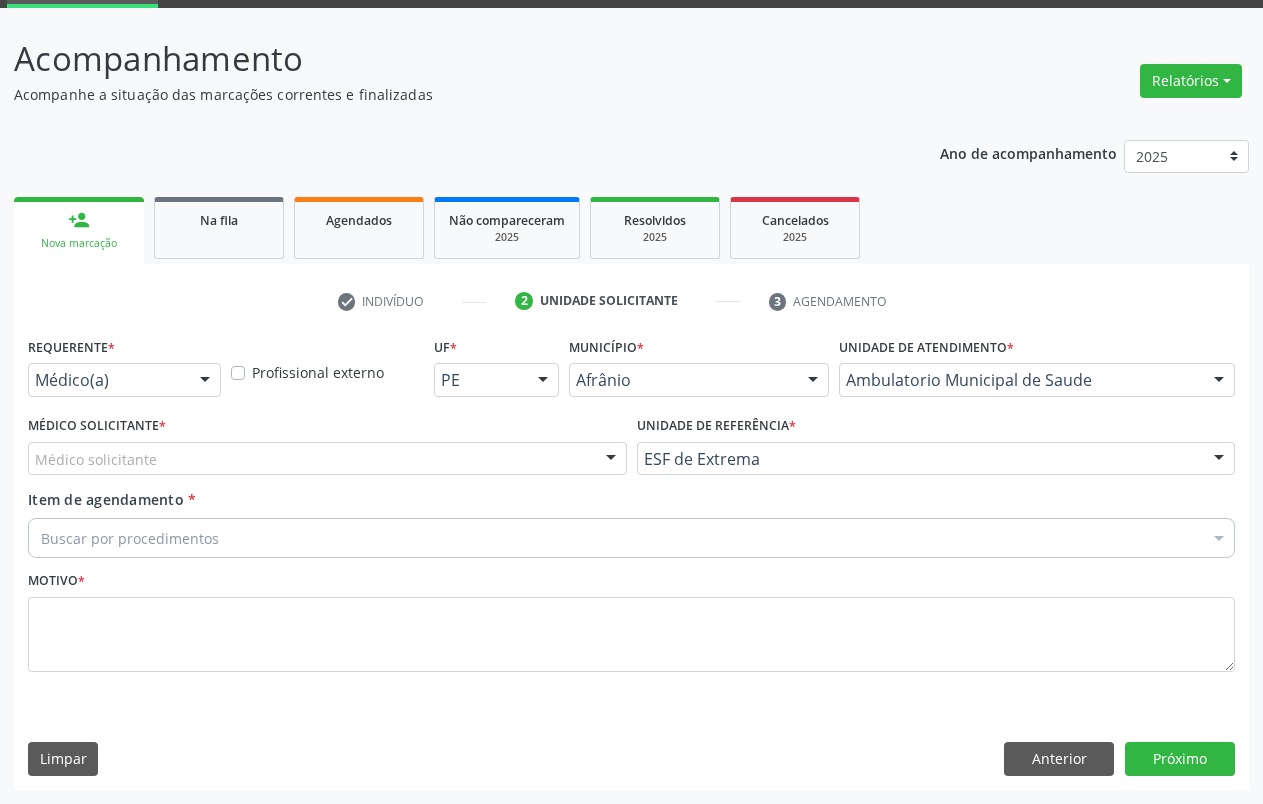 click at bounding box center [611, 460] 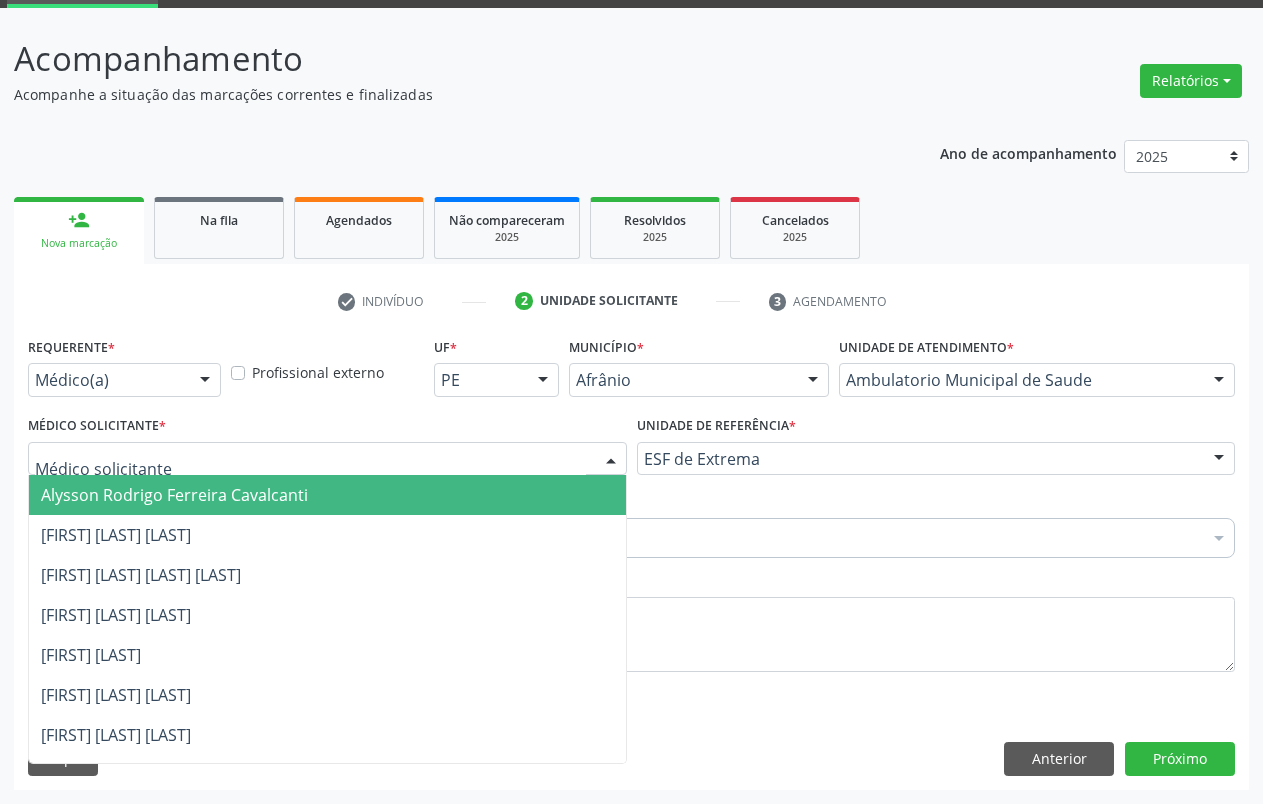 click on "Alysson Rodrigo Ferreira Cavalcanti" at bounding box center (327, 495) 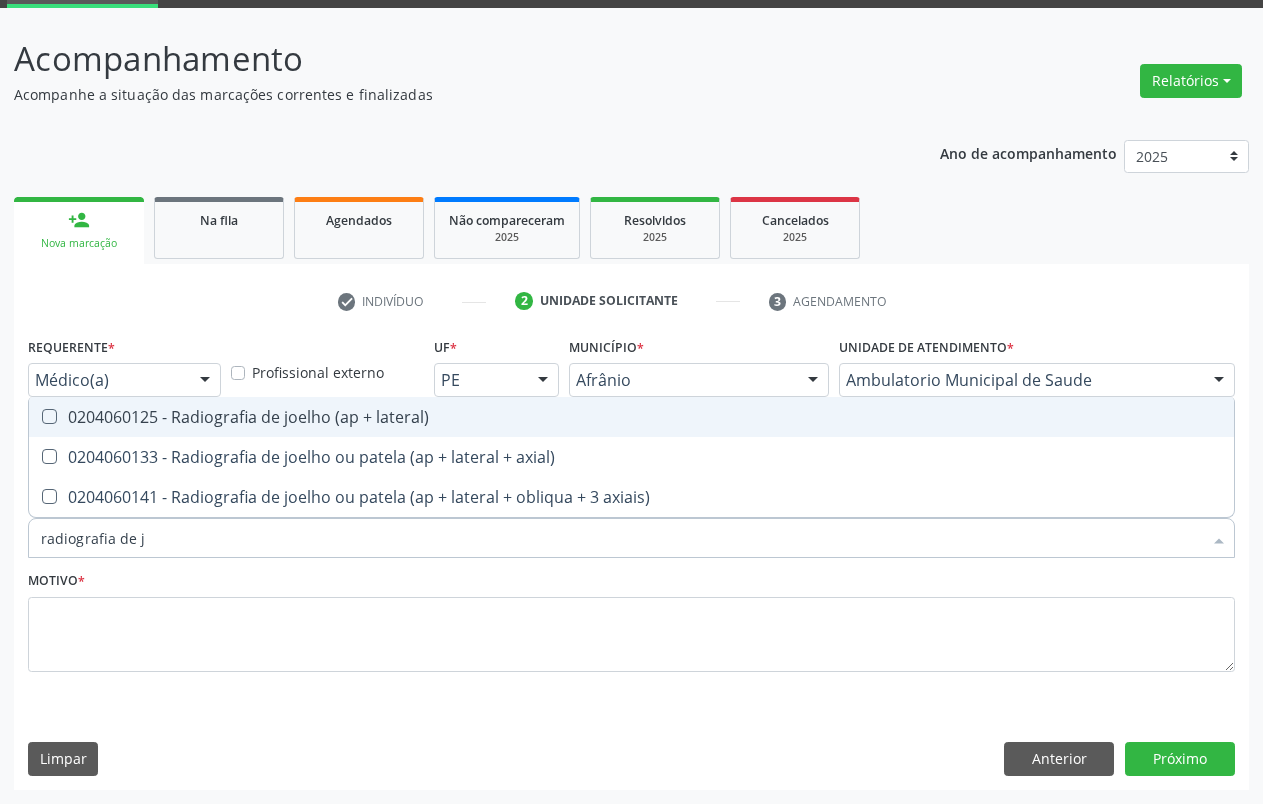 type on "radiografia de jo" 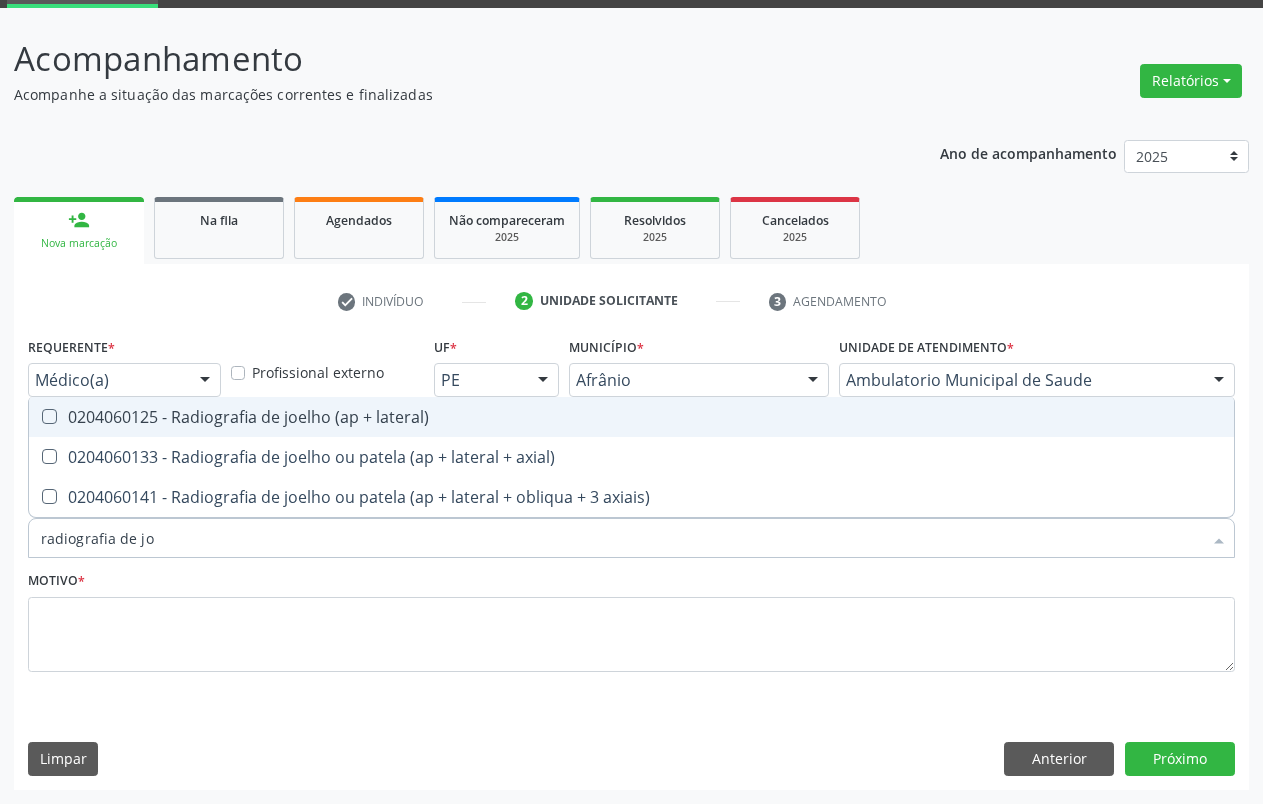 click on "0204060125 - Radiografia de joelho (ap + lateral)" at bounding box center [631, 417] 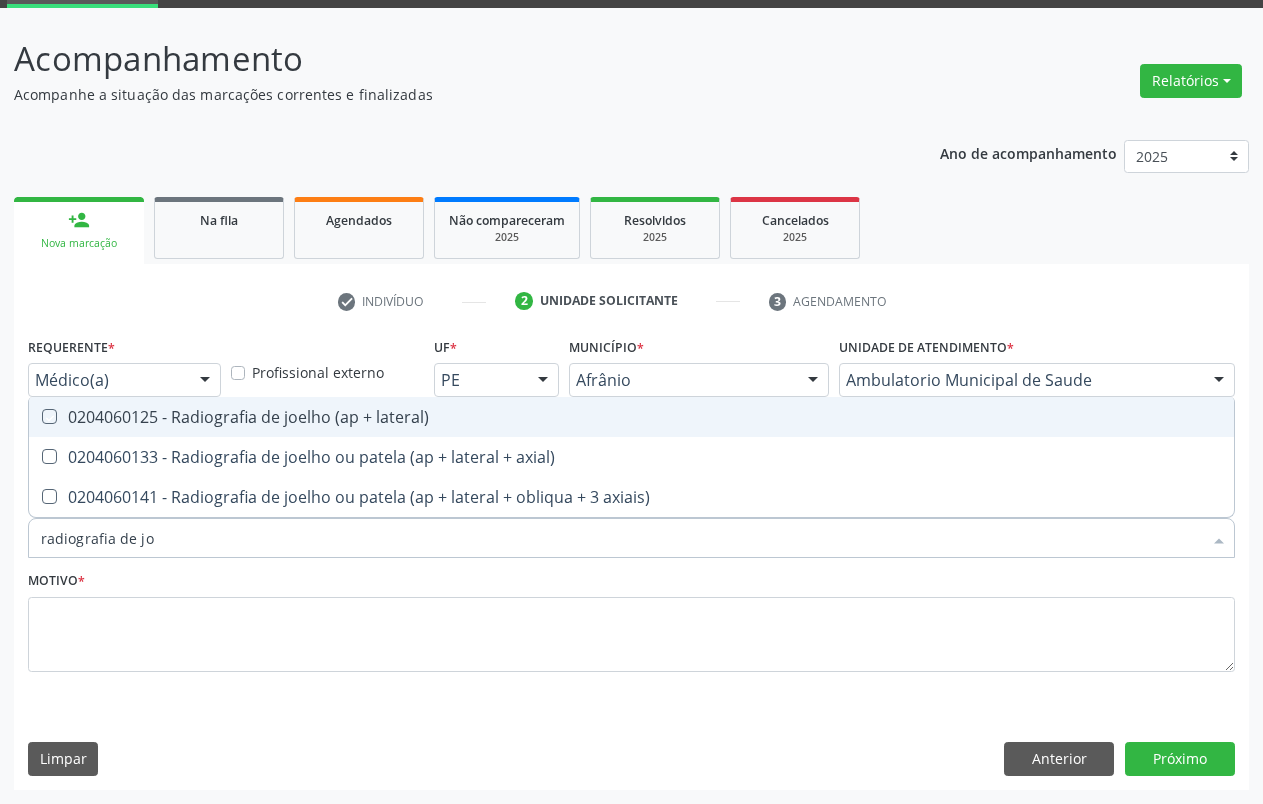 checkbox on "true" 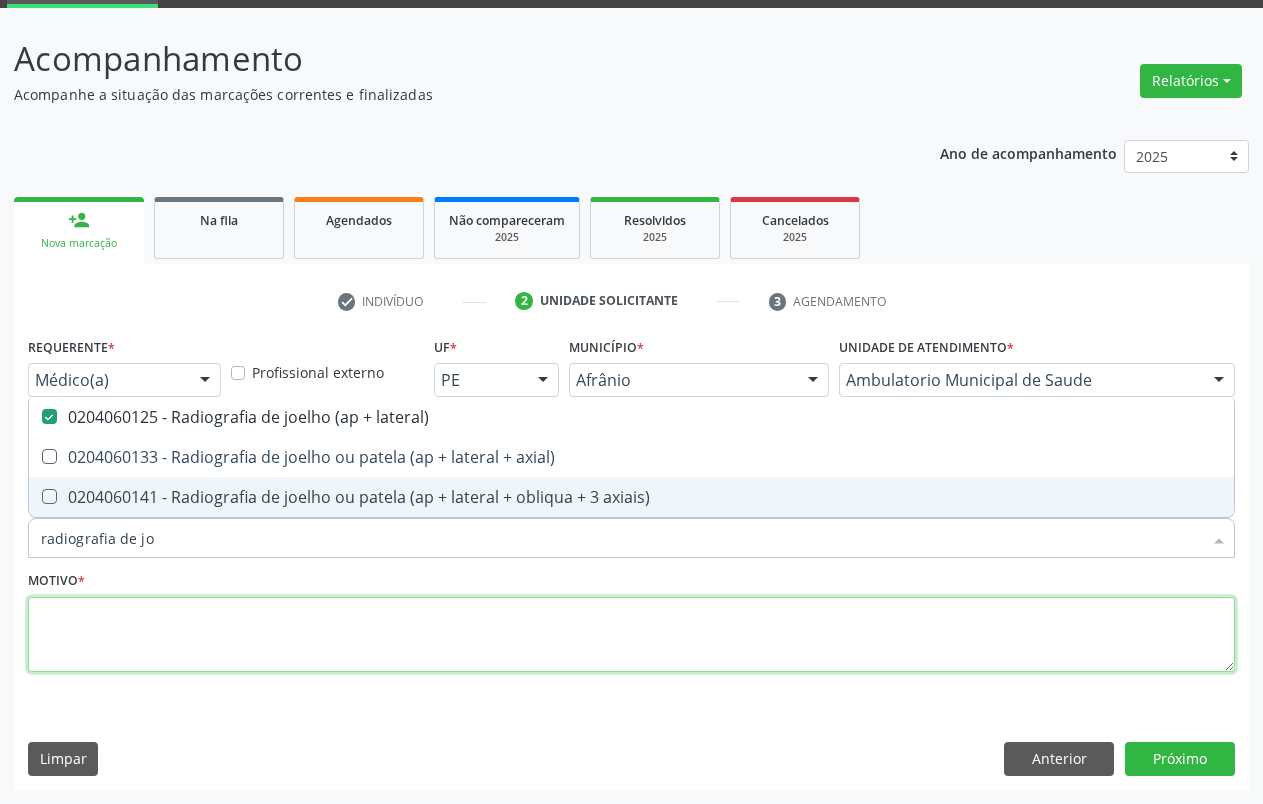 click at bounding box center [631, 635] 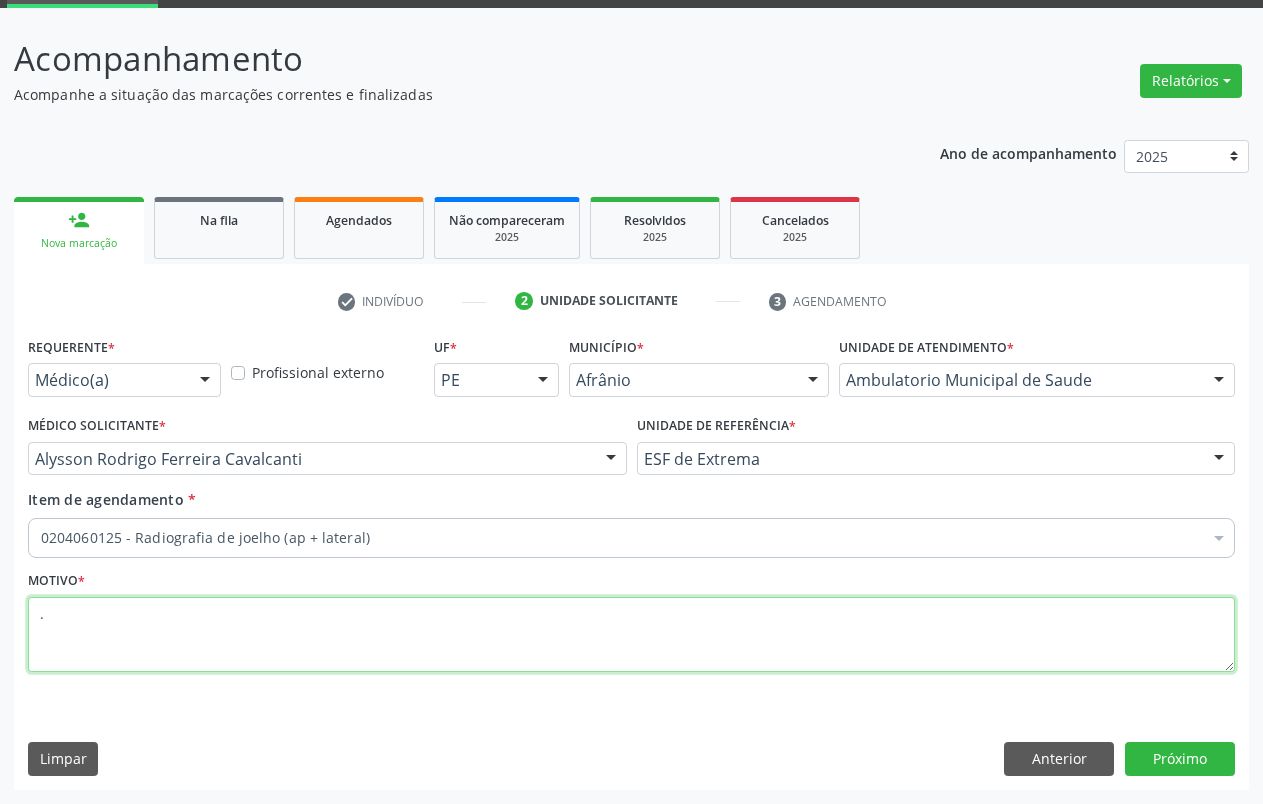 checkbox on "true" 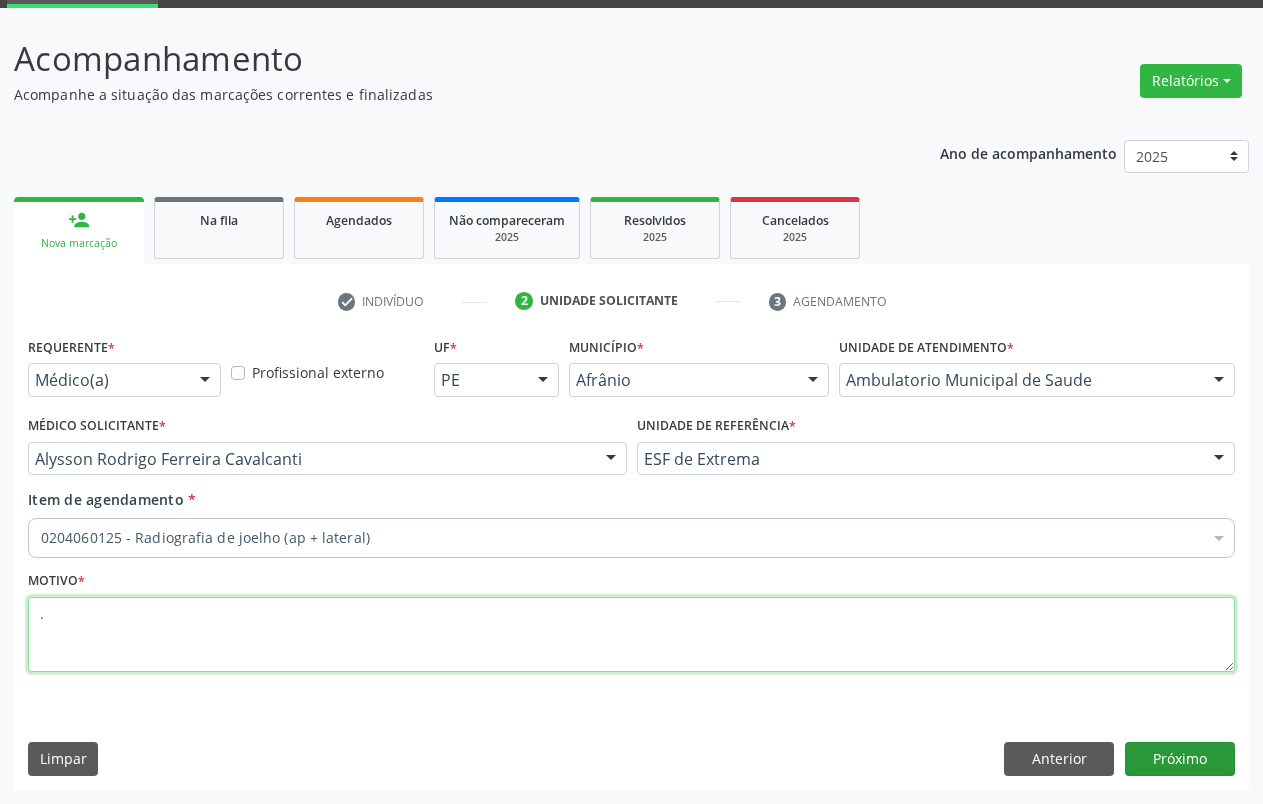 type on "." 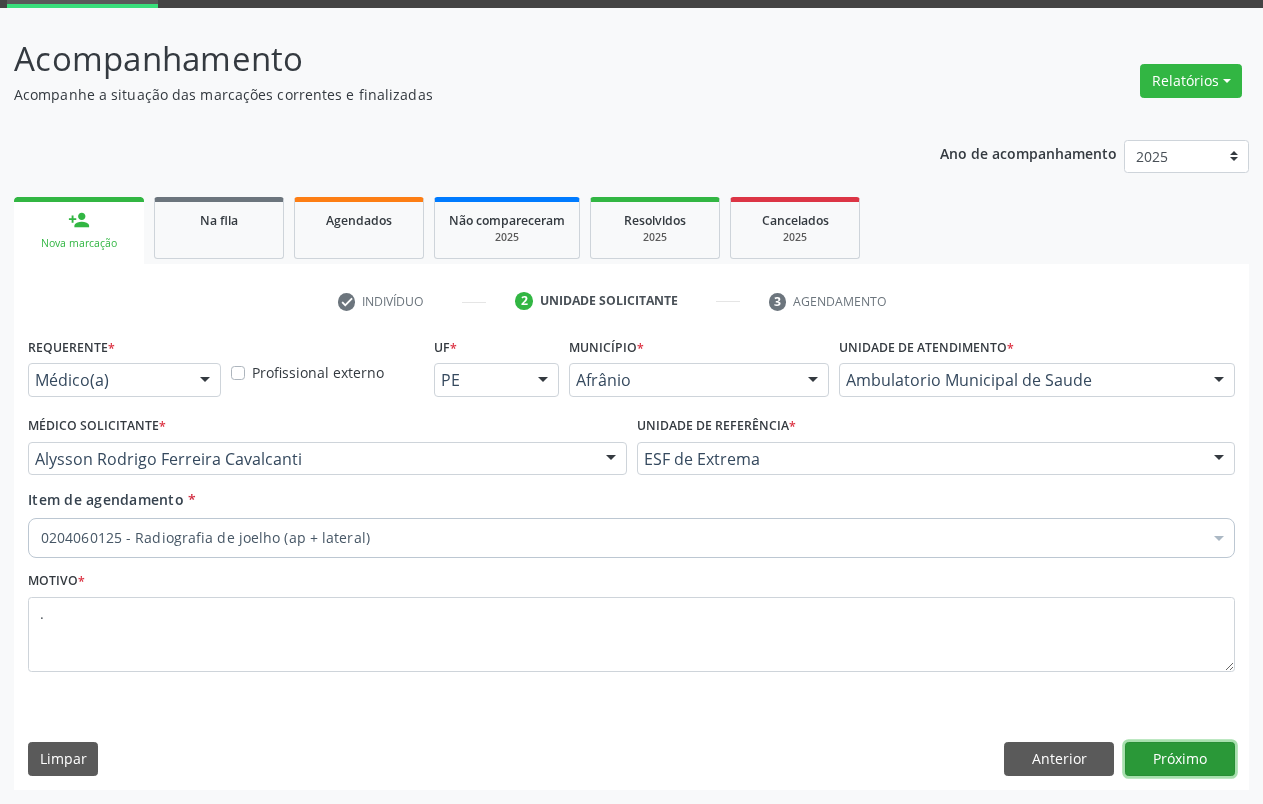 click on "Próximo" at bounding box center (1180, 759) 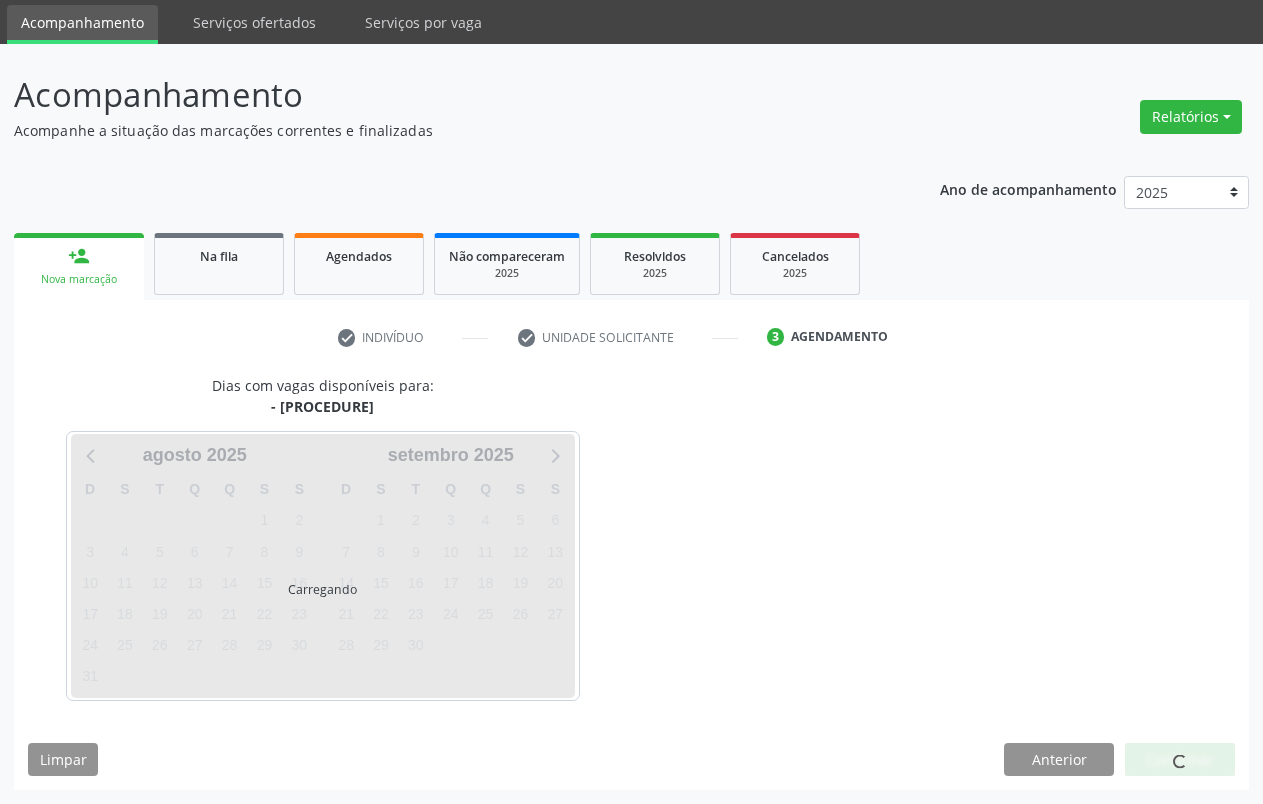 scroll, scrollTop: 66, scrollLeft: 0, axis: vertical 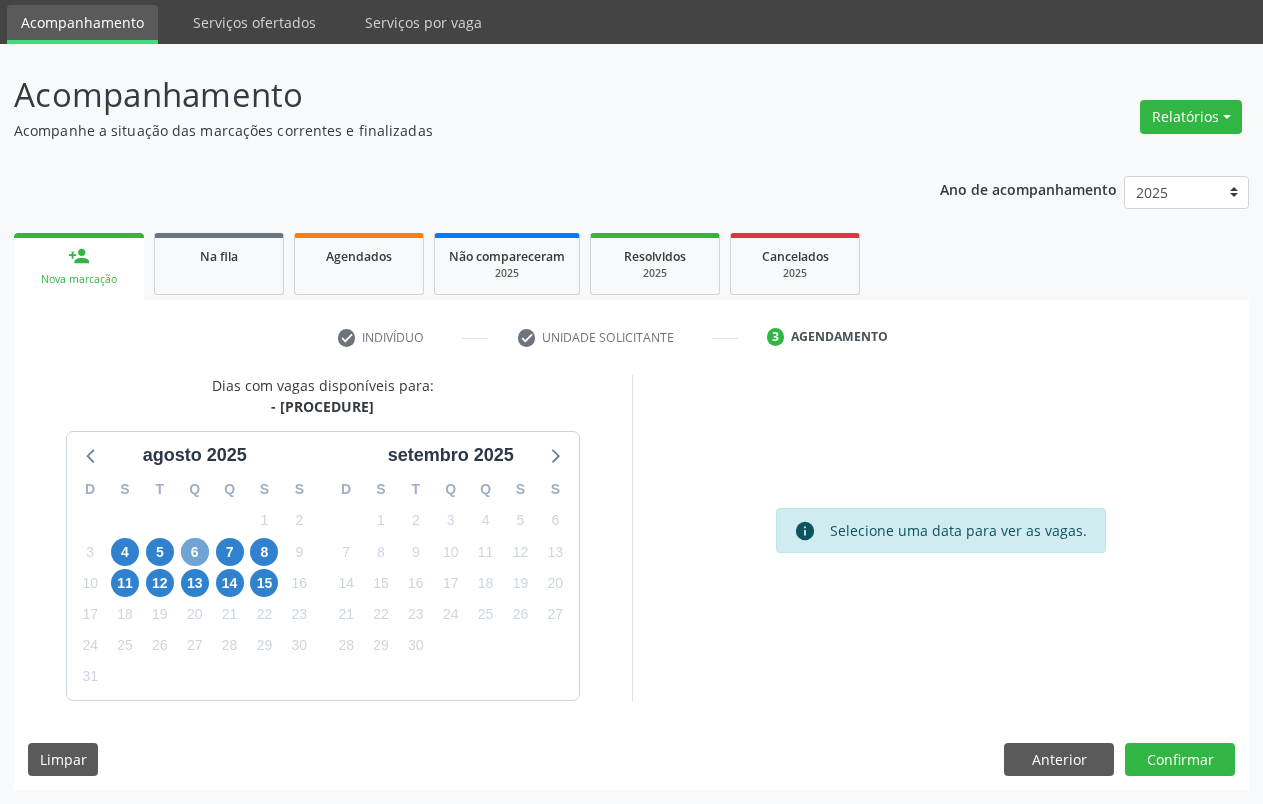 click on "6" at bounding box center (195, 552) 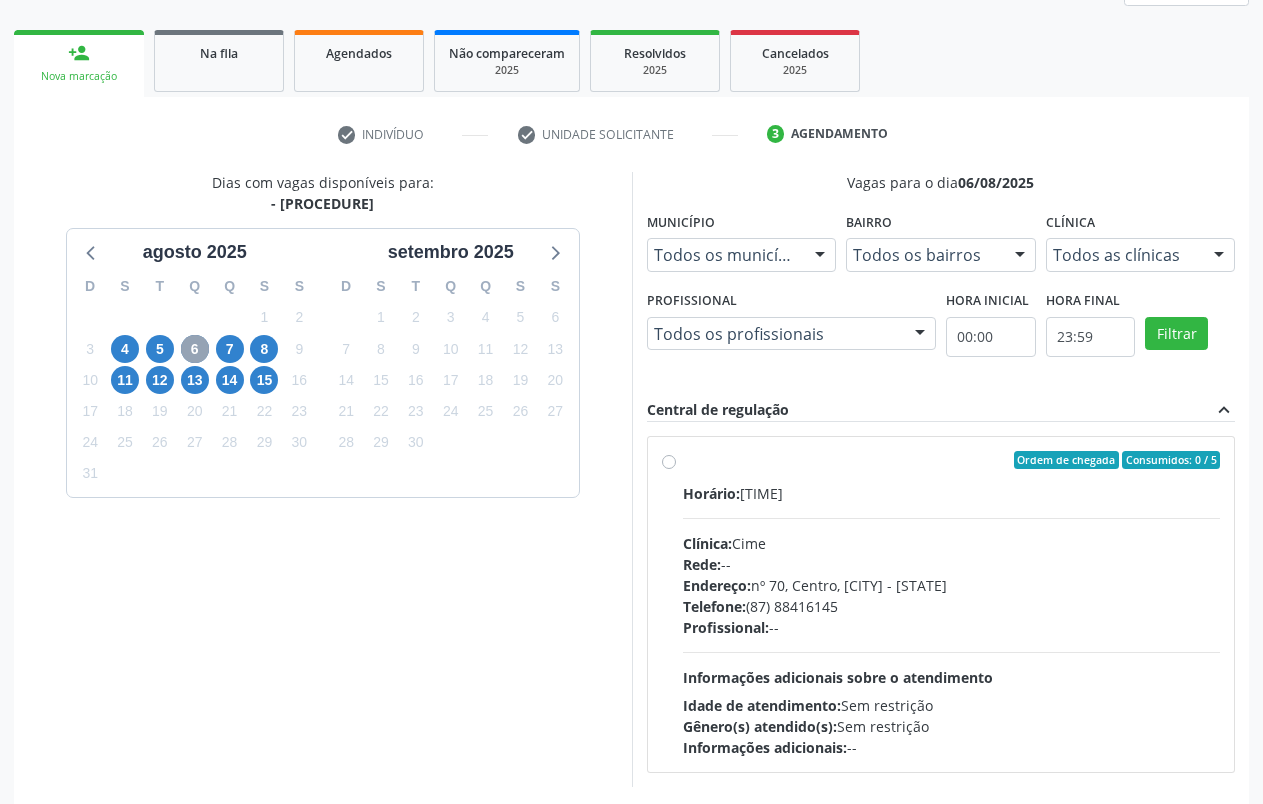 scroll, scrollTop: 274, scrollLeft: 0, axis: vertical 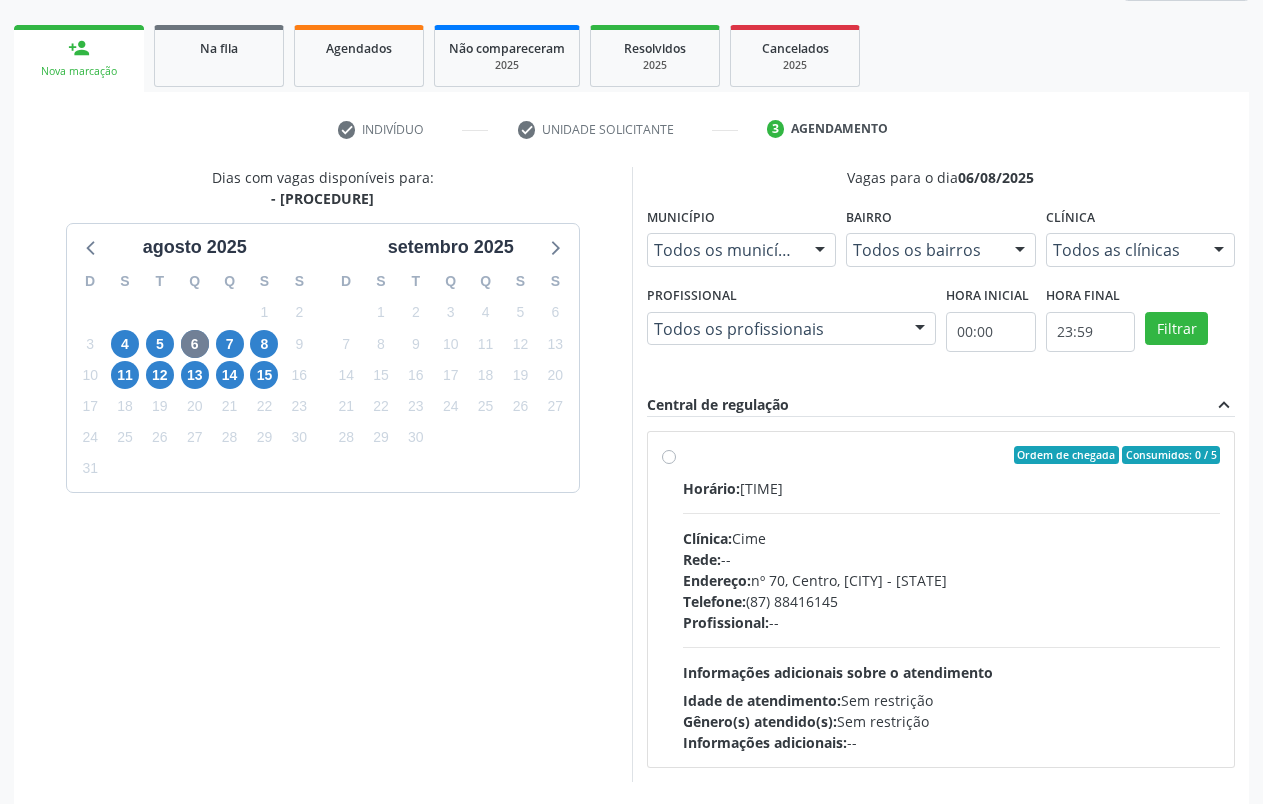click at bounding box center [1219, 251] 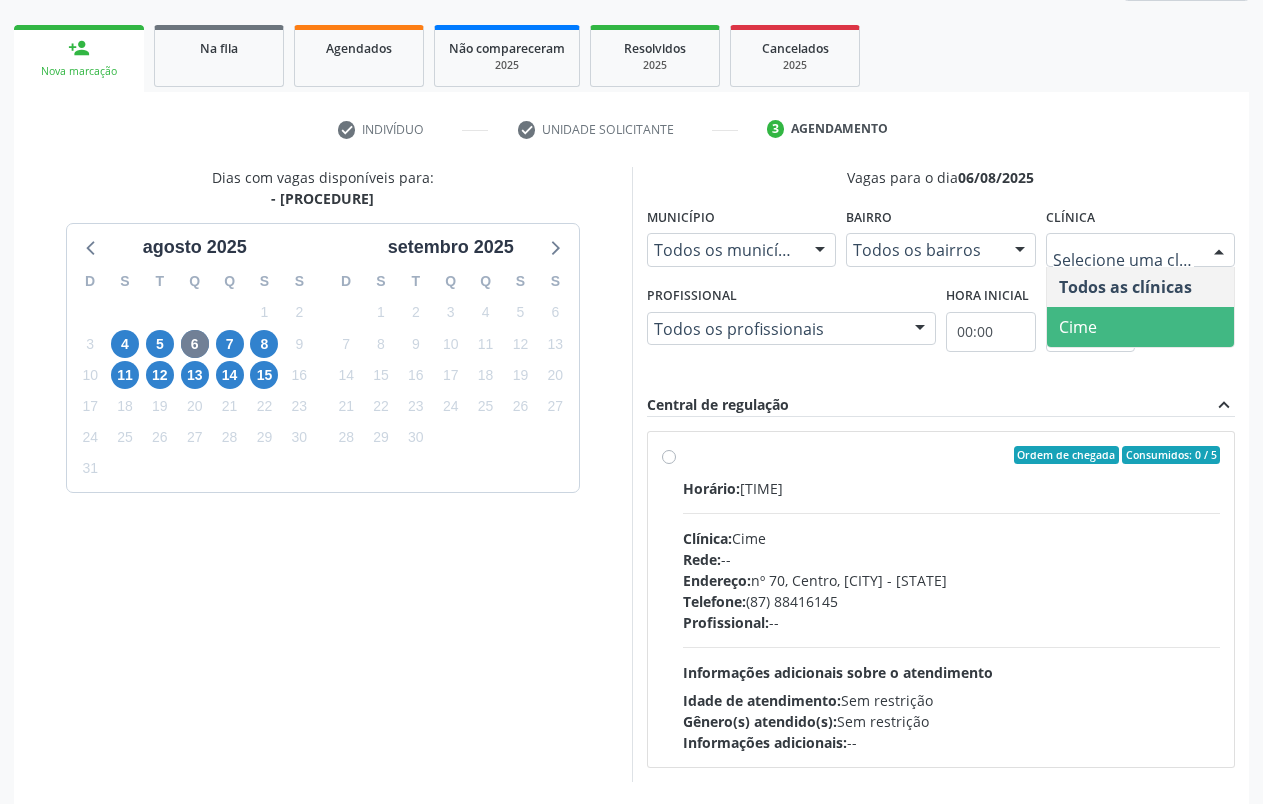 click on "Cime" at bounding box center [1141, 327] 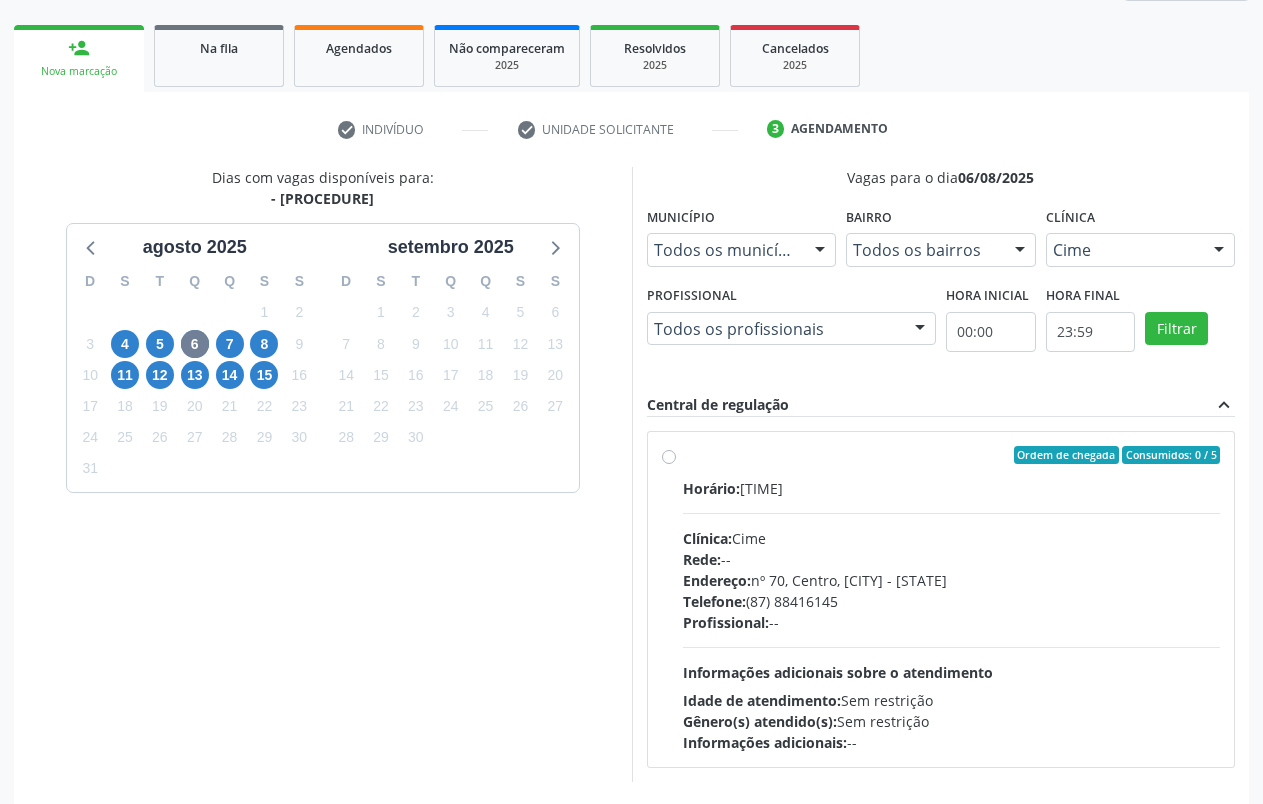 click on "Ordem de chegada
Consumidos: 0 / 5
Horário:   10:20
Clínica:  Cime
Rede:
--
Endereço:   nº 70, Centro, [CITY] - [STATE]
Telefone:   [PHONE]
Profissional:
--
Informações adicionais sobre o atendimento
Idade de atendimento:
Sem restrição
Gênero(s) atendido(s):
Sem restrição
Informações adicionais:
--" at bounding box center (941, 599) 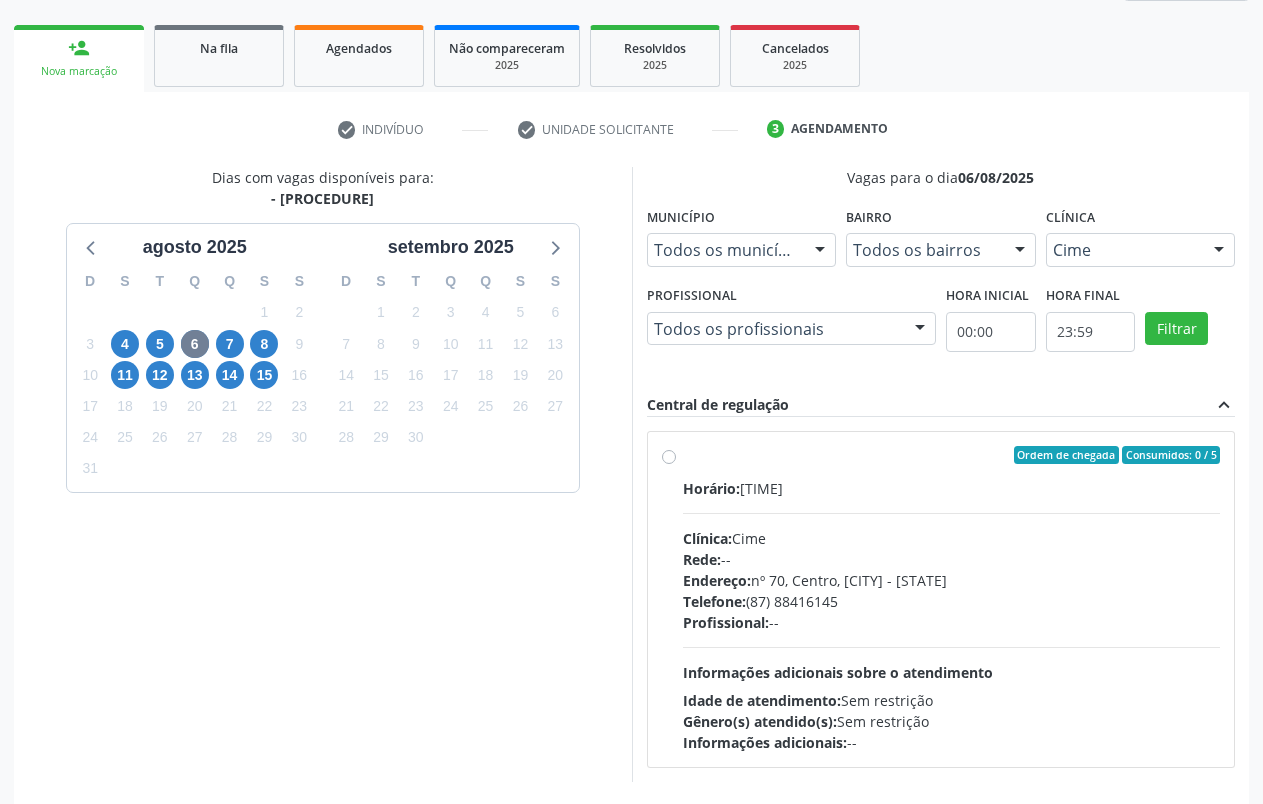 radio on "true" 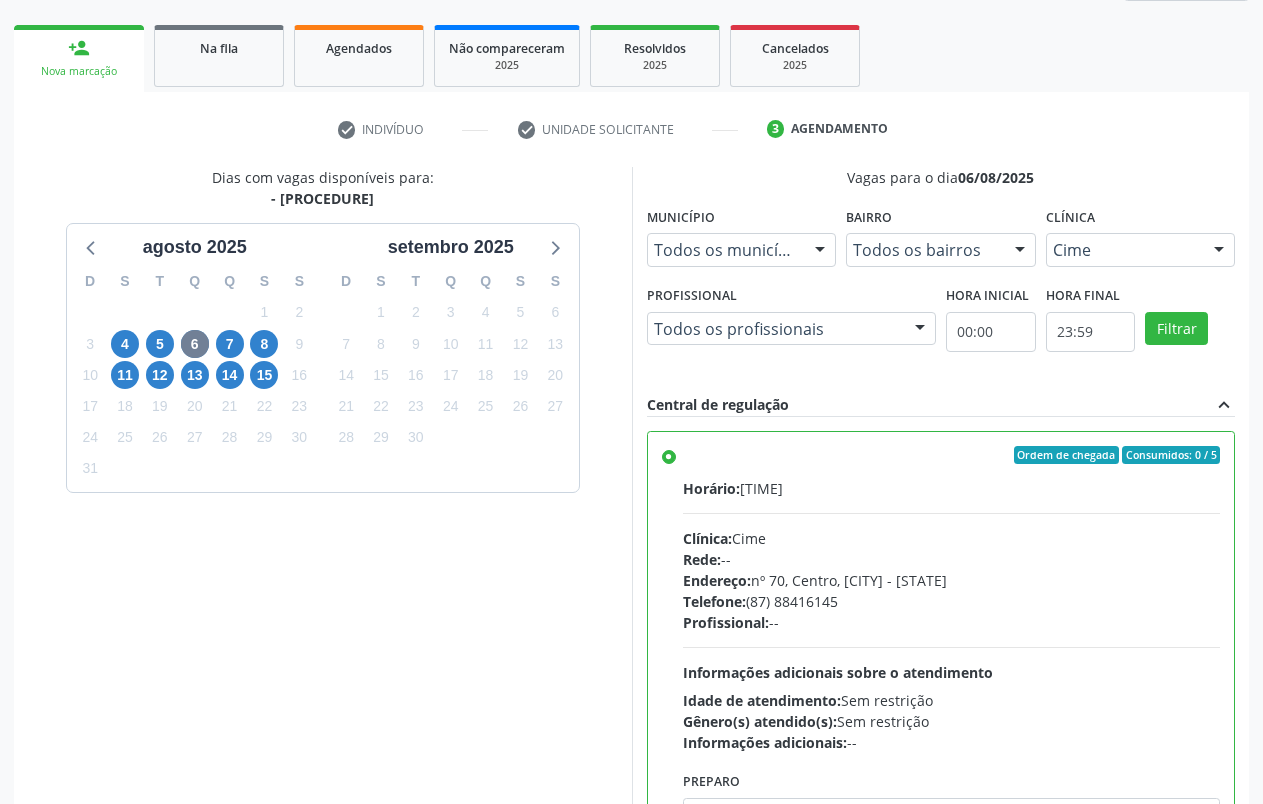 scroll, scrollTop: 391, scrollLeft: 0, axis: vertical 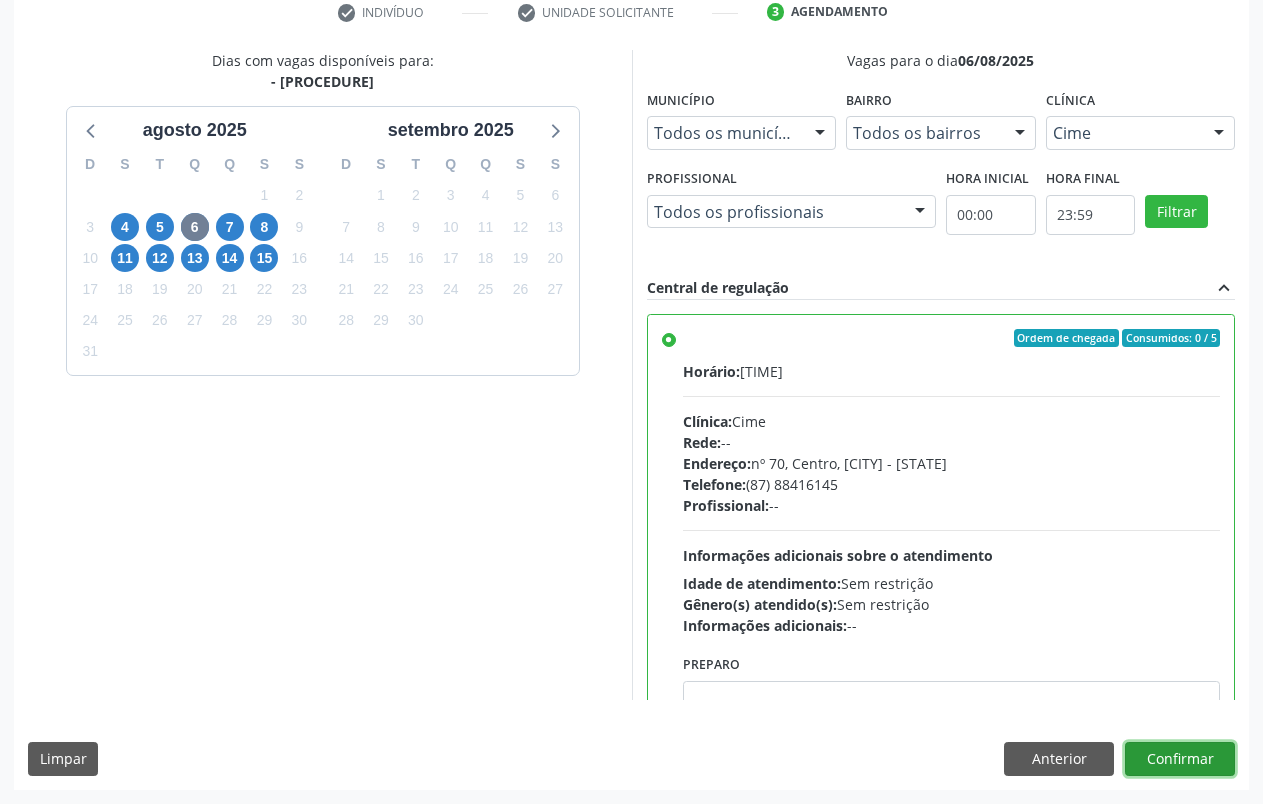 click on "Confirmar" at bounding box center (1180, 759) 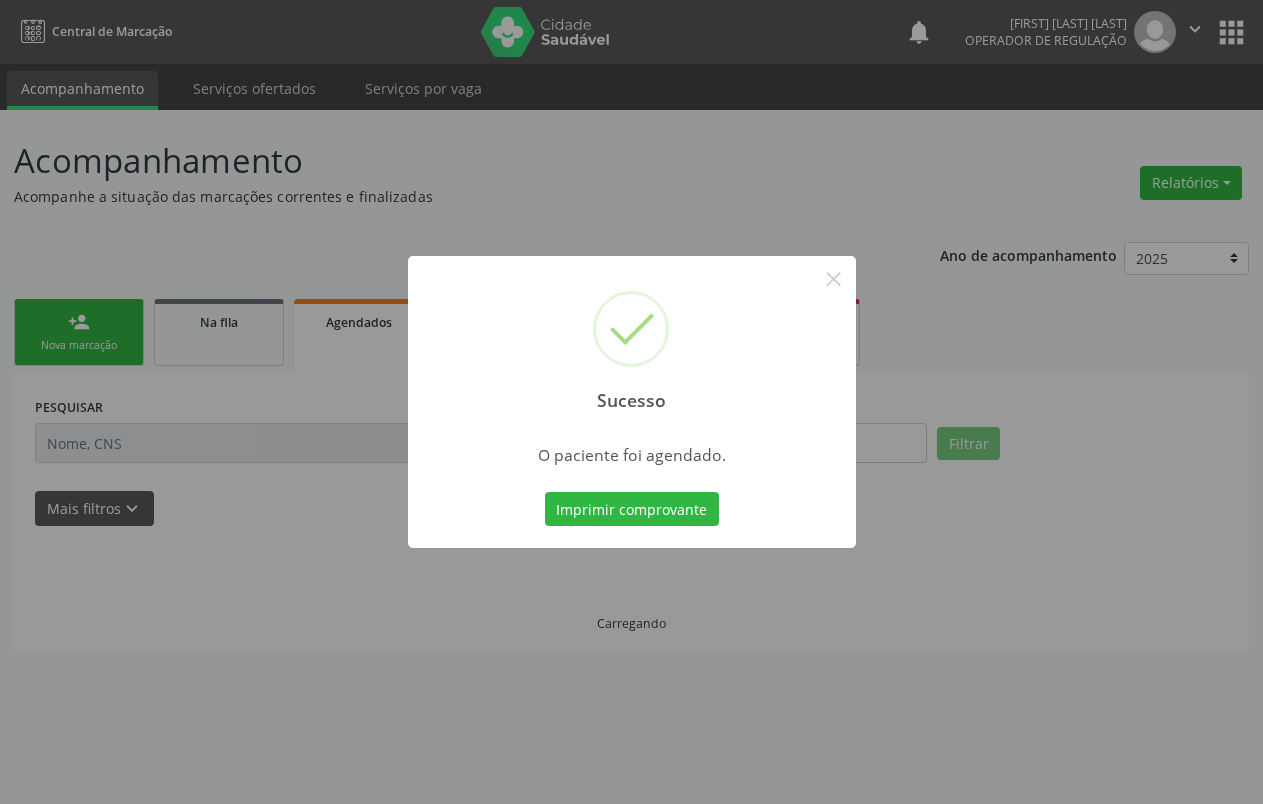 scroll, scrollTop: 0, scrollLeft: 0, axis: both 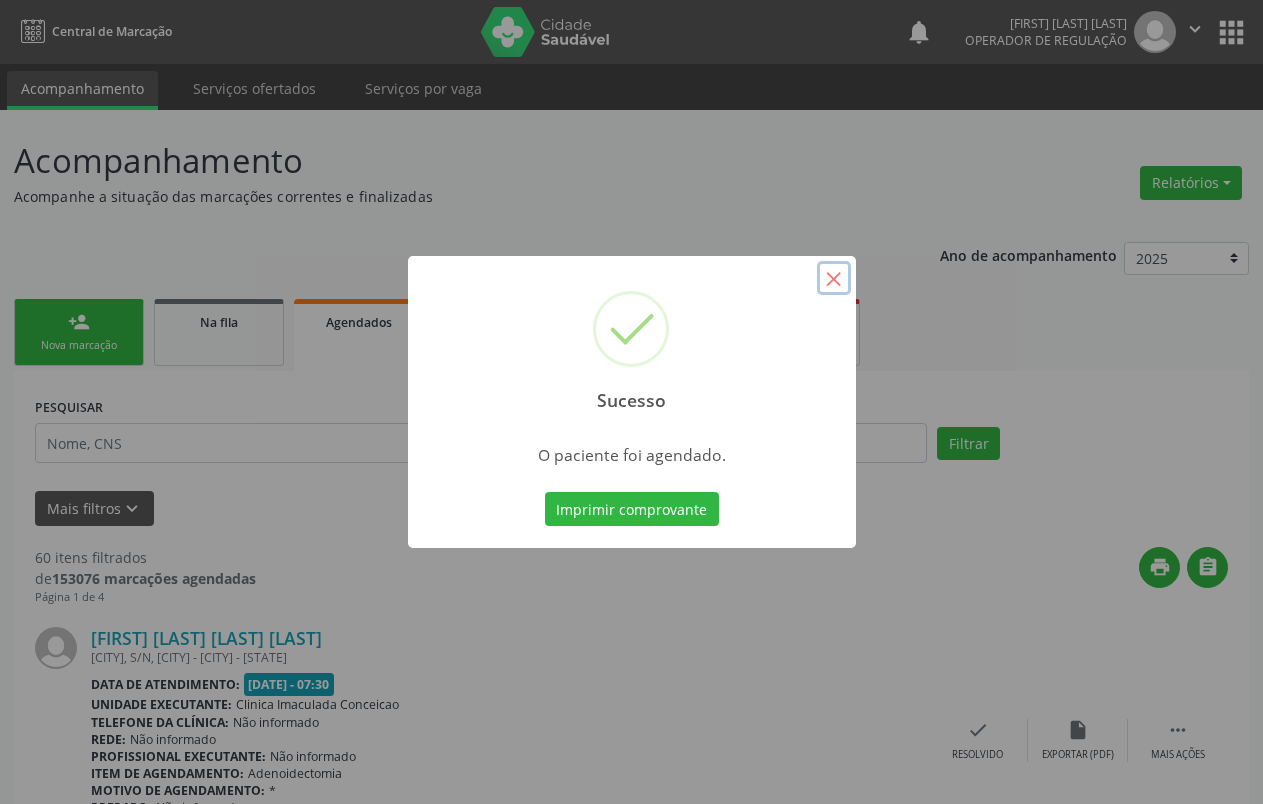 click on "×" at bounding box center [834, 278] 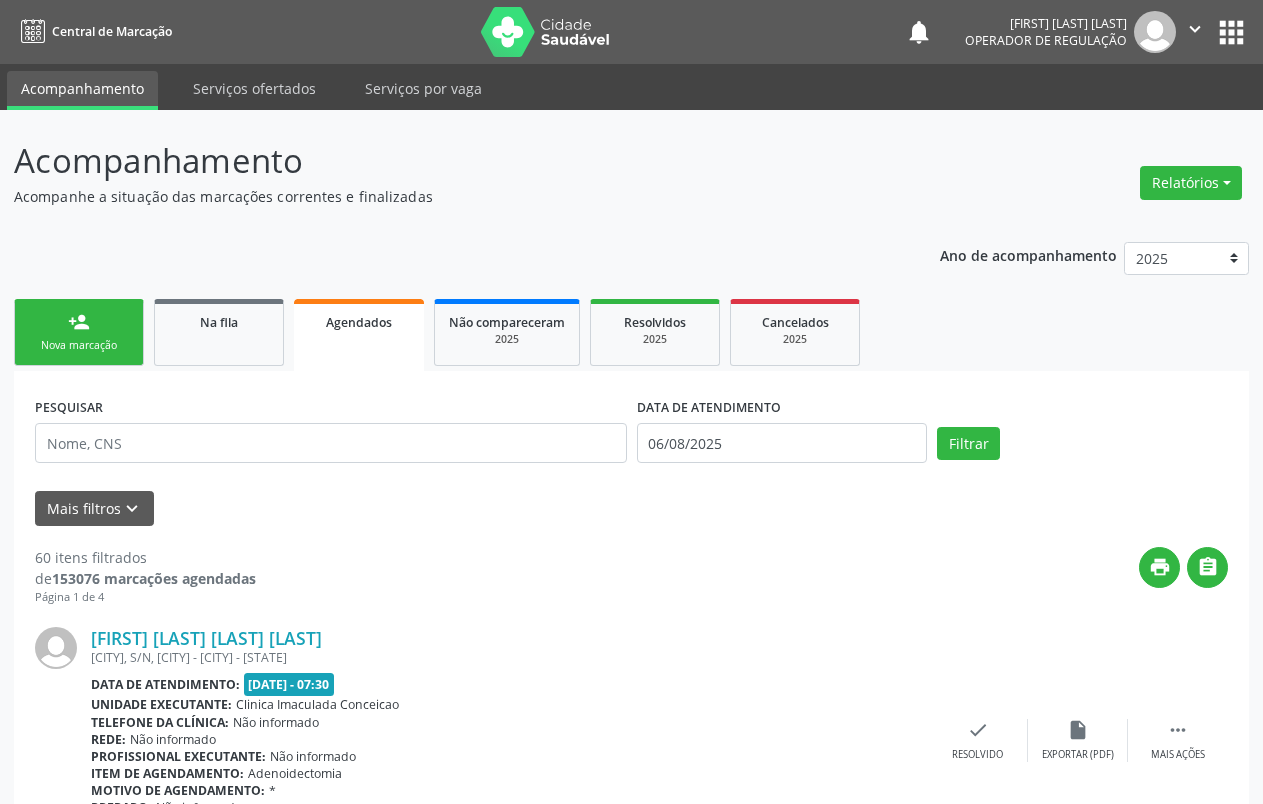 click on "Nova marcação" at bounding box center (79, 345) 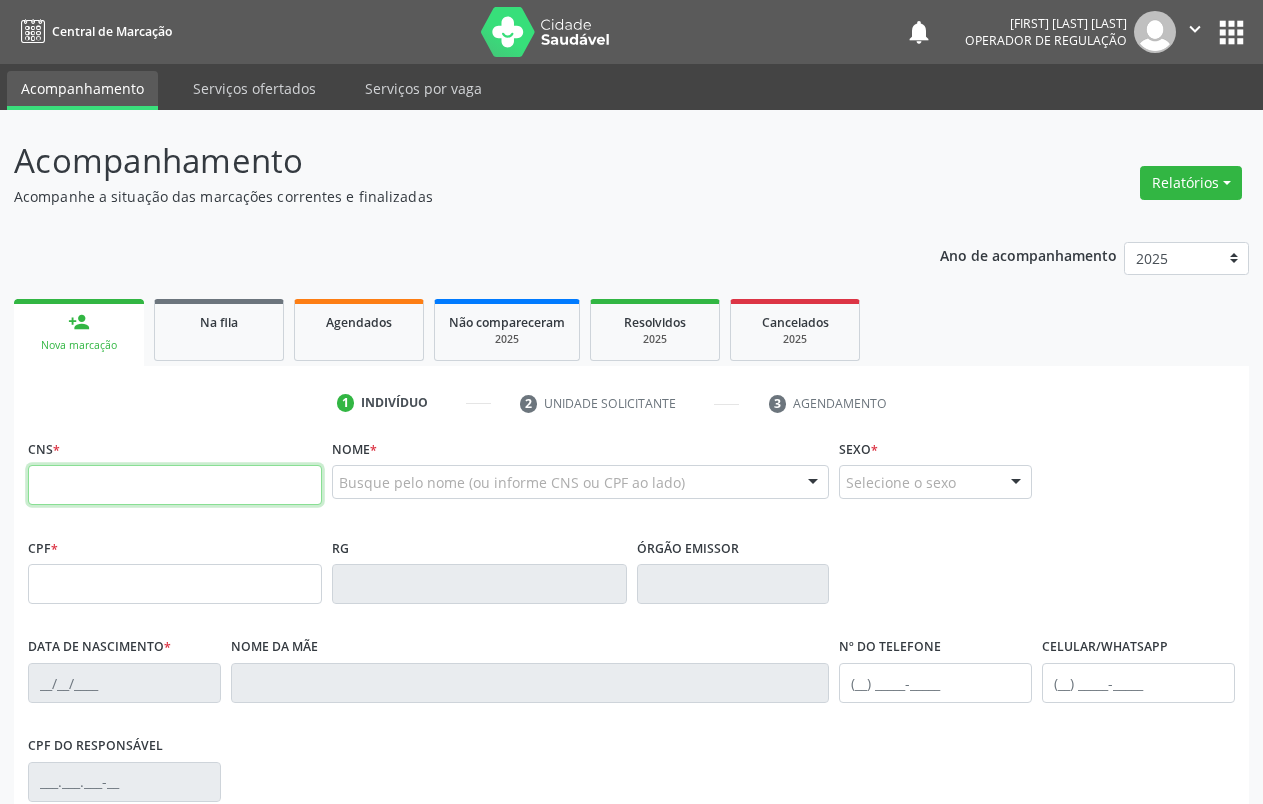 click at bounding box center [175, 485] 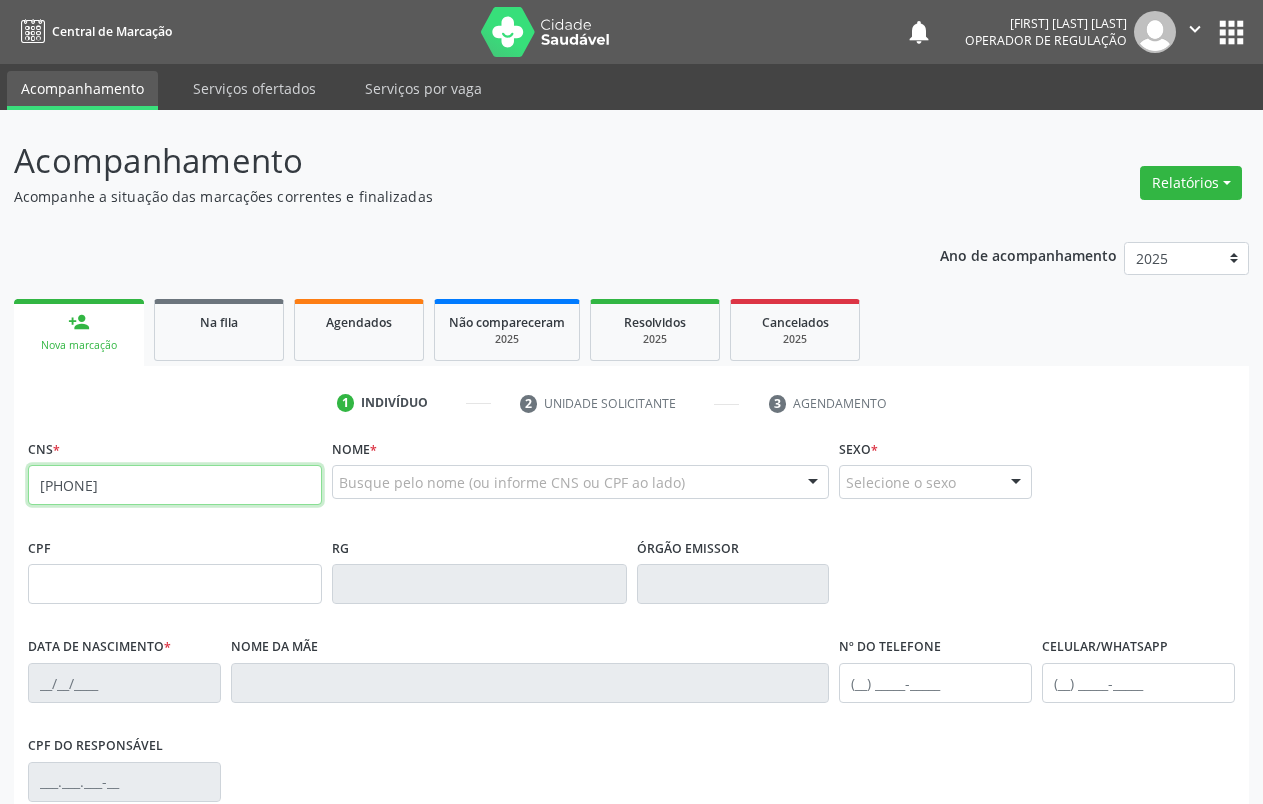 type on "[PHONE]" 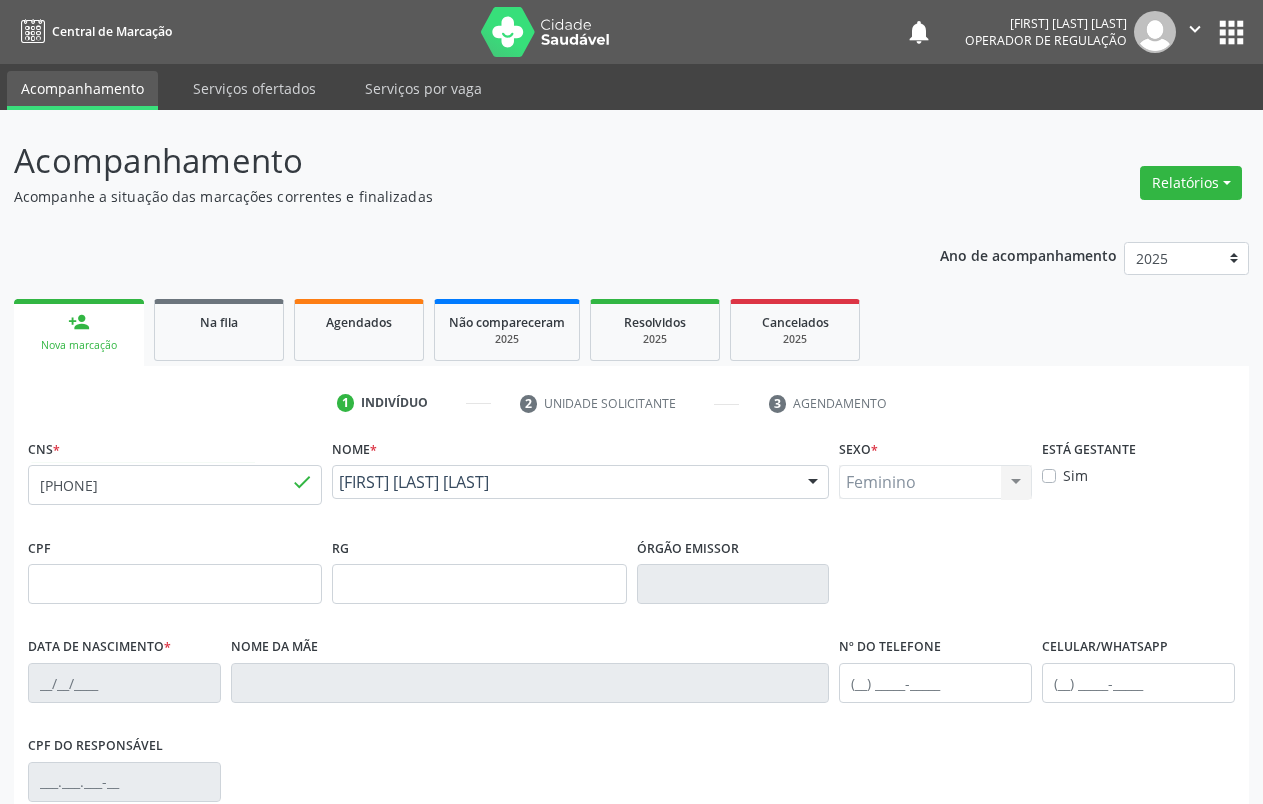 type on "[DATE]" 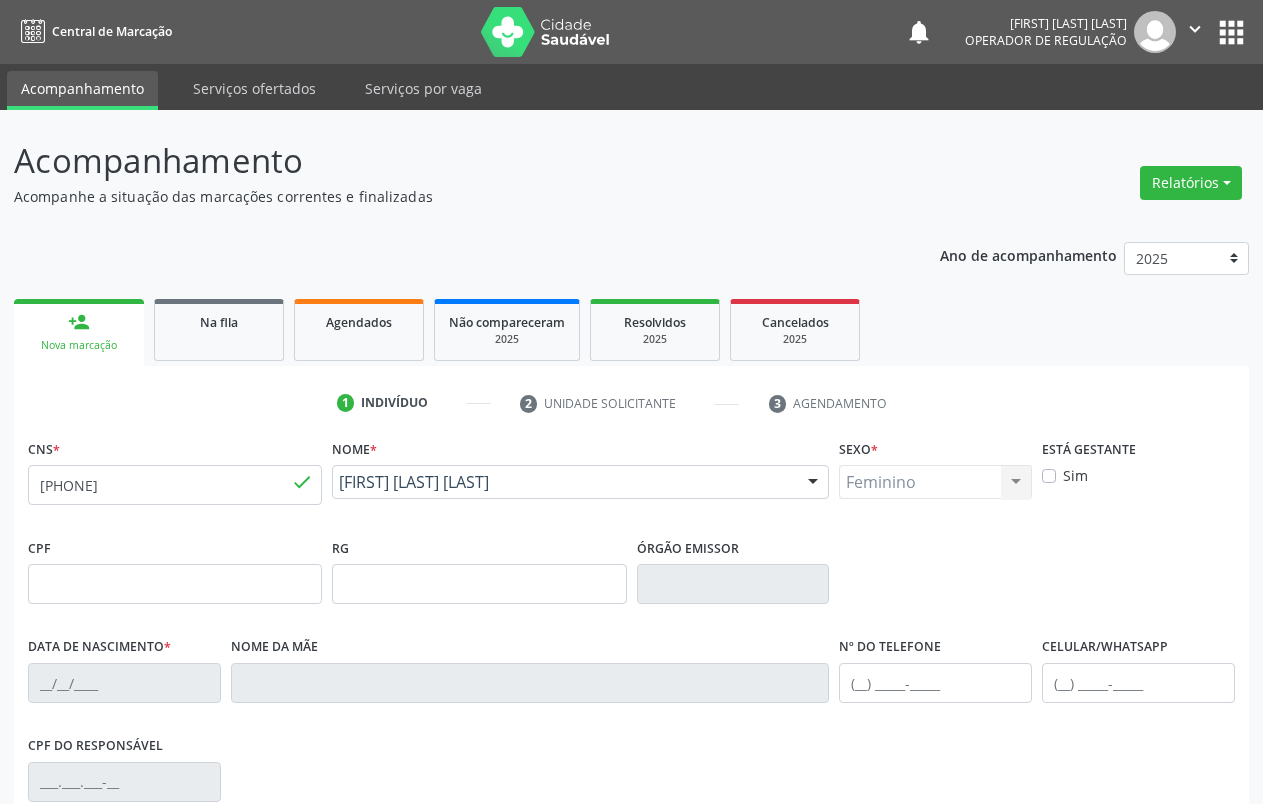 type on "[FIRST] [LAST] [LAST]" 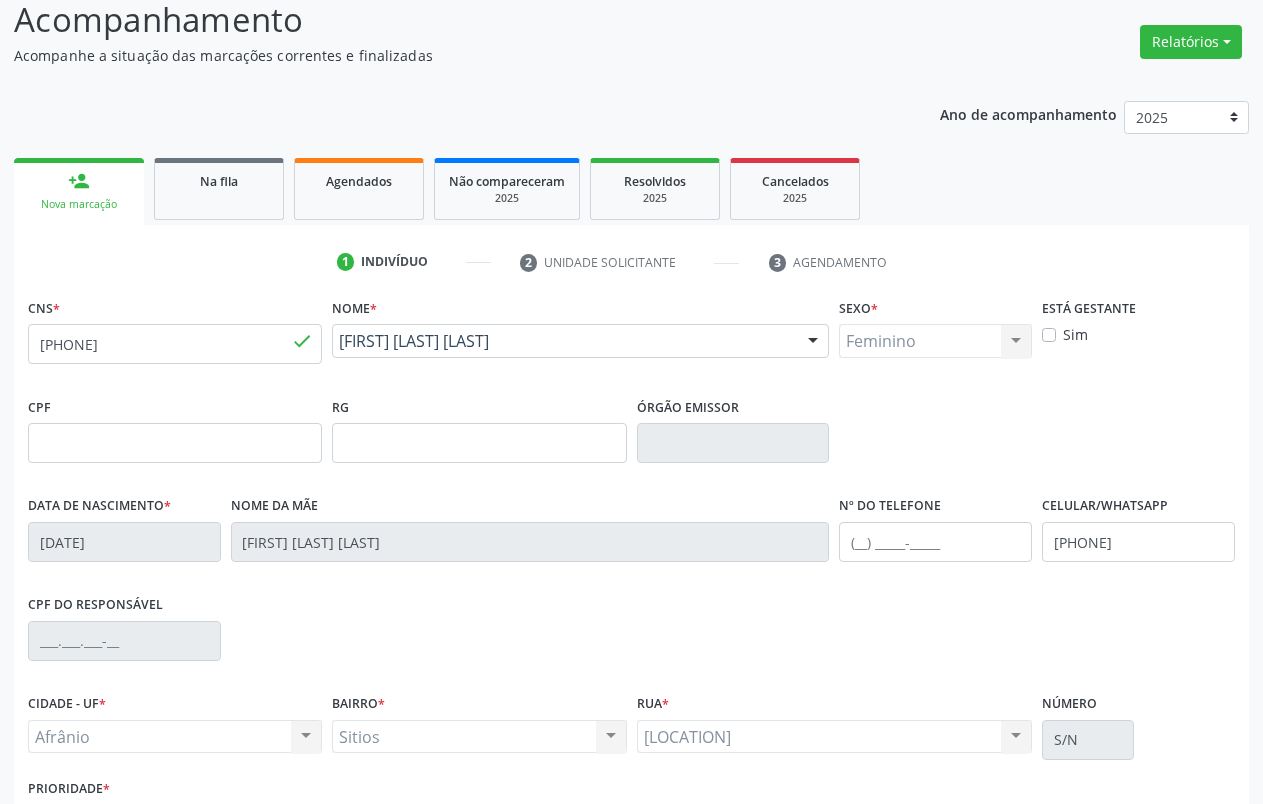 scroll, scrollTop: 280, scrollLeft: 0, axis: vertical 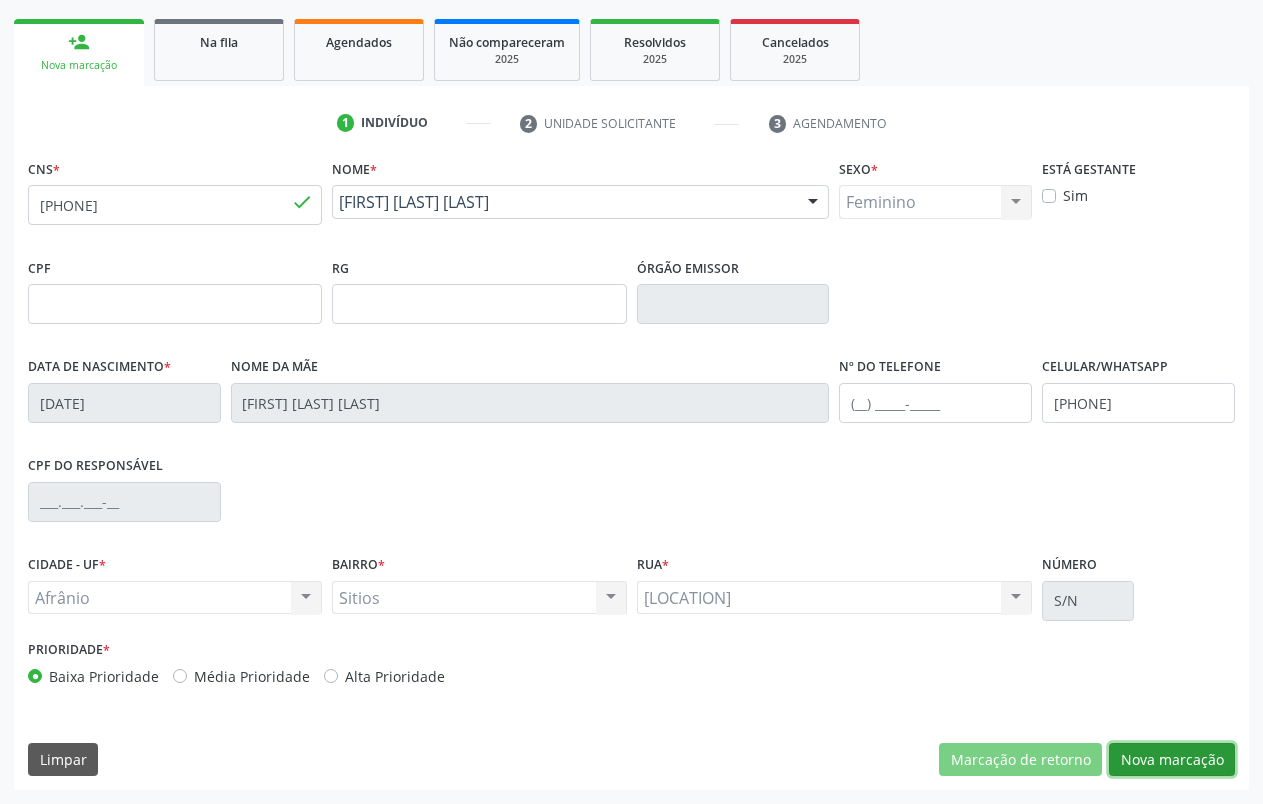 click on "Nova marcação" at bounding box center (1172, 760) 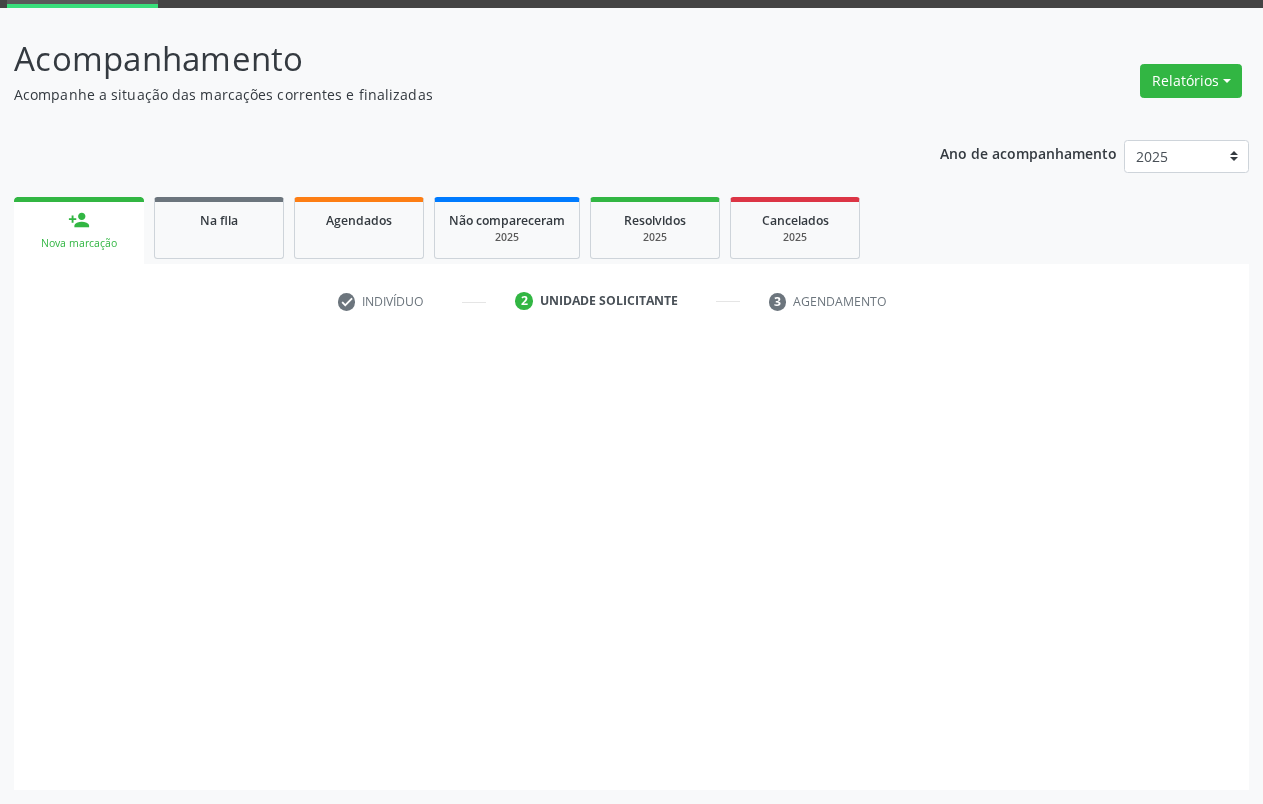 scroll, scrollTop: 102, scrollLeft: 0, axis: vertical 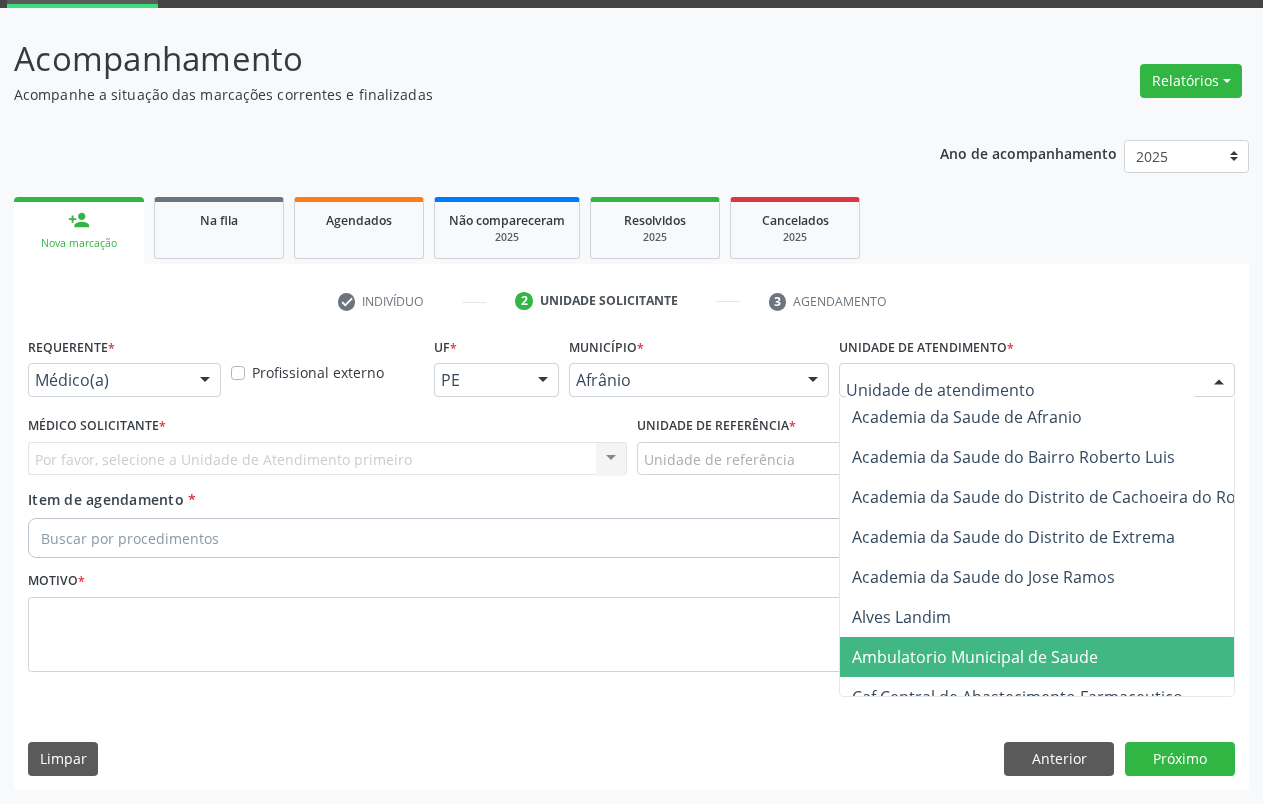 click on "Ambulatorio Municipal de Saude" at bounding box center [975, 657] 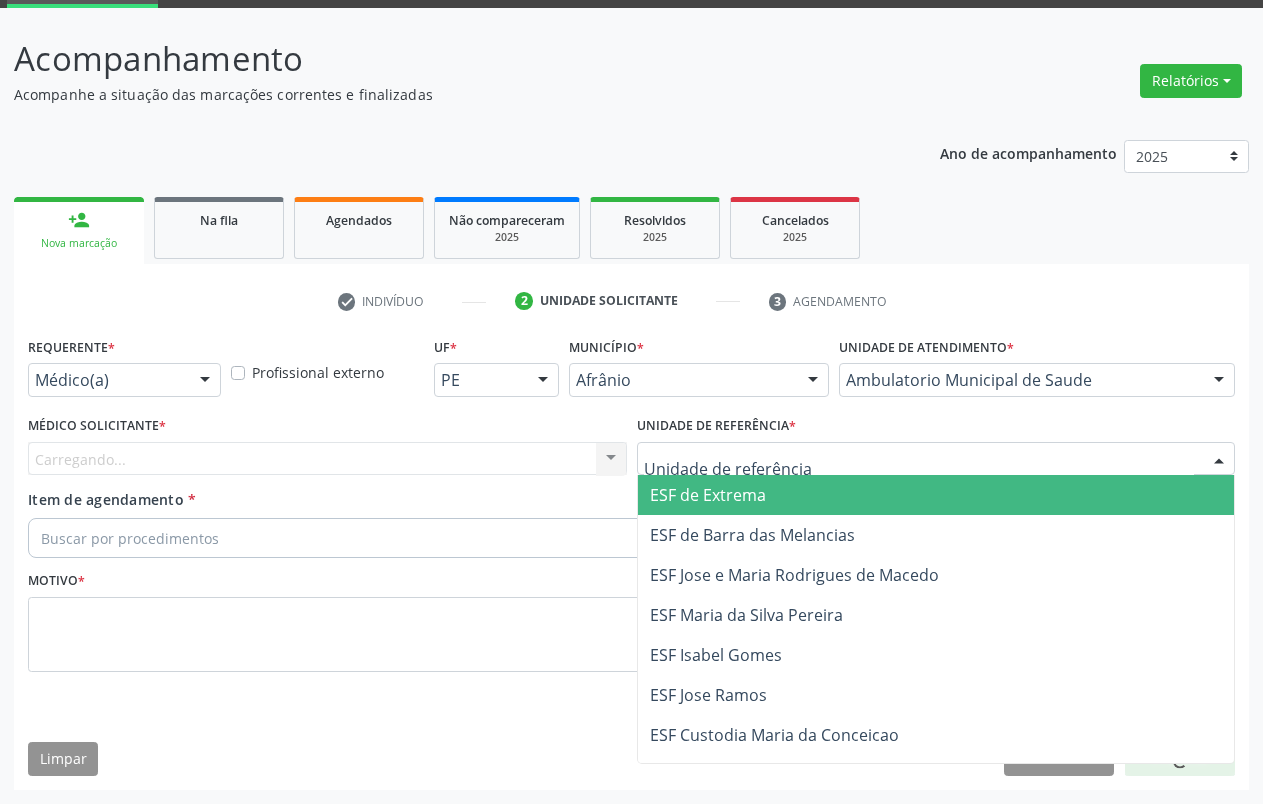 click at bounding box center [936, 459] 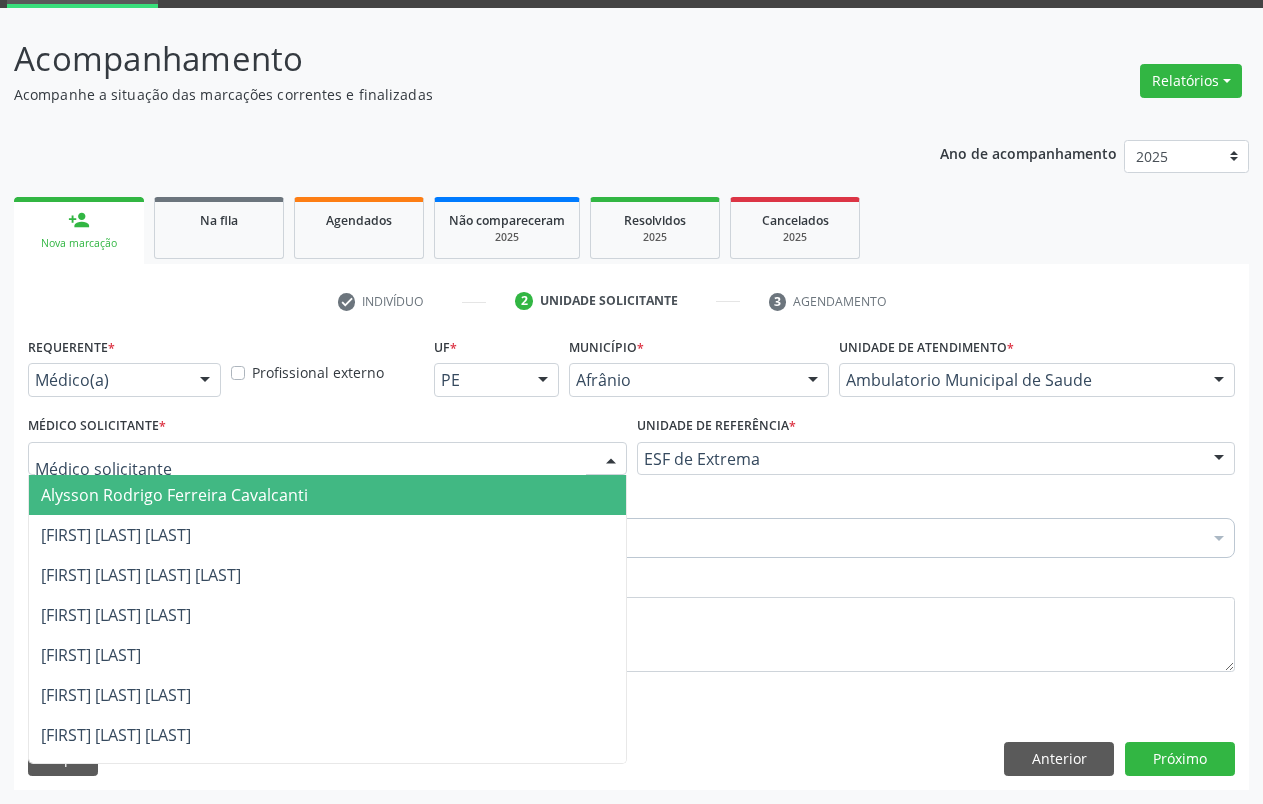 click at bounding box center (327, 459) 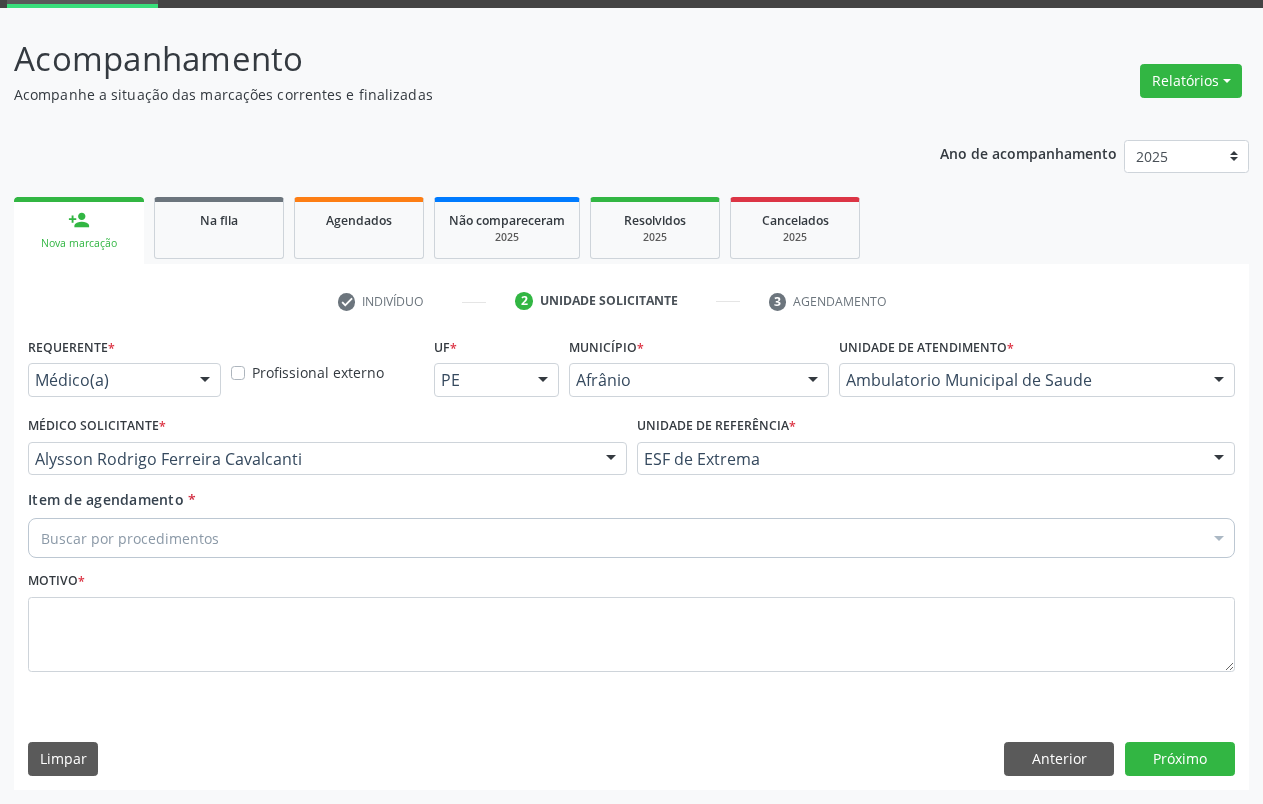 click on "Buscar por procedimentos" at bounding box center (631, 538) 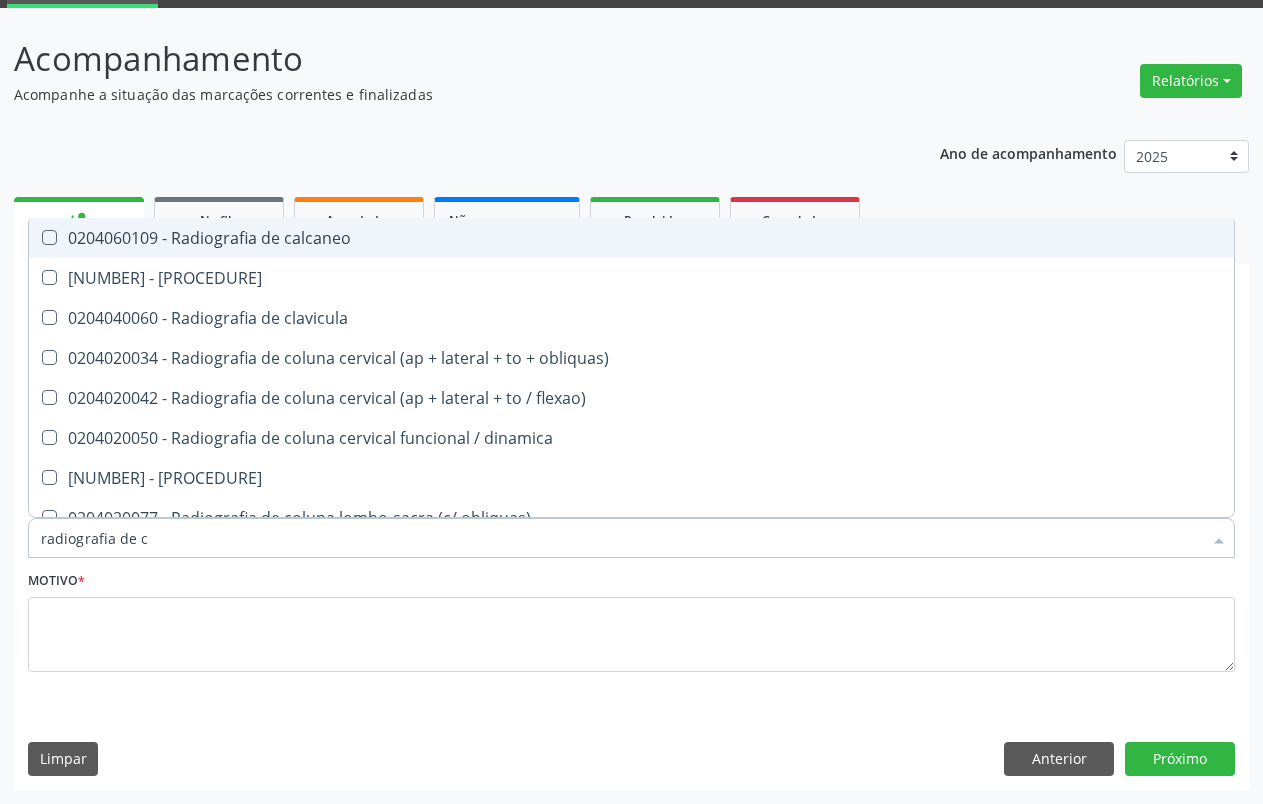 type on "radiografia de cl" 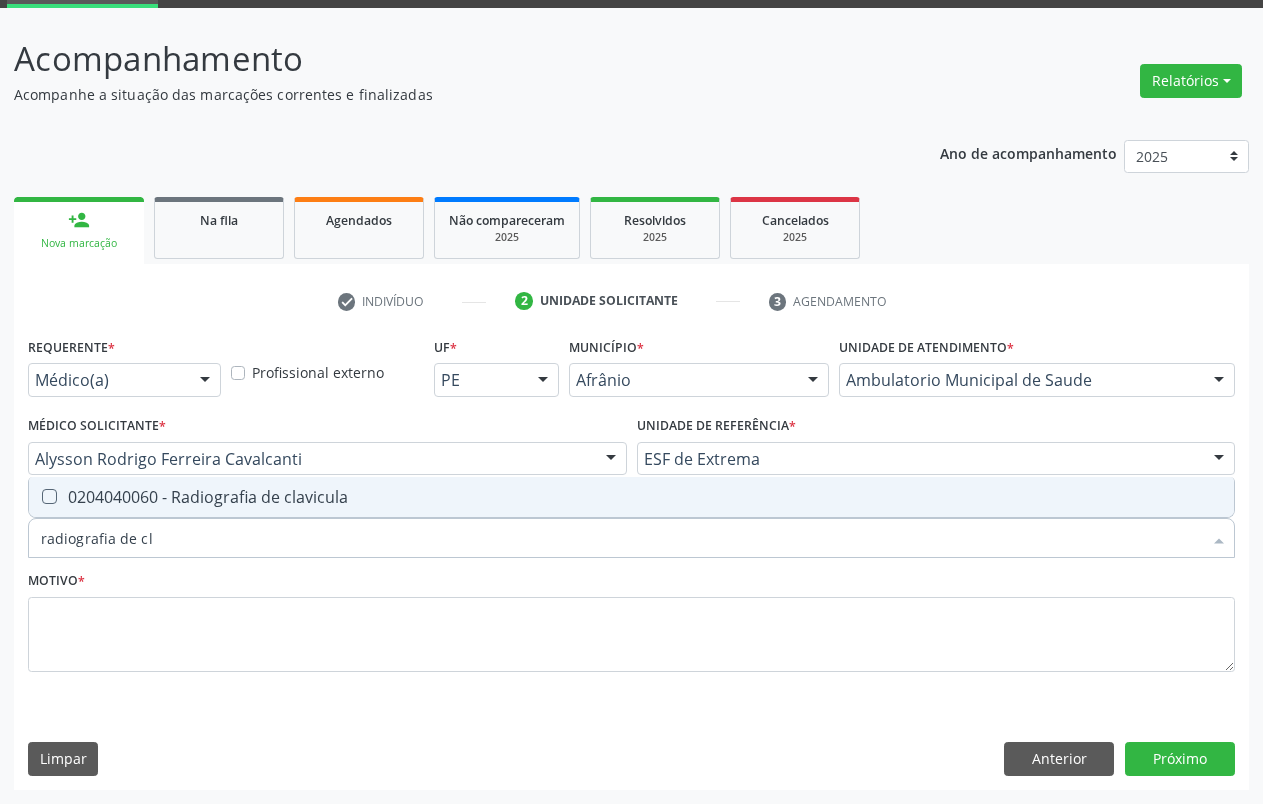 click at bounding box center [49, 496] 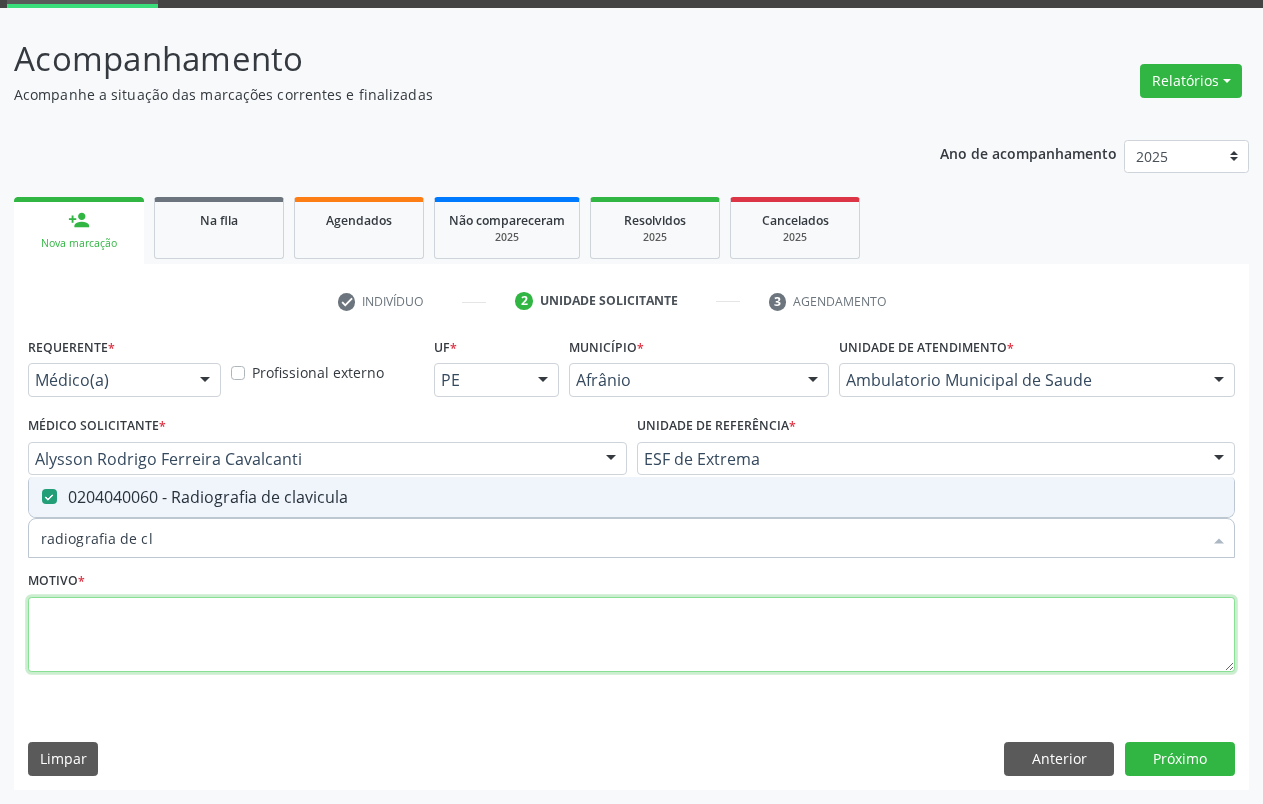 click at bounding box center (631, 635) 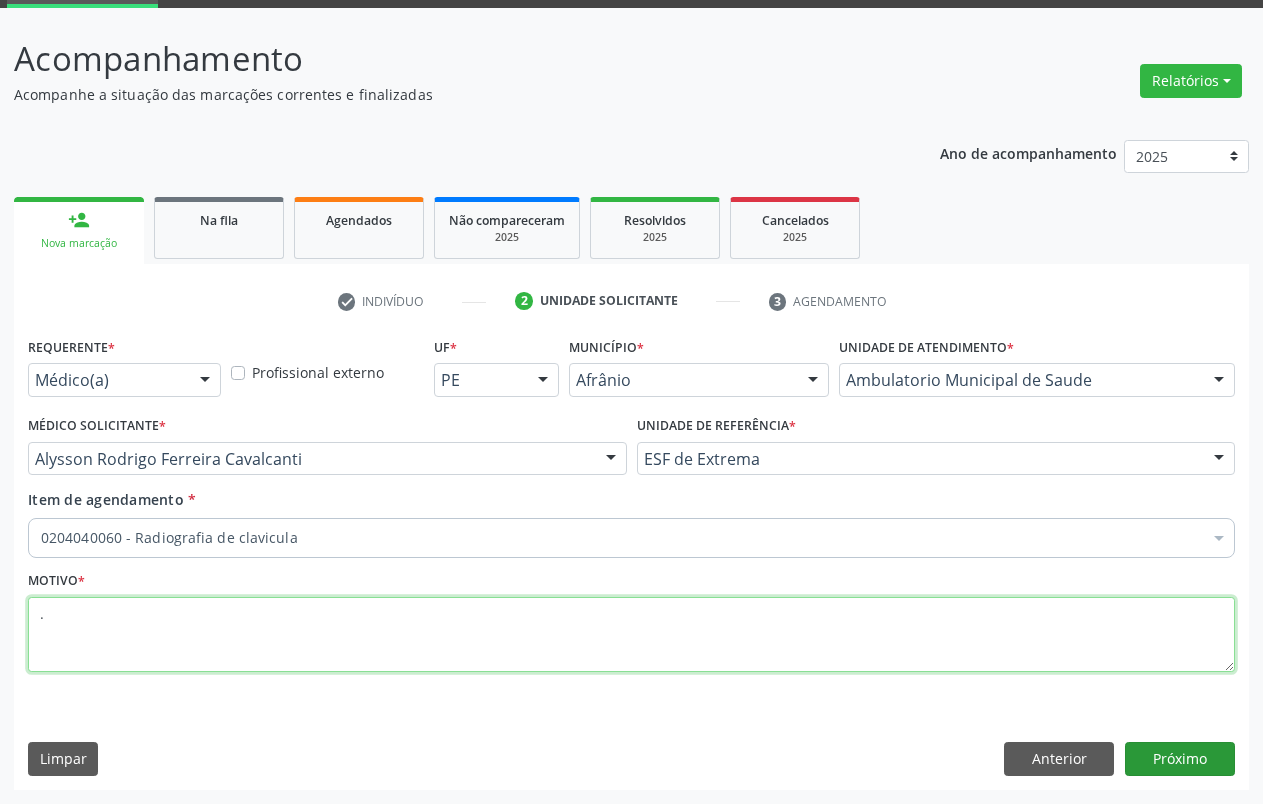 type on "." 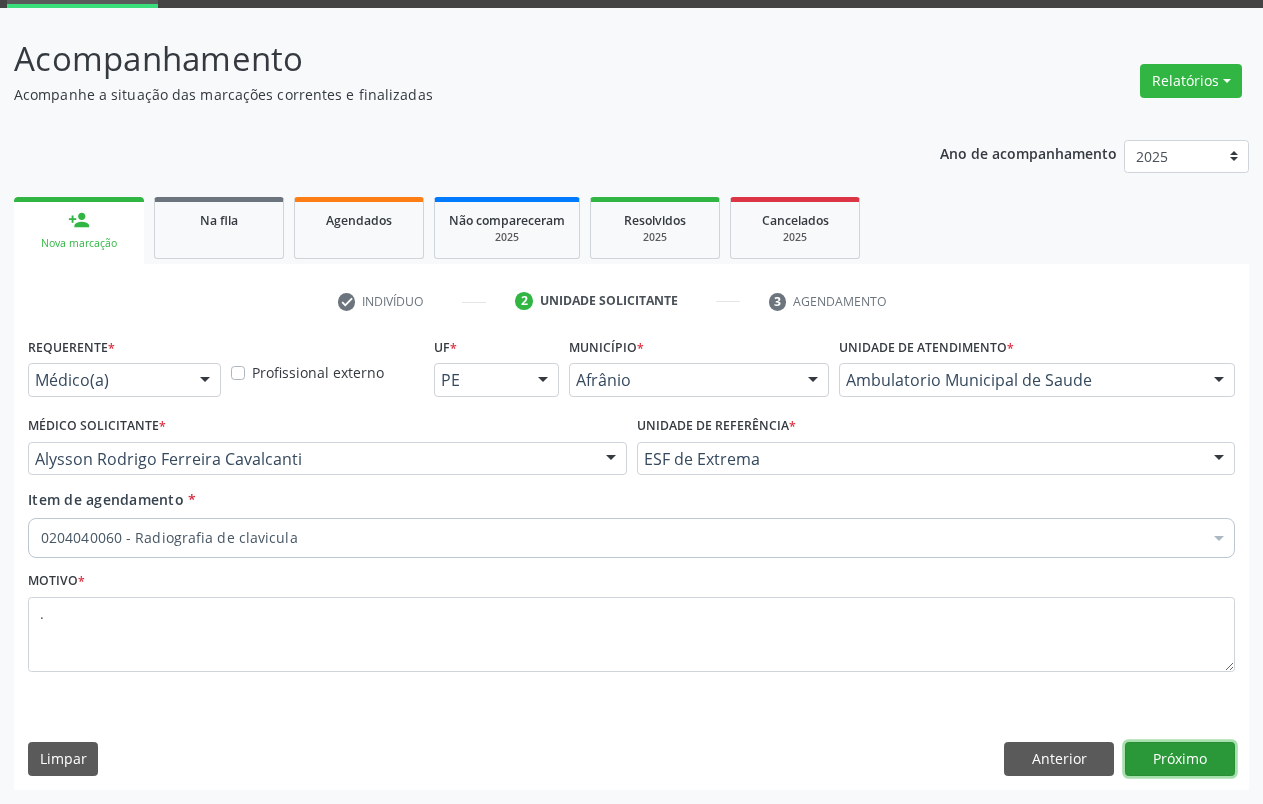 click on "Próximo" at bounding box center [1180, 759] 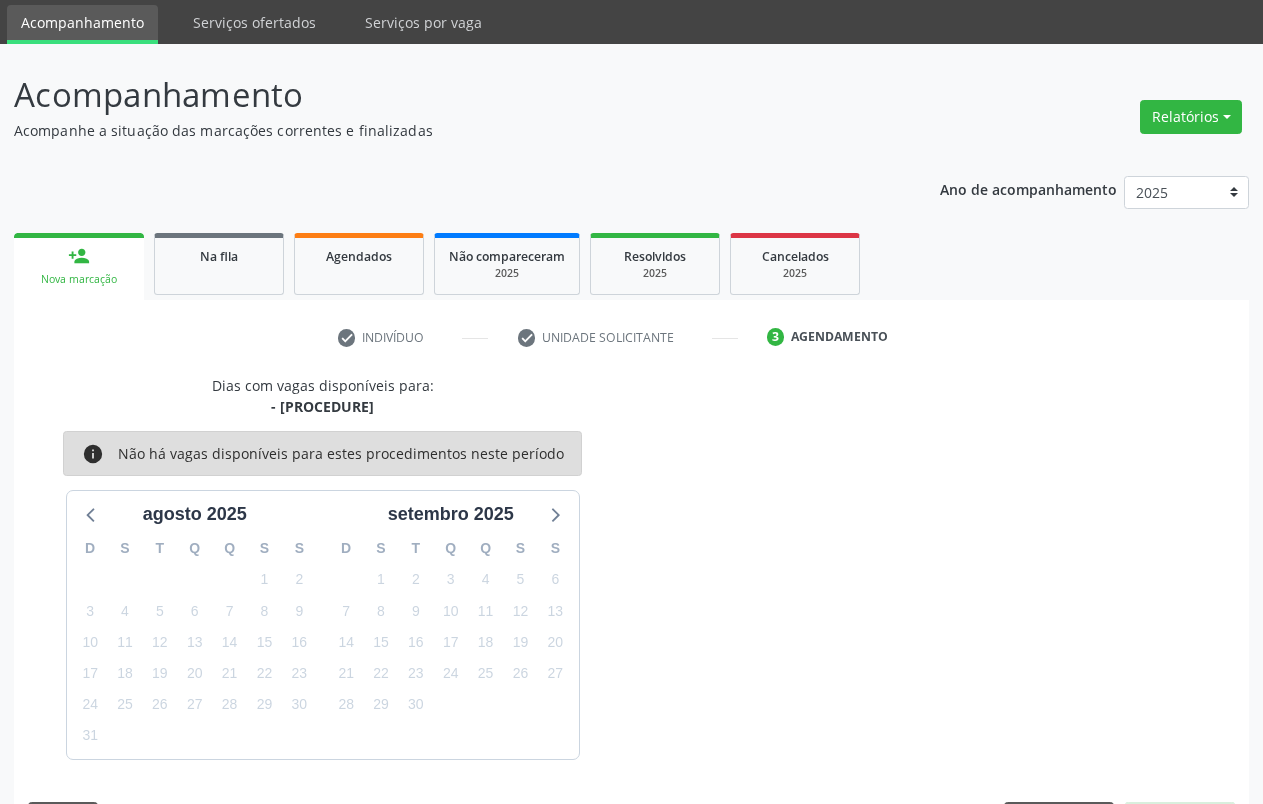 scroll, scrollTop: 102, scrollLeft: 0, axis: vertical 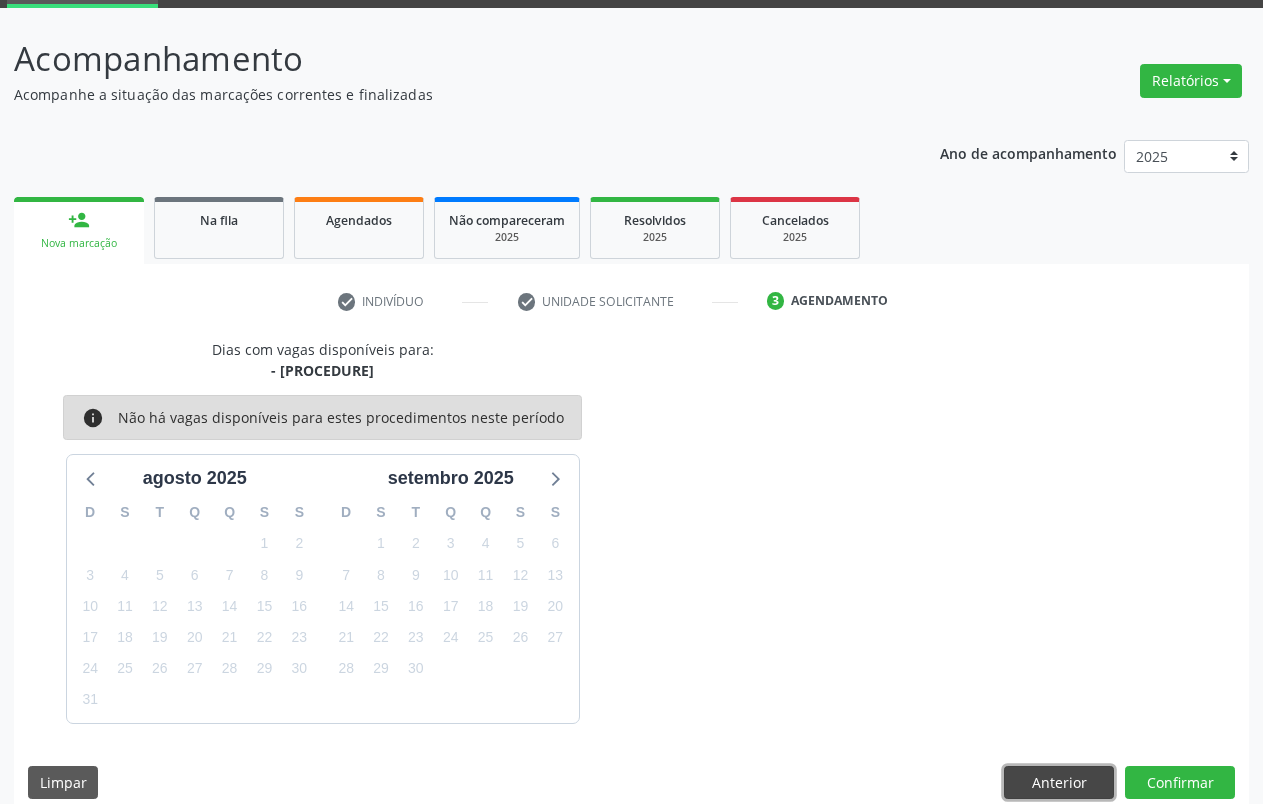 click on "Anterior" at bounding box center [1059, 783] 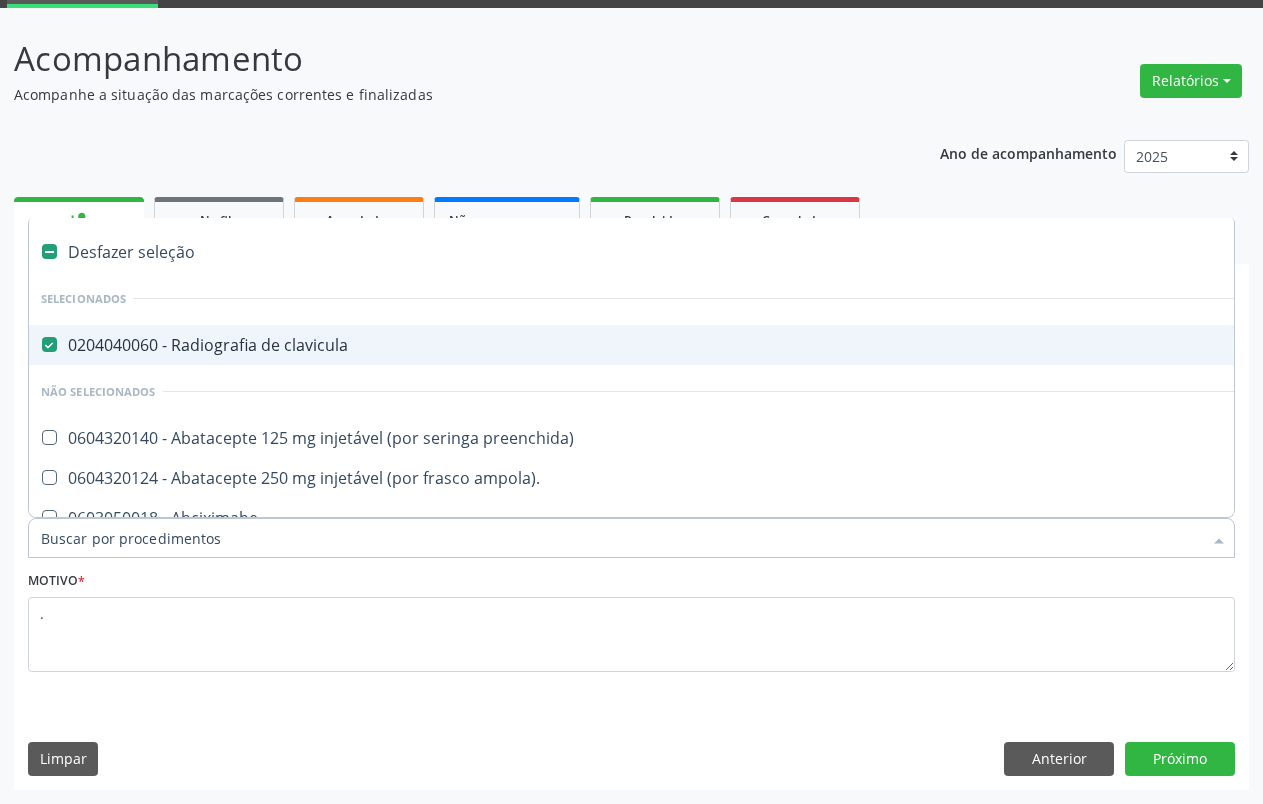 click at bounding box center (49, 344) 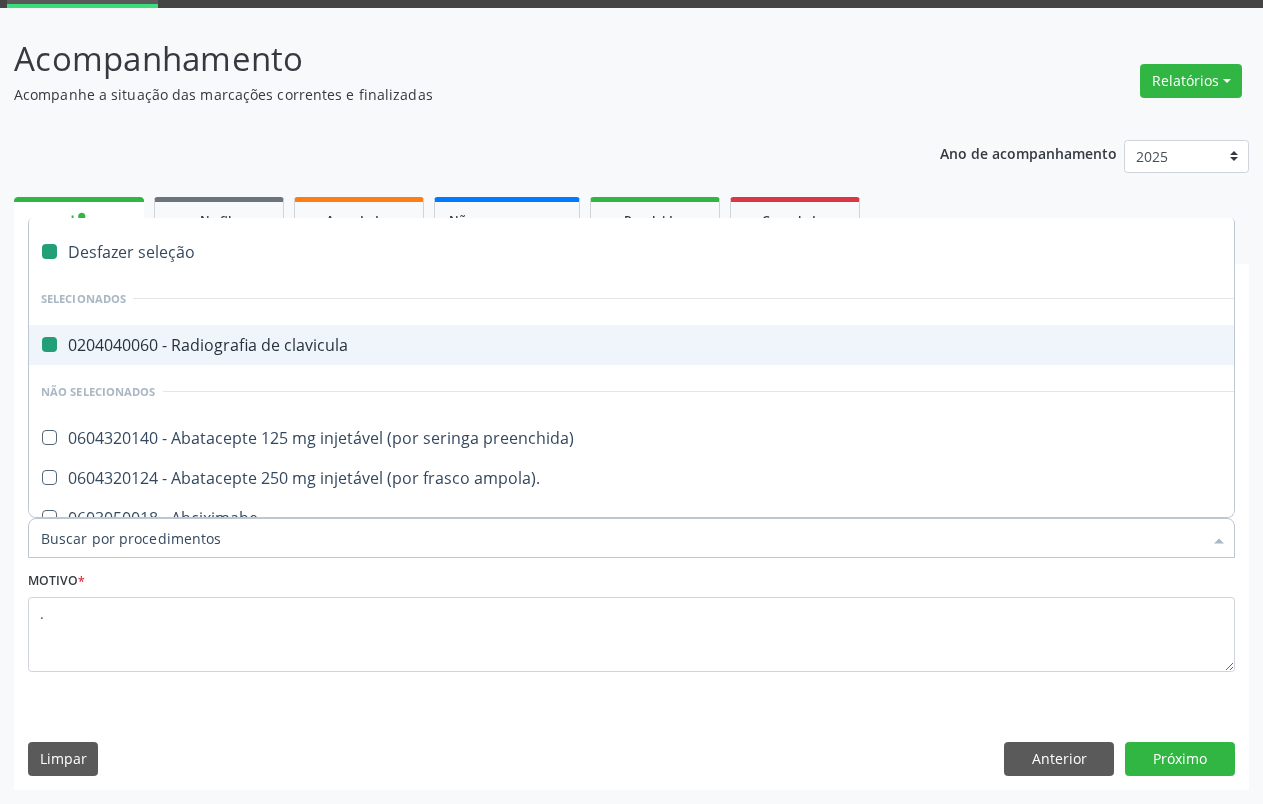 checkbox on "false" 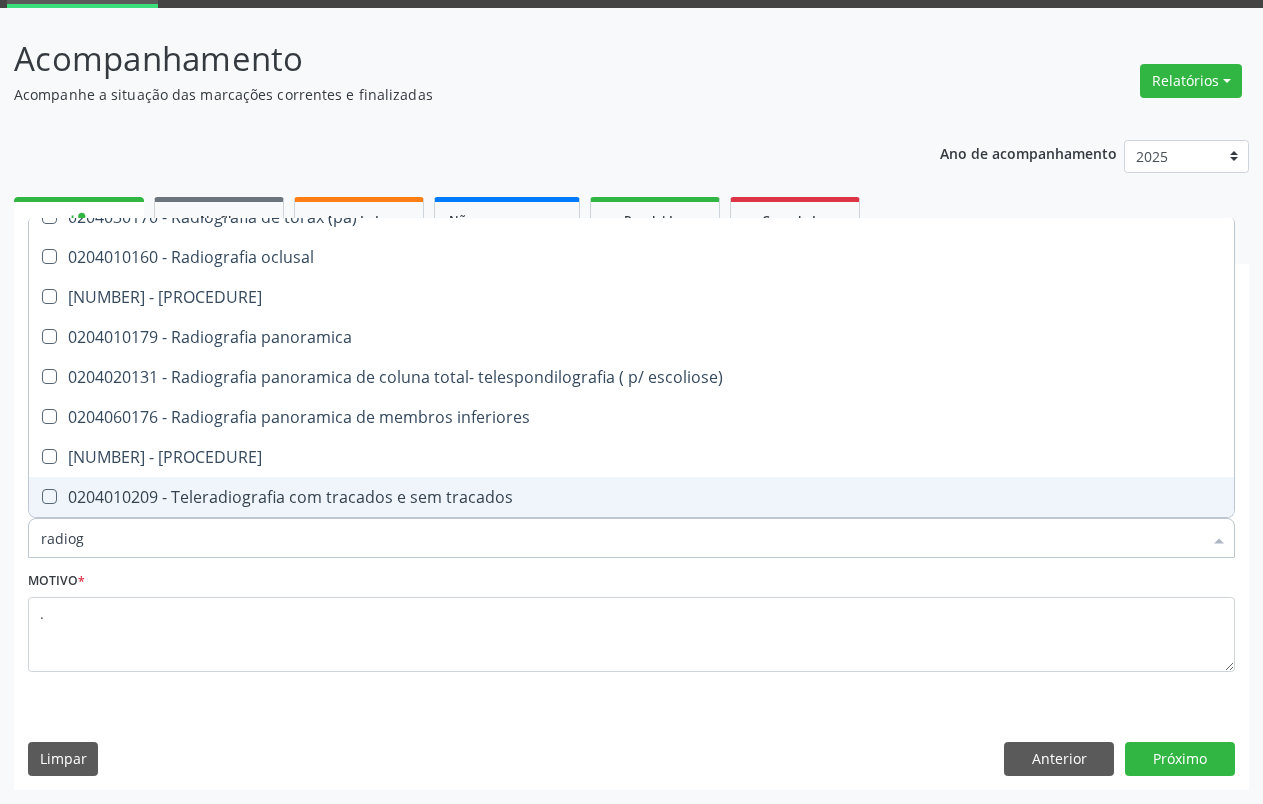 scroll, scrollTop: 2647, scrollLeft: 0, axis: vertical 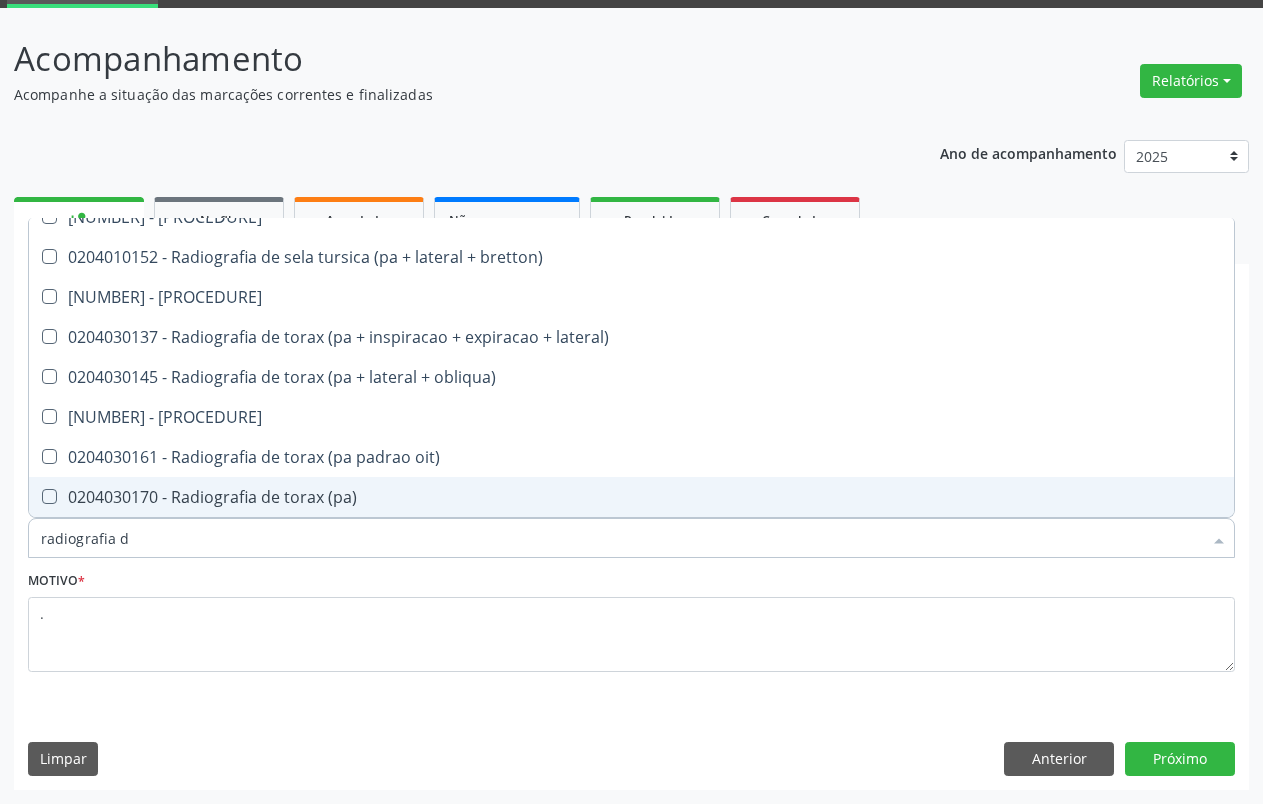 type on "radiografia de" 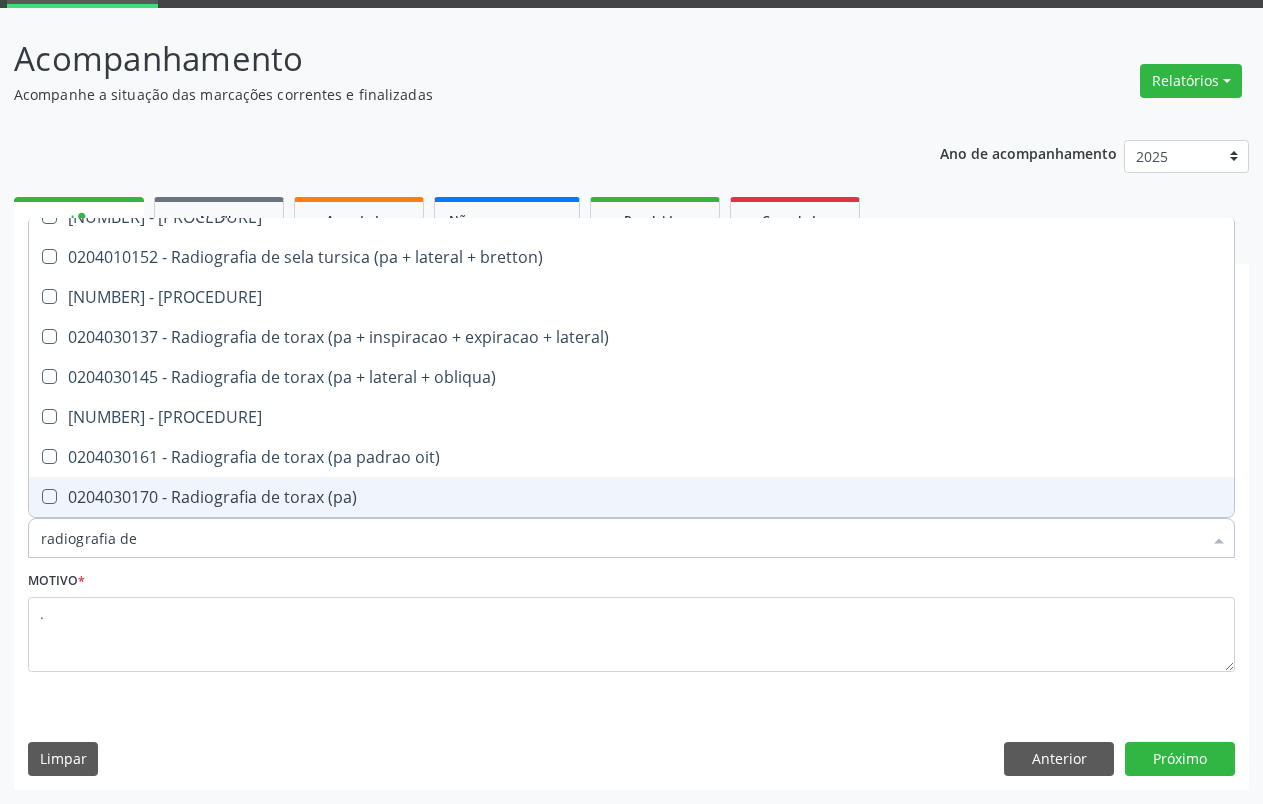 scroll, scrollTop: 2327, scrollLeft: 0, axis: vertical 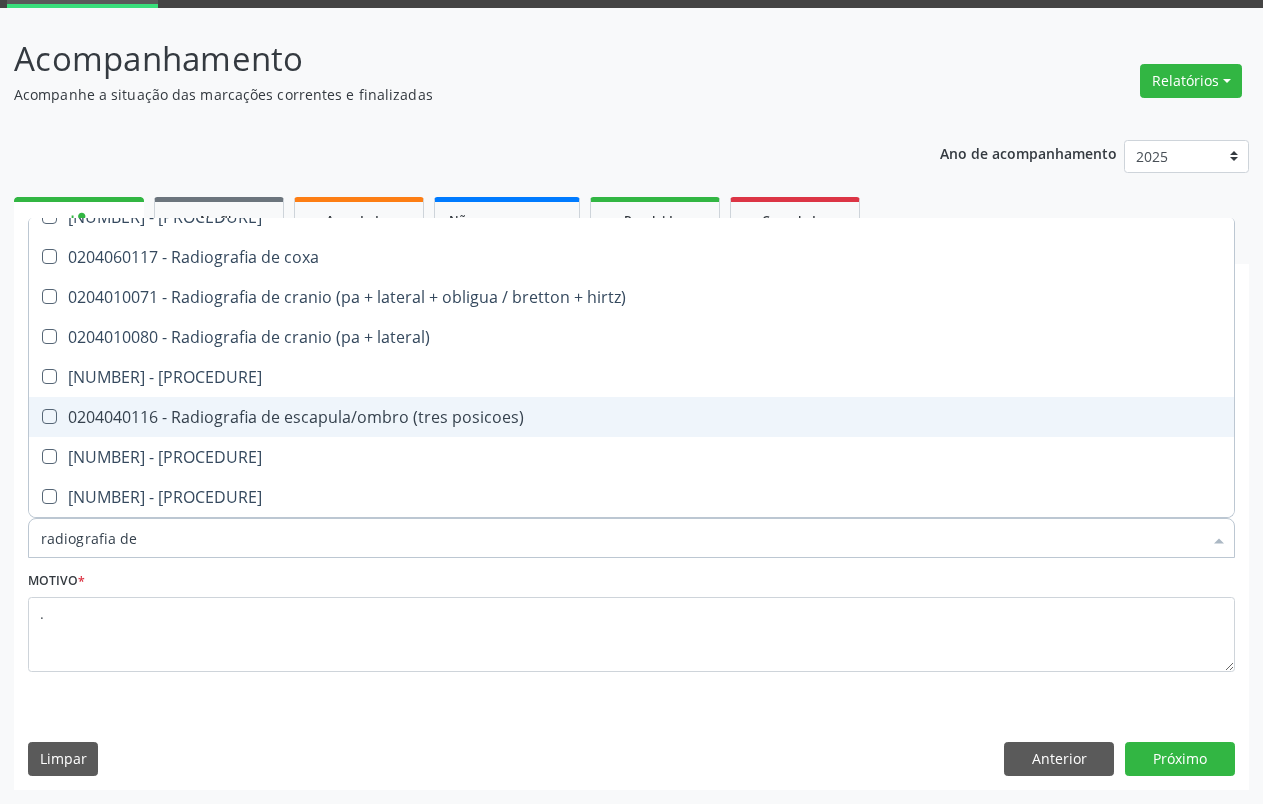 click on "0204040116 - Radiografia de escapula/ombro (tres posicoes)" at bounding box center (631, 417) 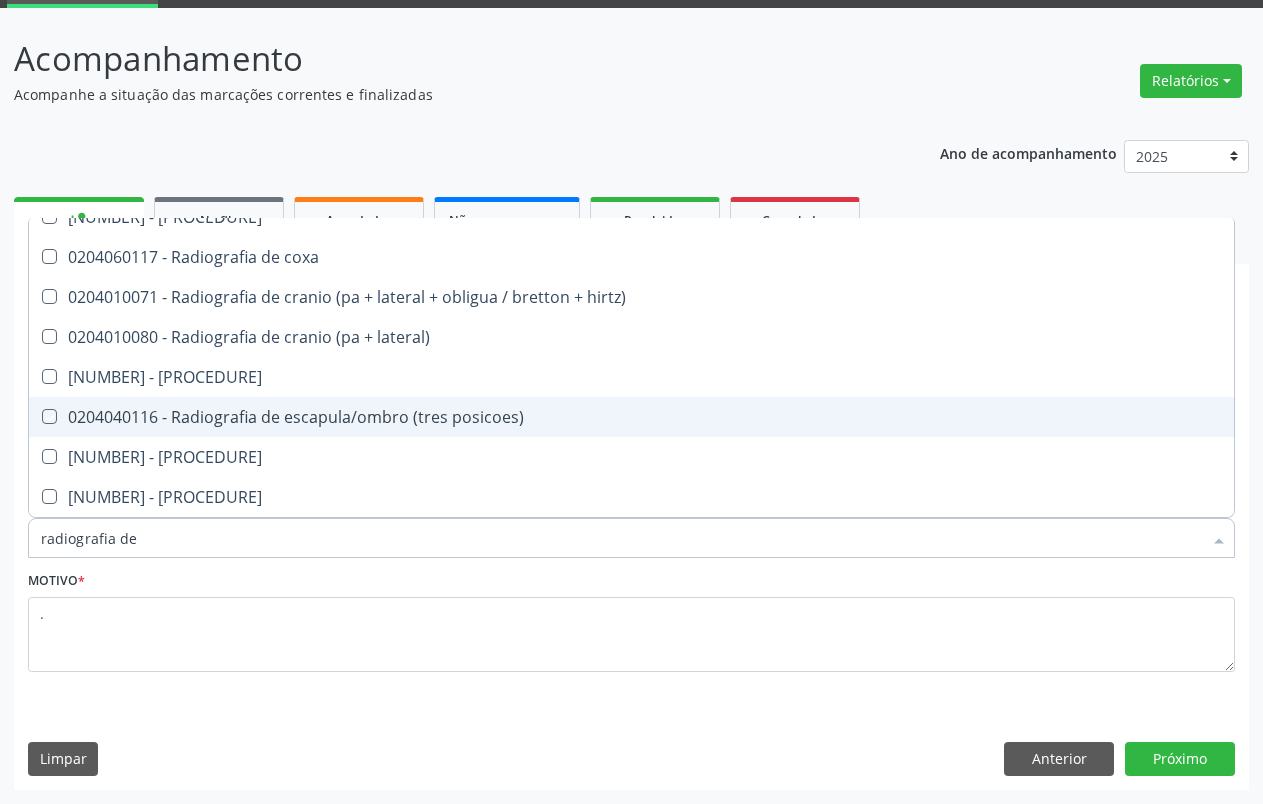 checkbox on "true" 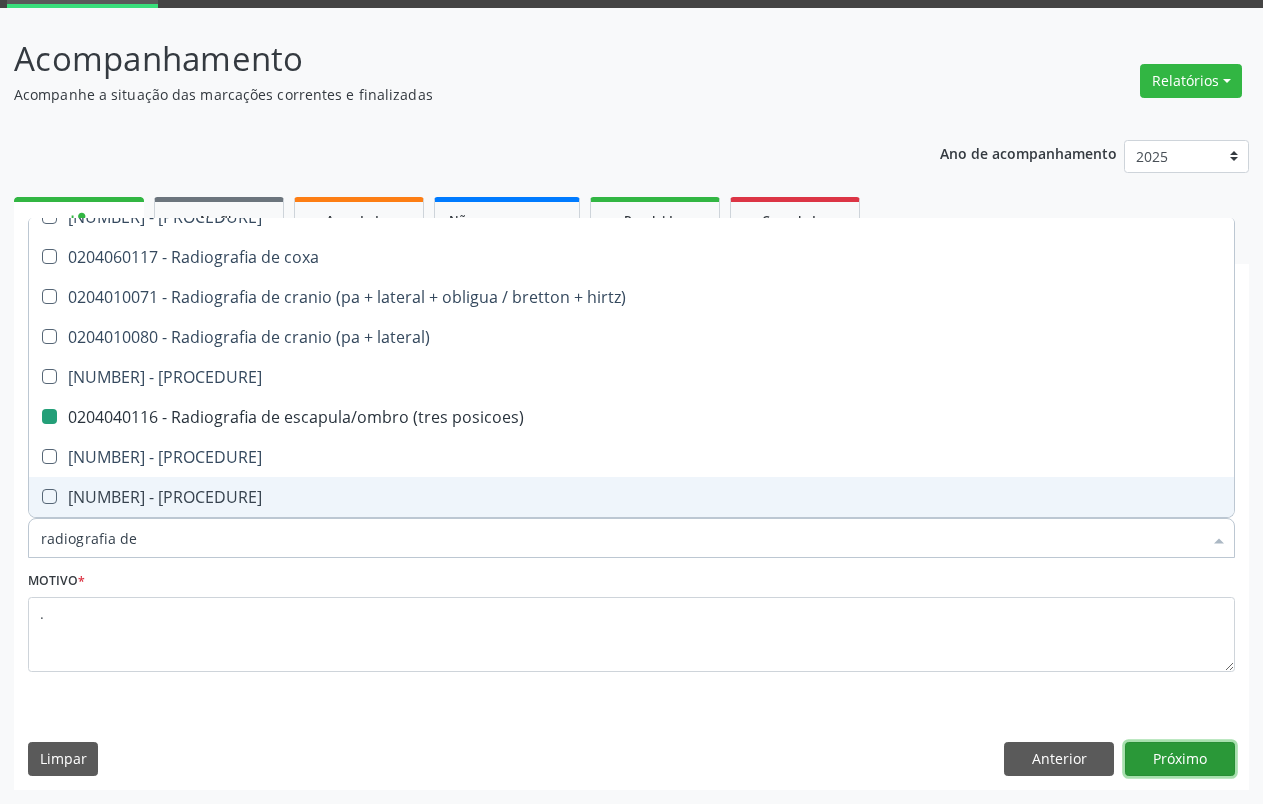 click on "Próximo" at bounding box center [1180, 759] 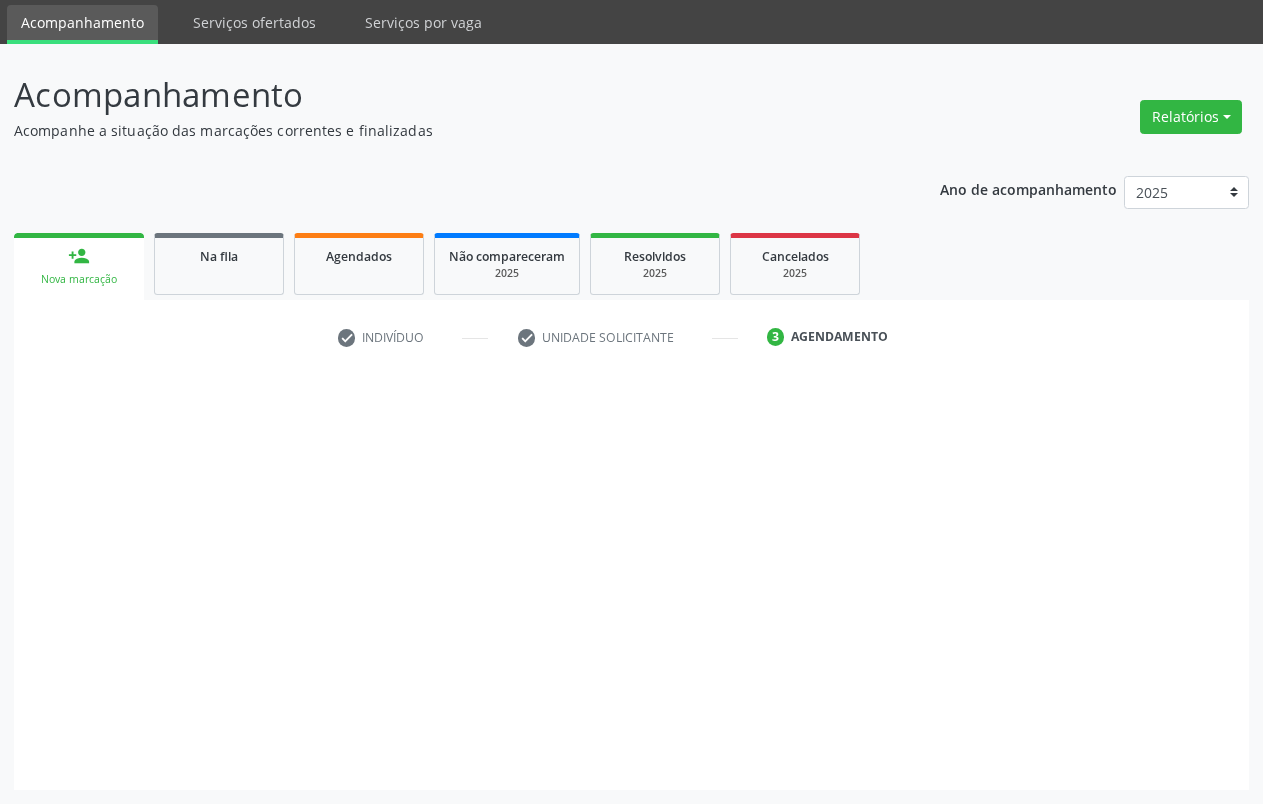scroll, scrollTop: 66, scrollLeft: 0, axis: vertical 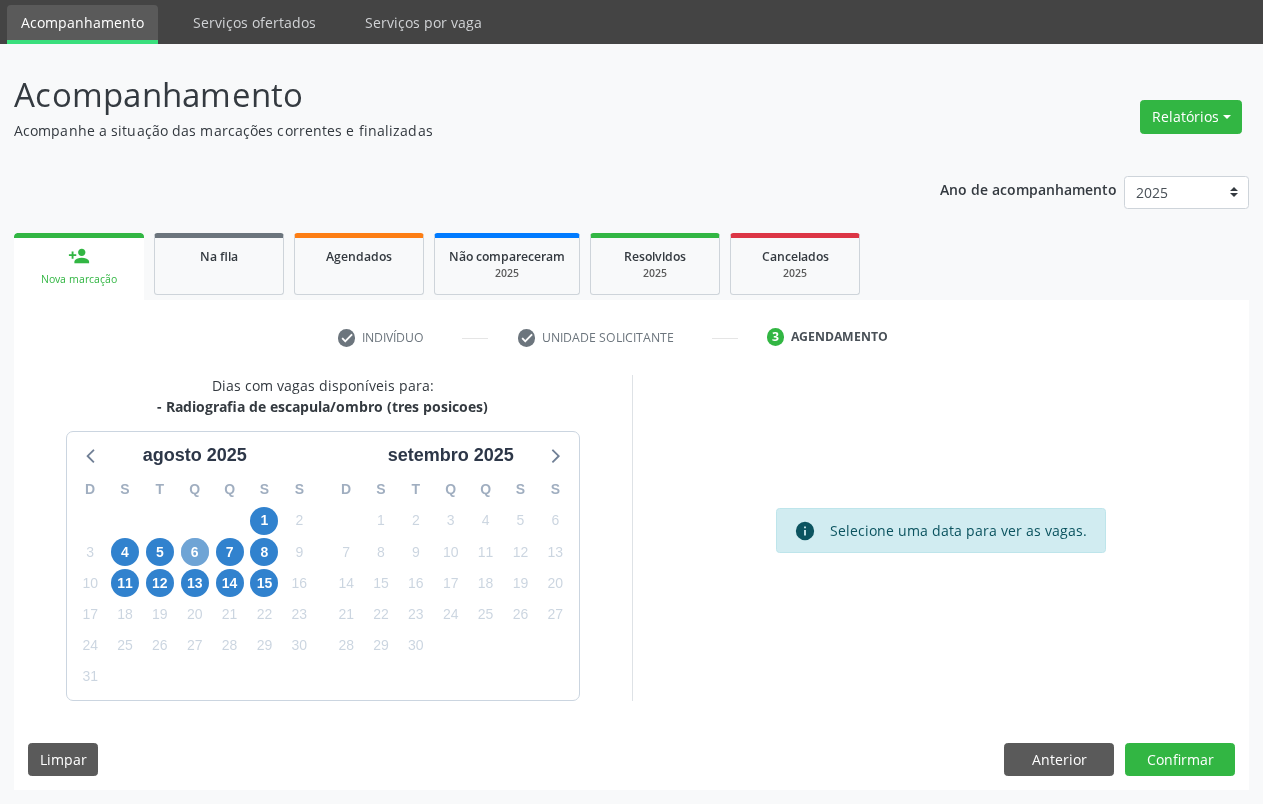 click on "6" at bounding box center (195, 552) 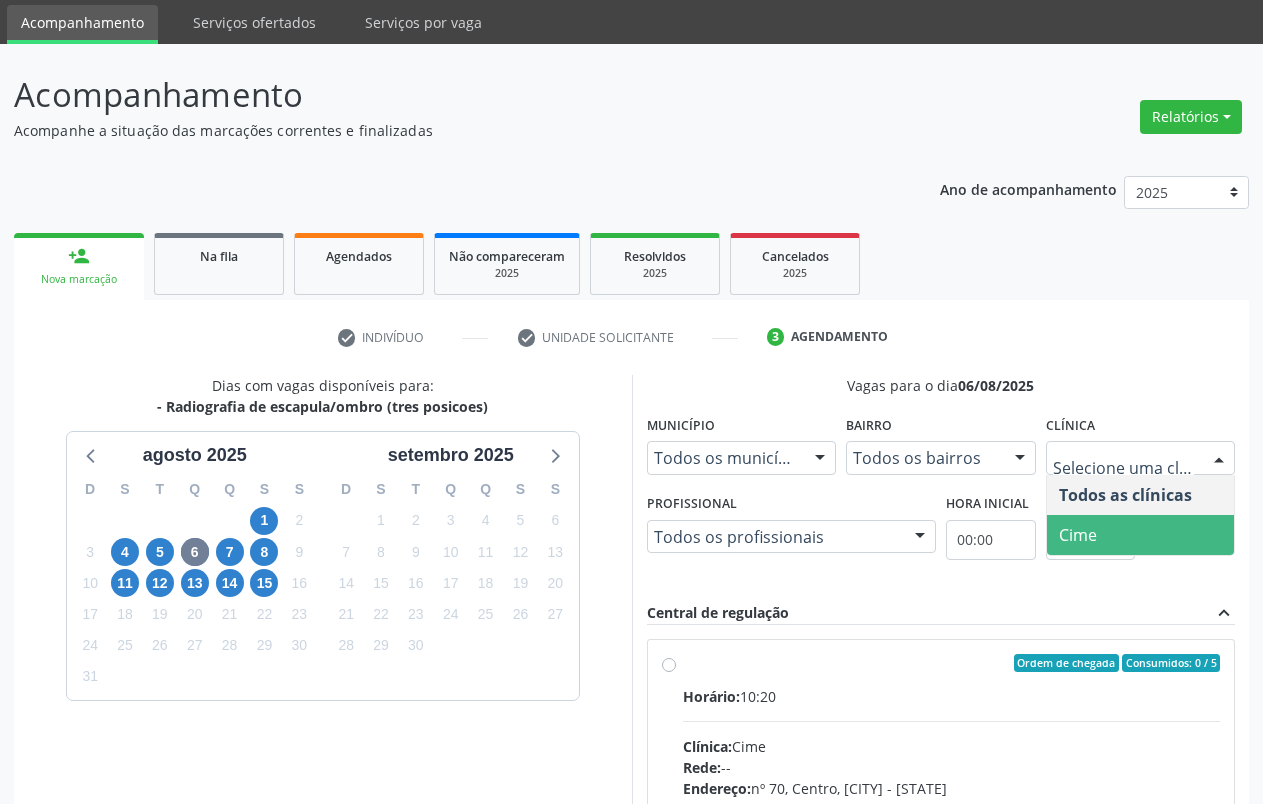 click on "Cime" at bounding box center [1141, 535] 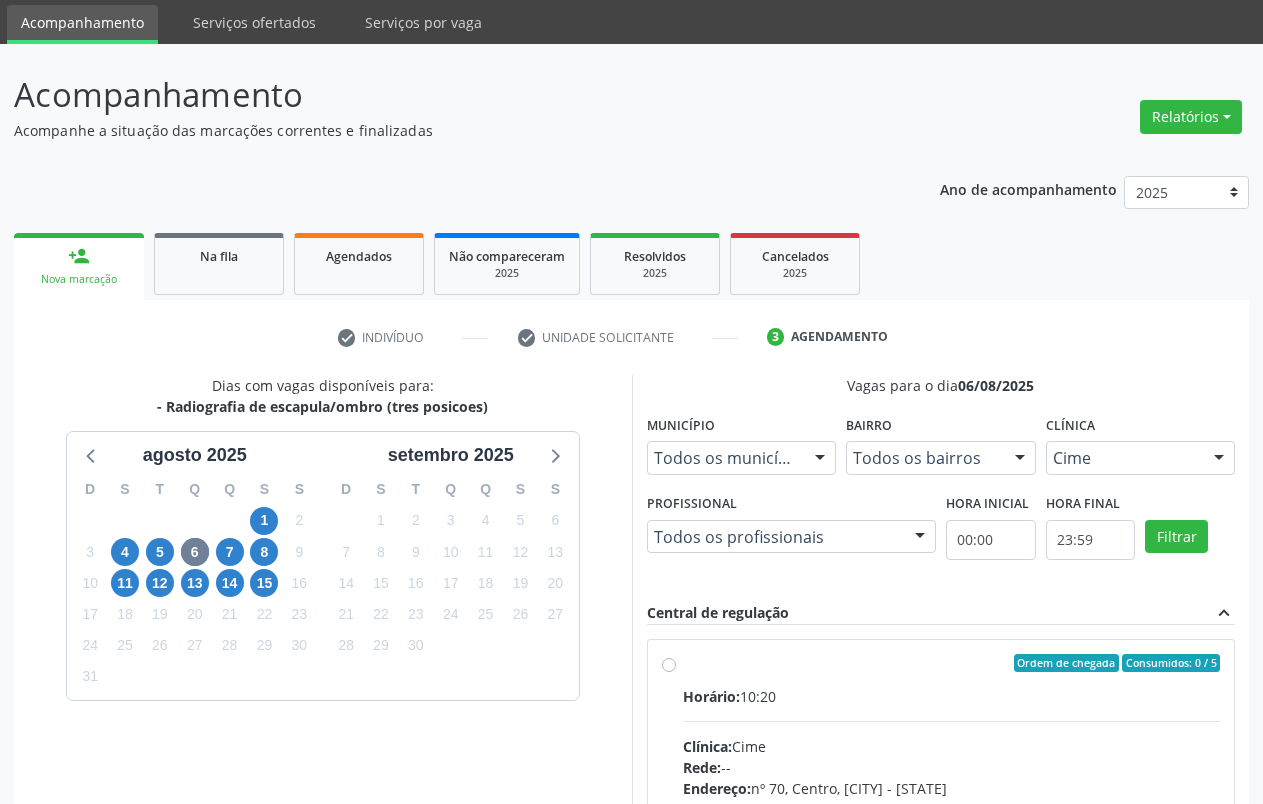click on "Ordem de chegada
Consumidos: 0 / 5
Horário:   10:20
Clínica:  Cime
Rede:
--
Endereço:   nº 70, Centro, [CITY] - [STATE]
Telefone:   [PHONE]
Profissional:
--
Informações adicionais sobre o atendimento
Idade de atendimento:
Sem restrição
Gênero(s) atendido(s):
Sem restrição
Informações adicionais:
--" at bounding box center (952, 807) 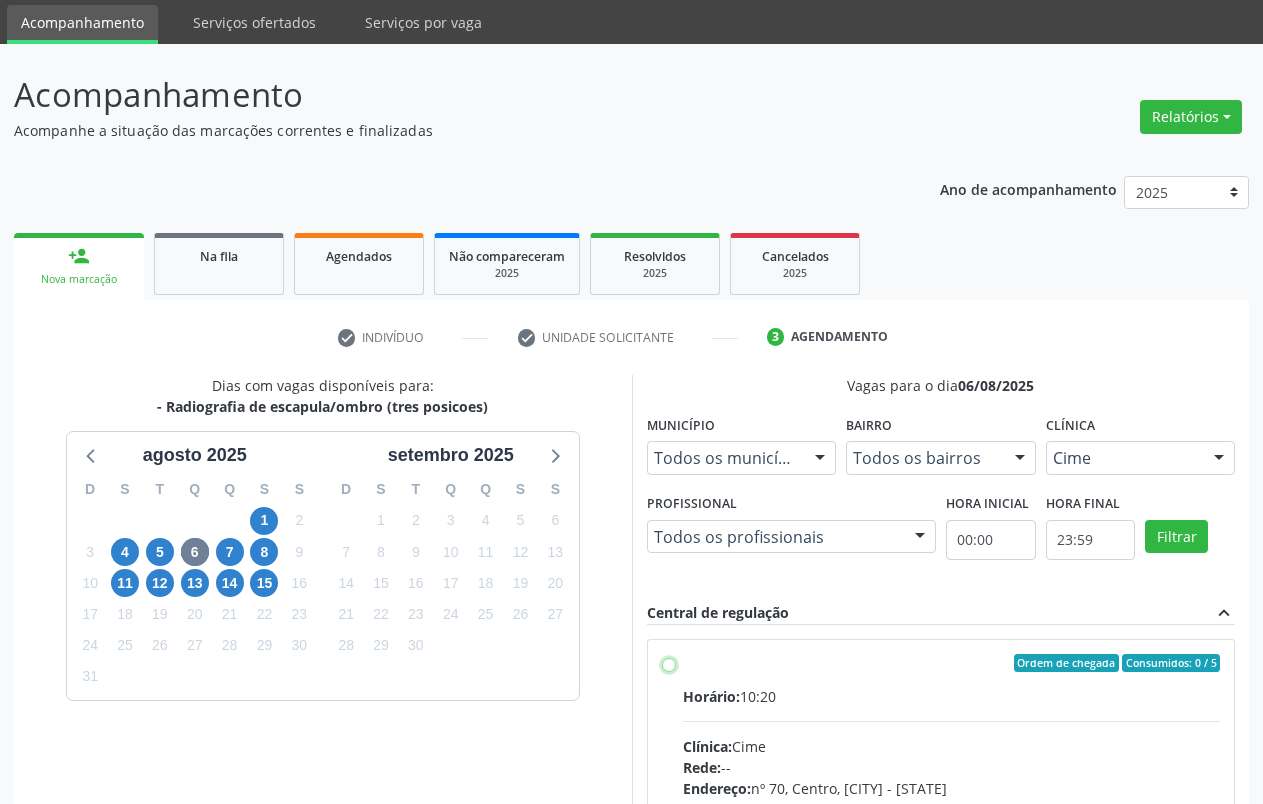radio on "true" 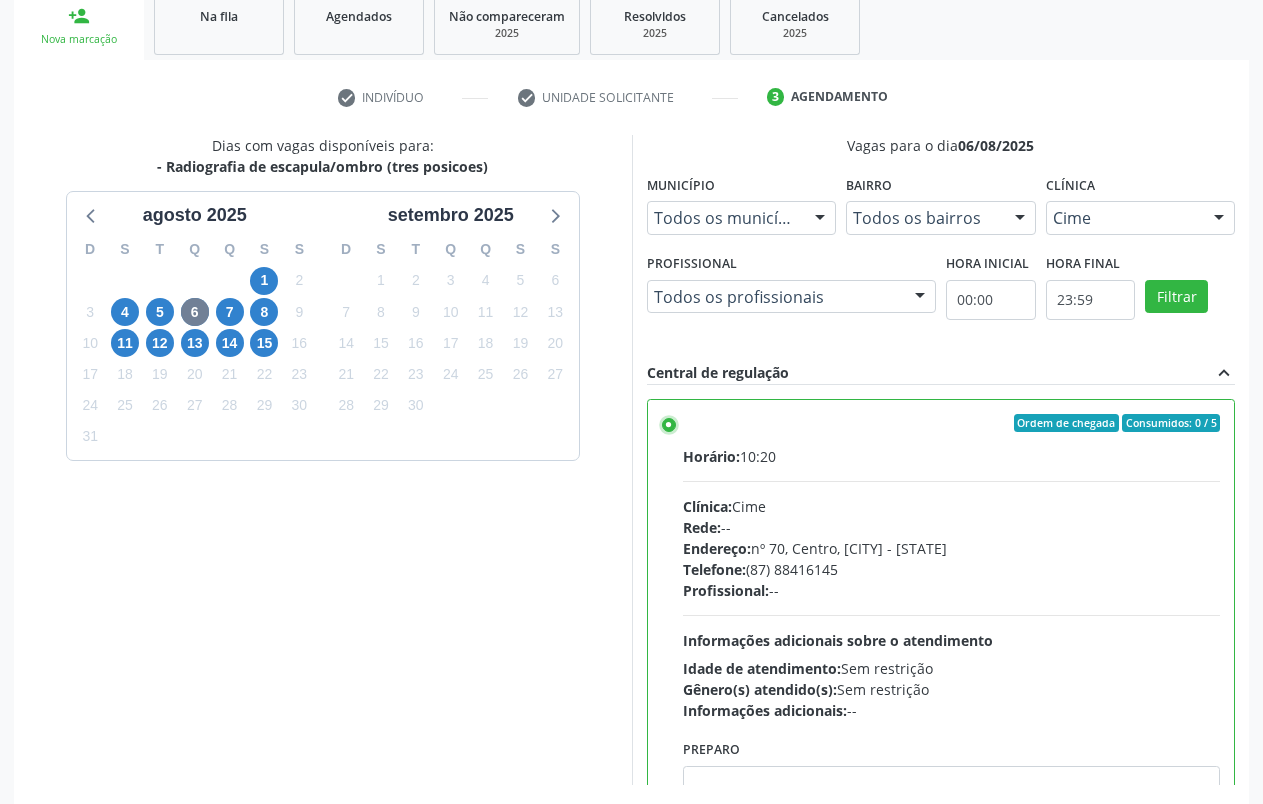 scroll, scrollTop: 314, scrollLeft: 0, axis: vertical 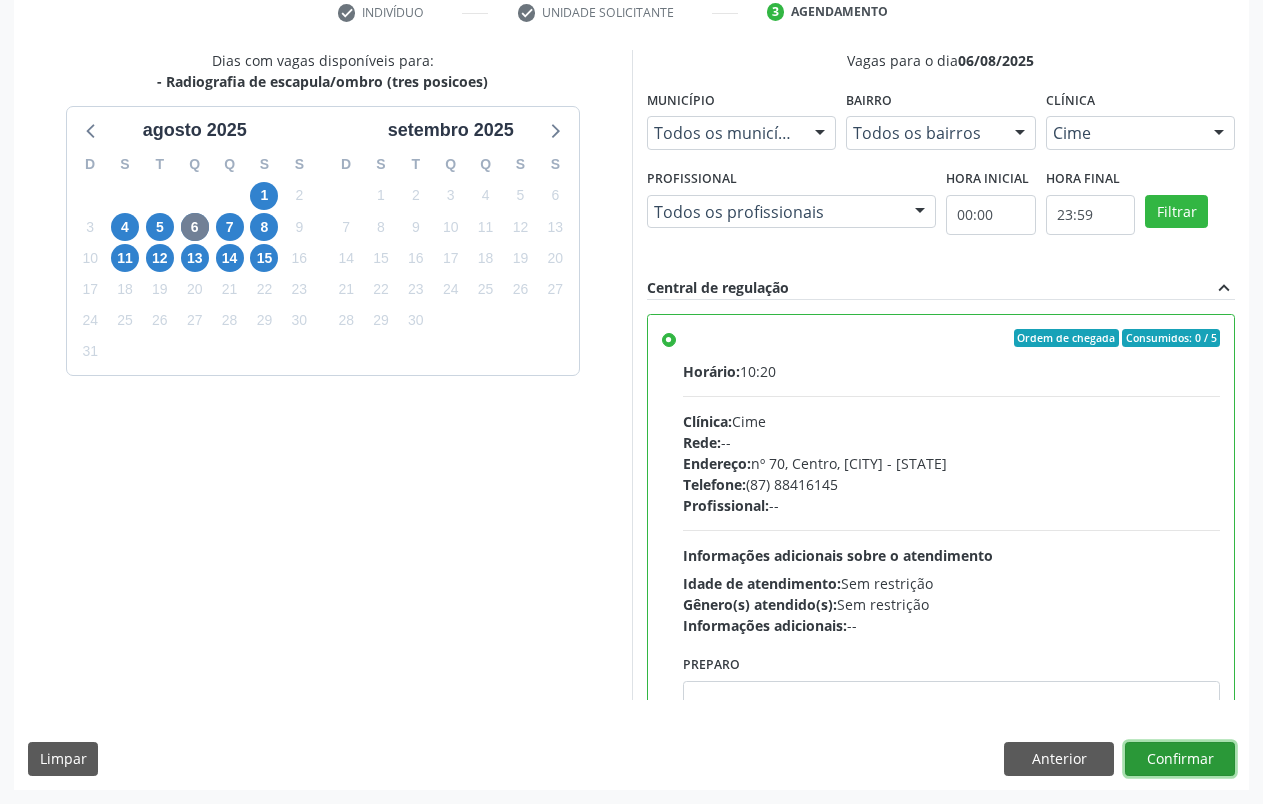 click on "Confirmar" at bounding box center (1180, 759) 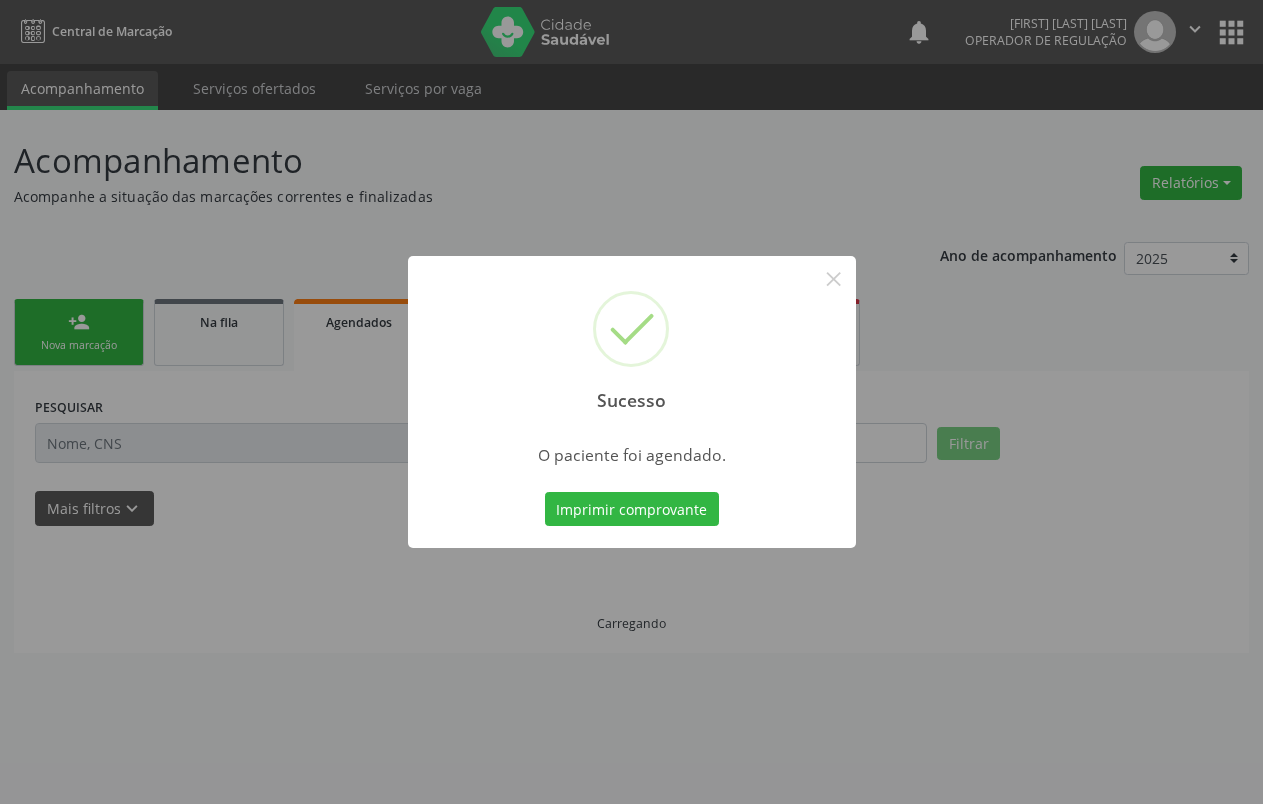 scroll, scrollTop: 0, scrollLeft: 0, axis: both 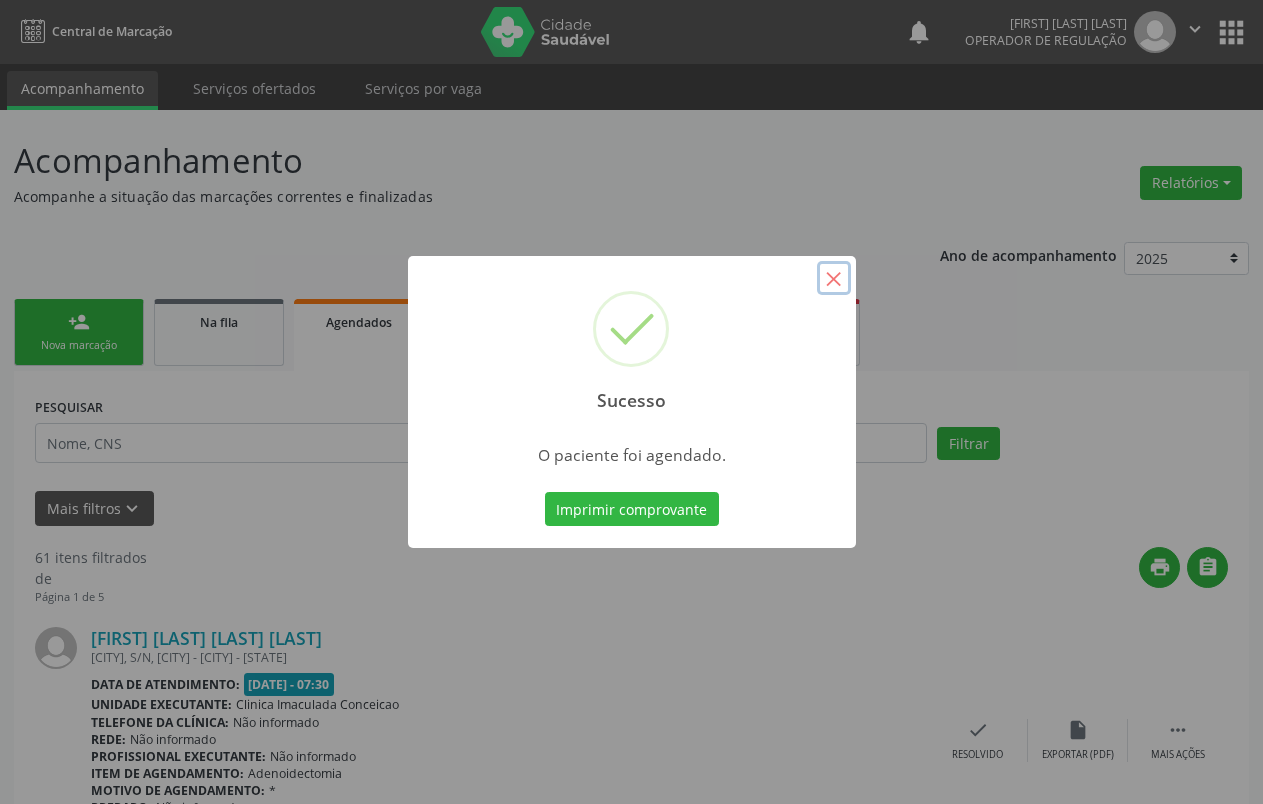 click on "×" at bounding box center [834, 278] 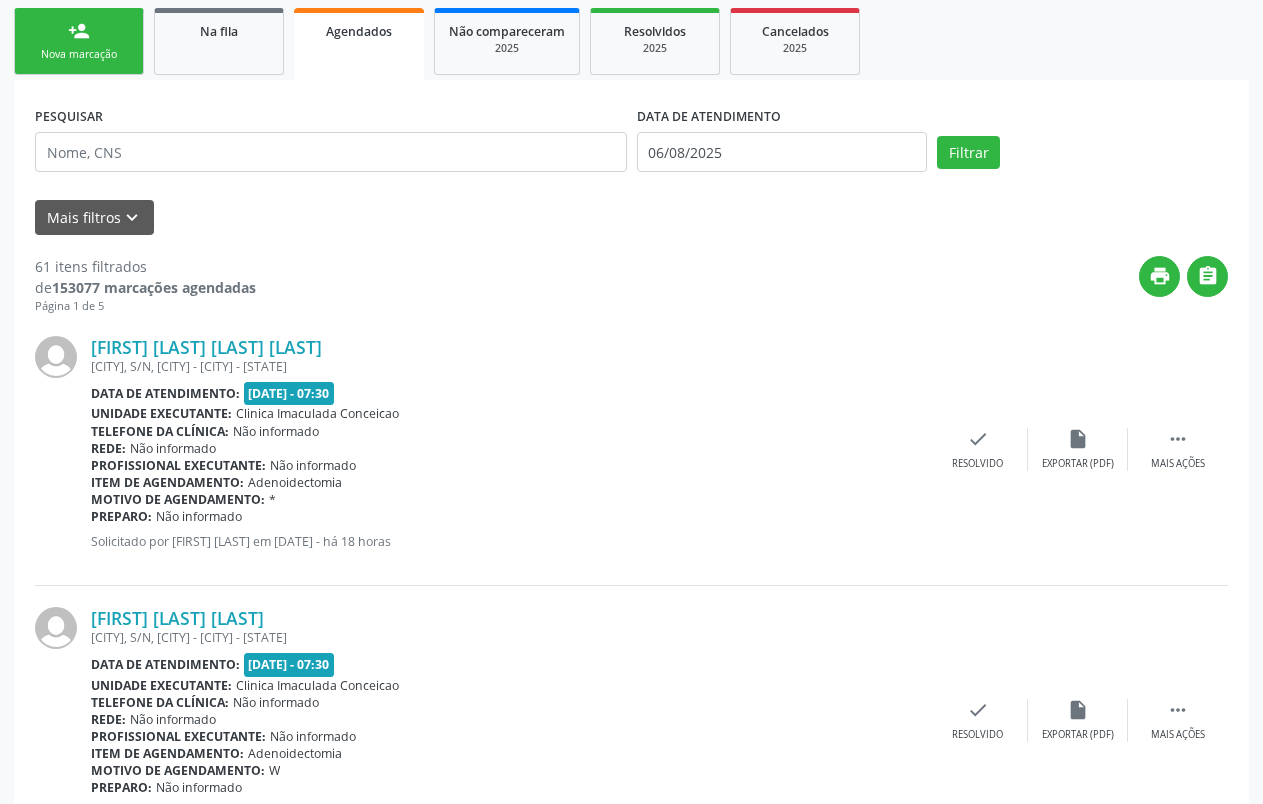 scroll, scrollTop: 297, scrollLeft: 0, axis: vertical 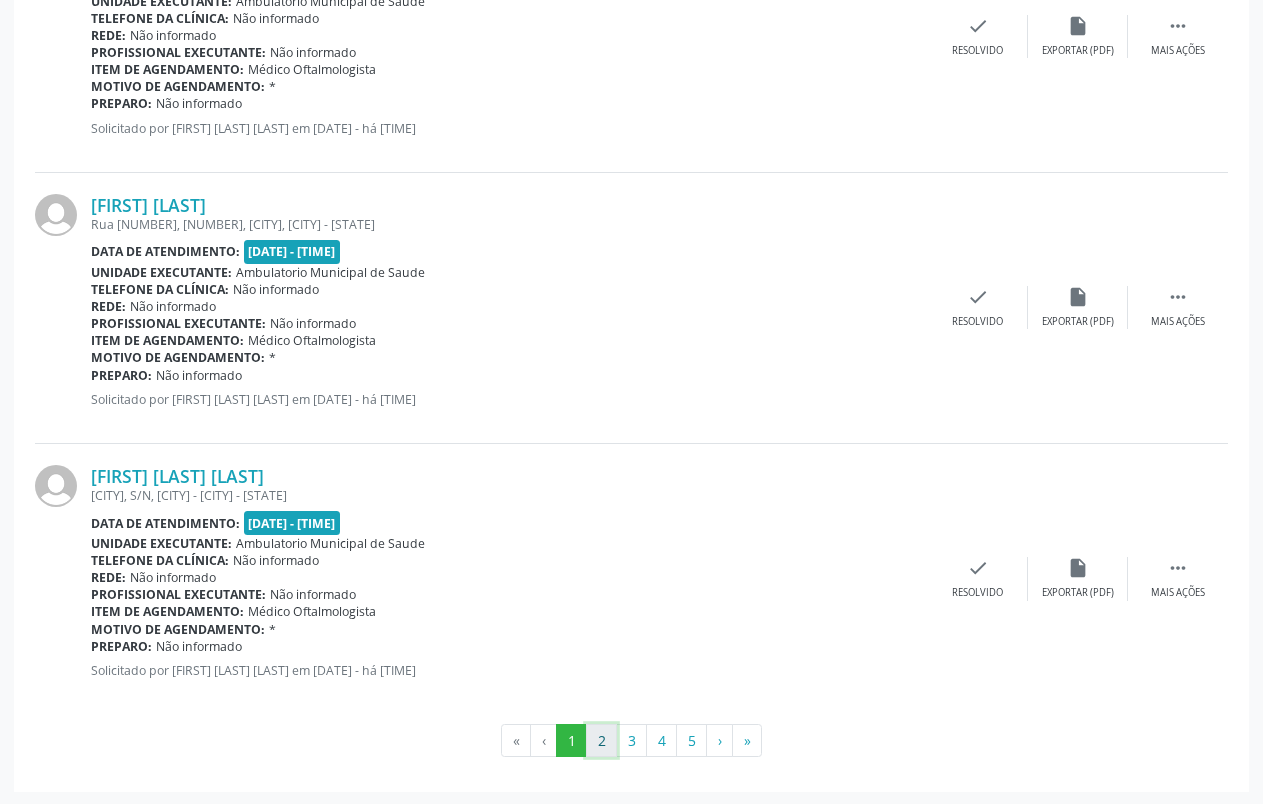 click on "2" at bounding box center [601, 741] 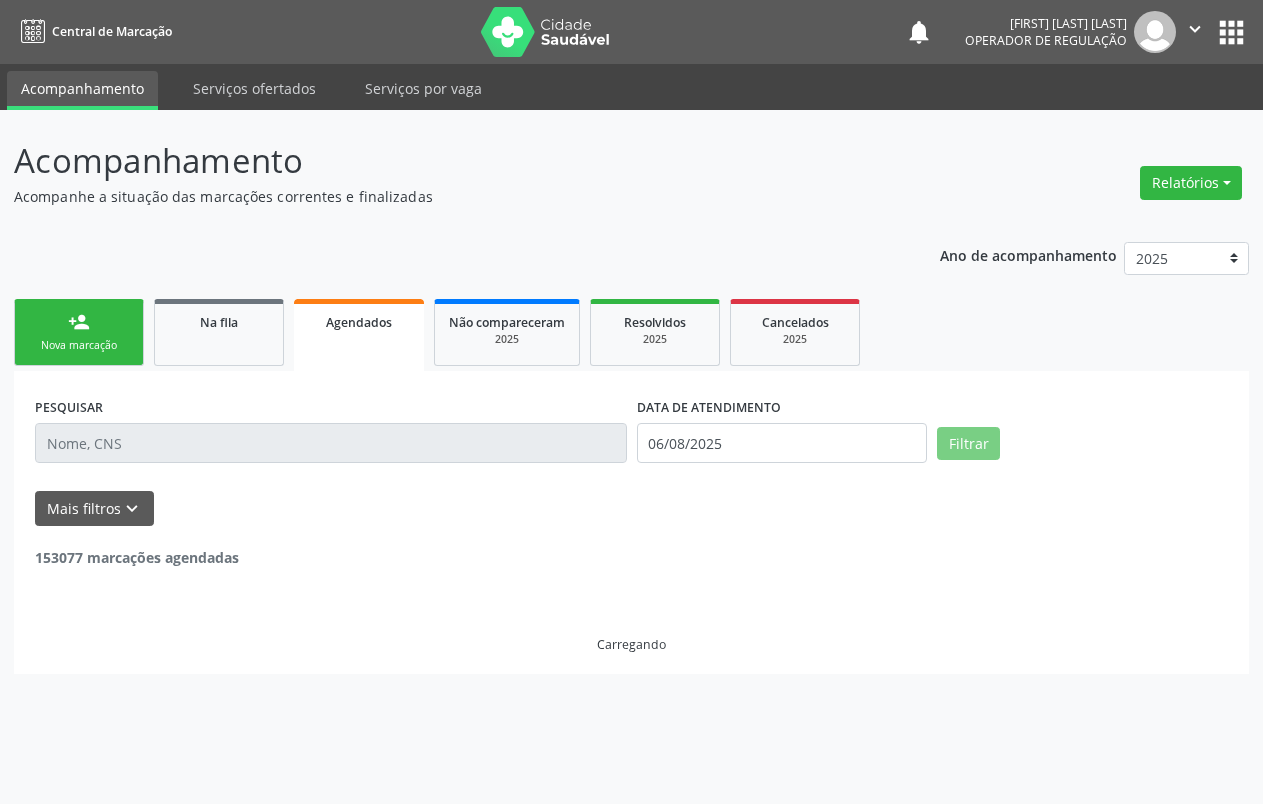 scroll, scrollTop: 0, scrollLeft: 0, axis: both 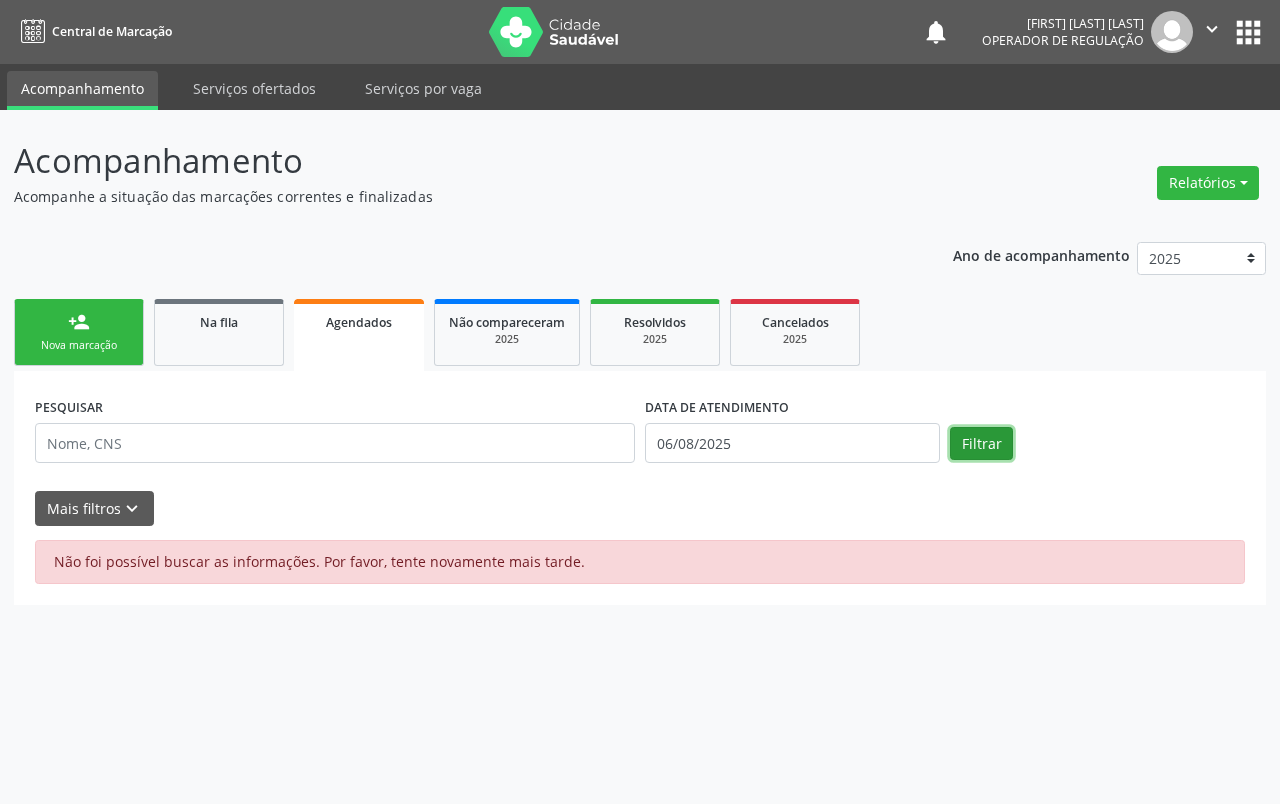 click on "Filtrar" at bounding box center [981, 444] 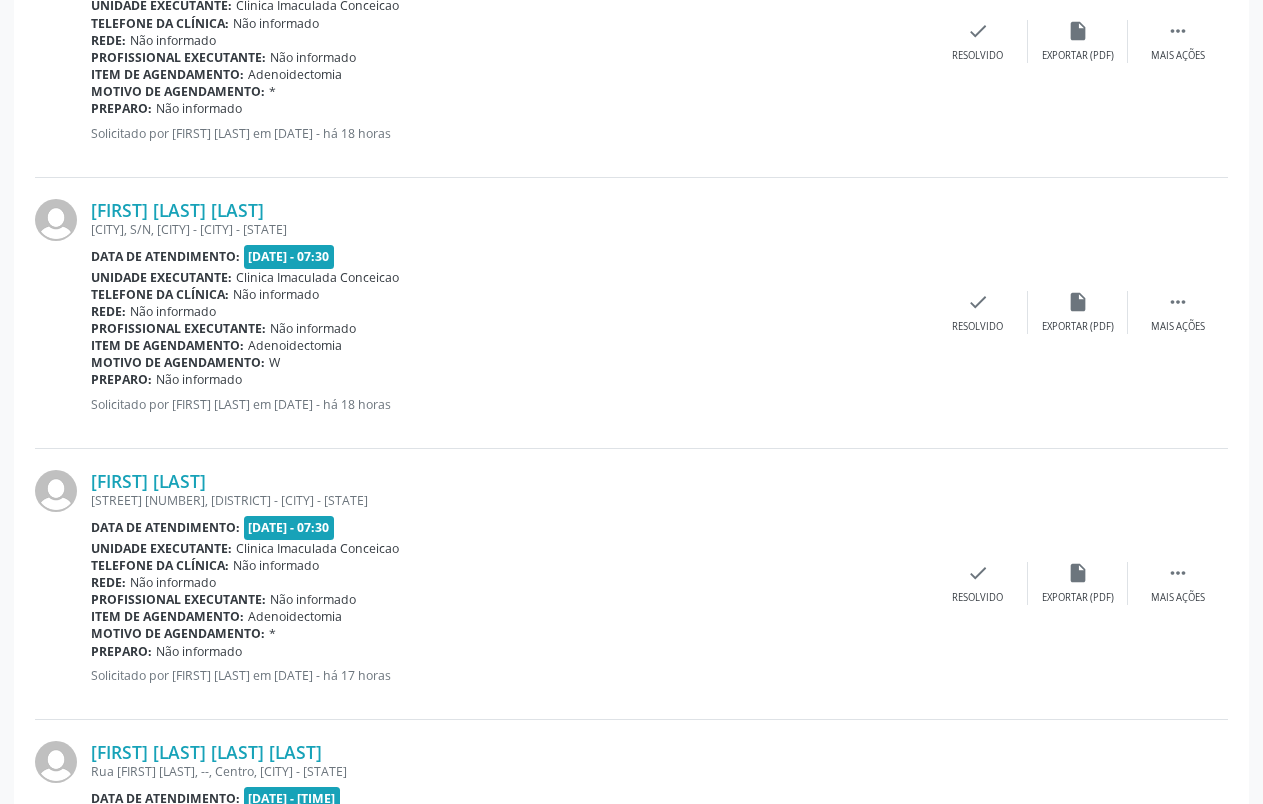 scroll, scrollTop: 0, scrollLeft: 0, axis: both 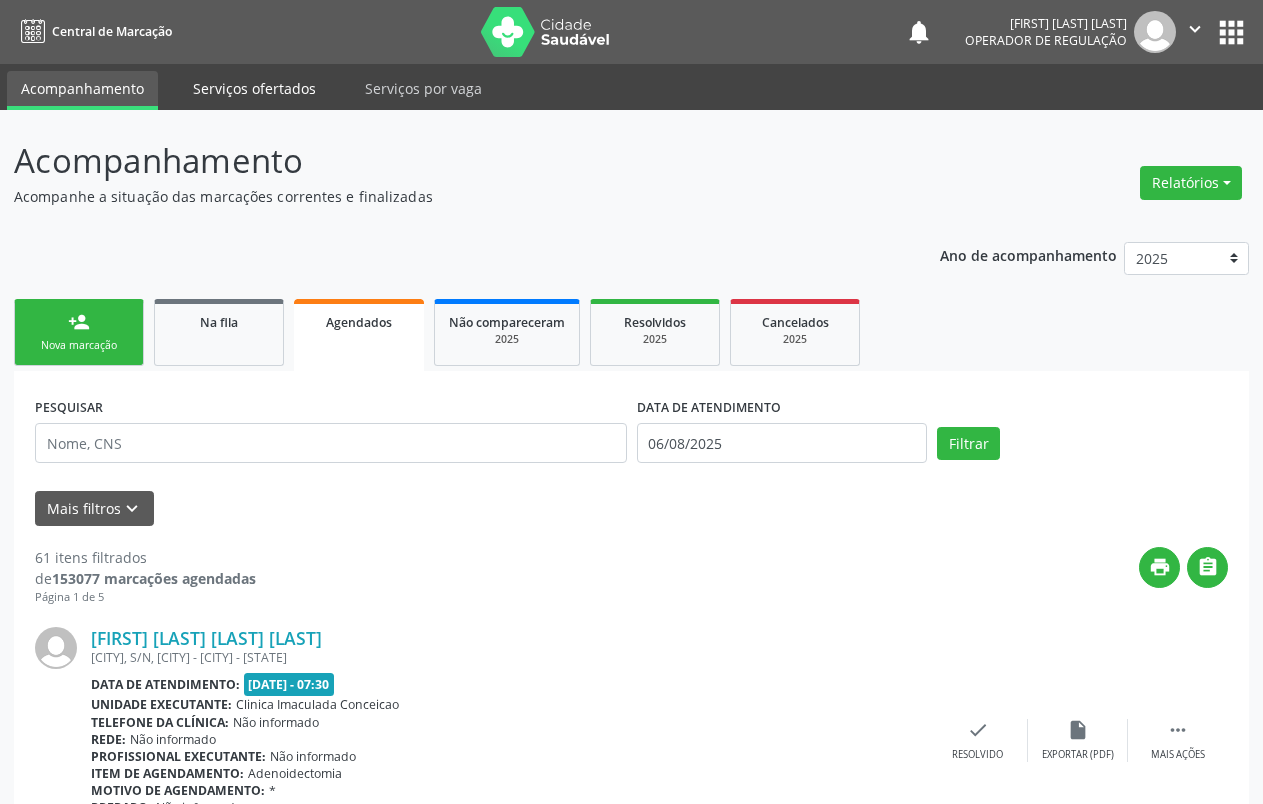 click on "Serviços ofertados" at bounding box center [254, 88] 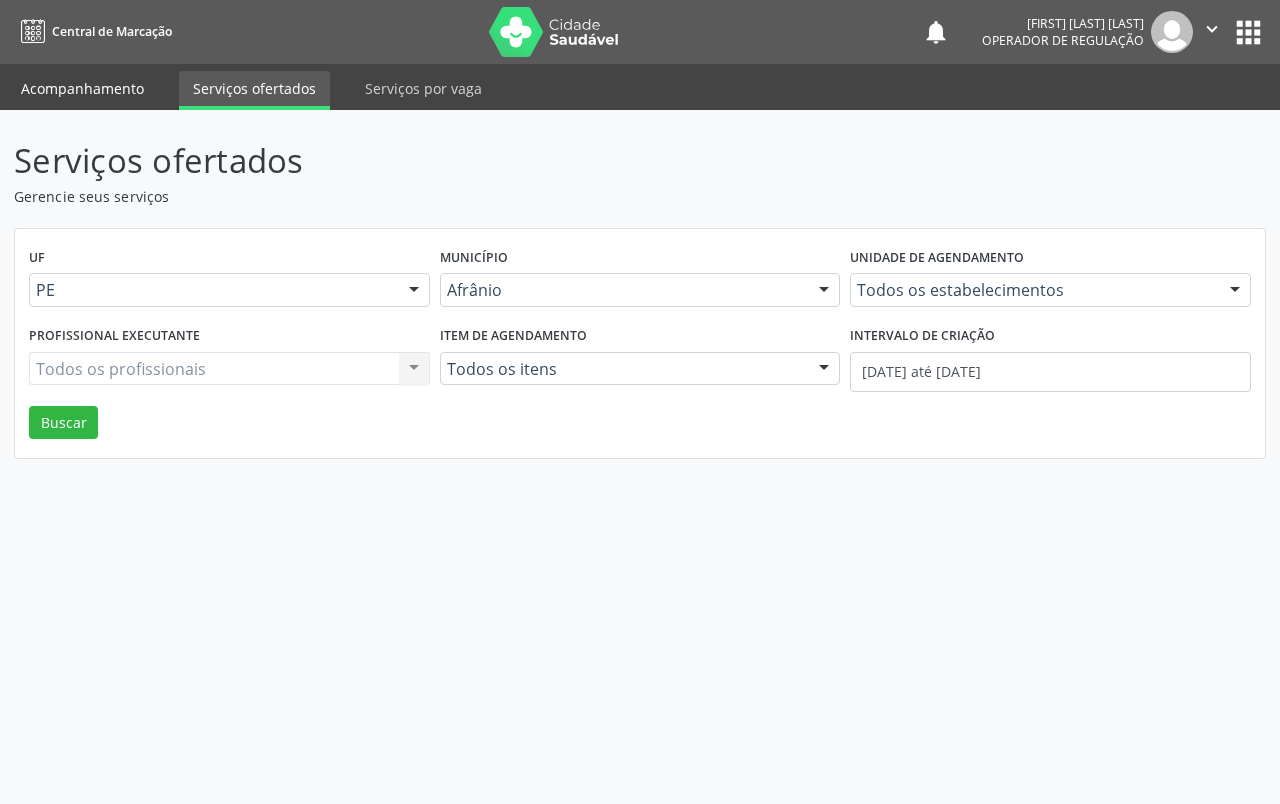 click on "Acompanhamento" at bounding box center (82, 88) 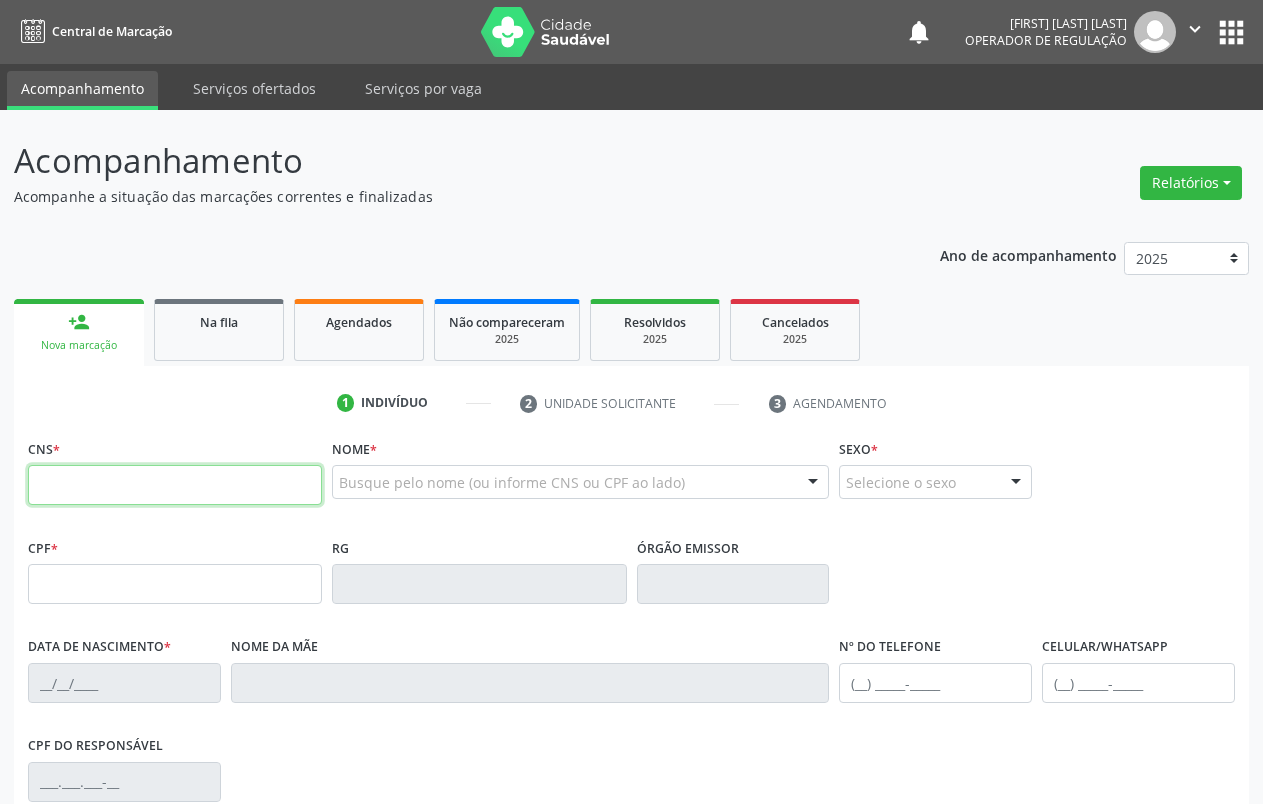 click at bounding box center (175, 485) 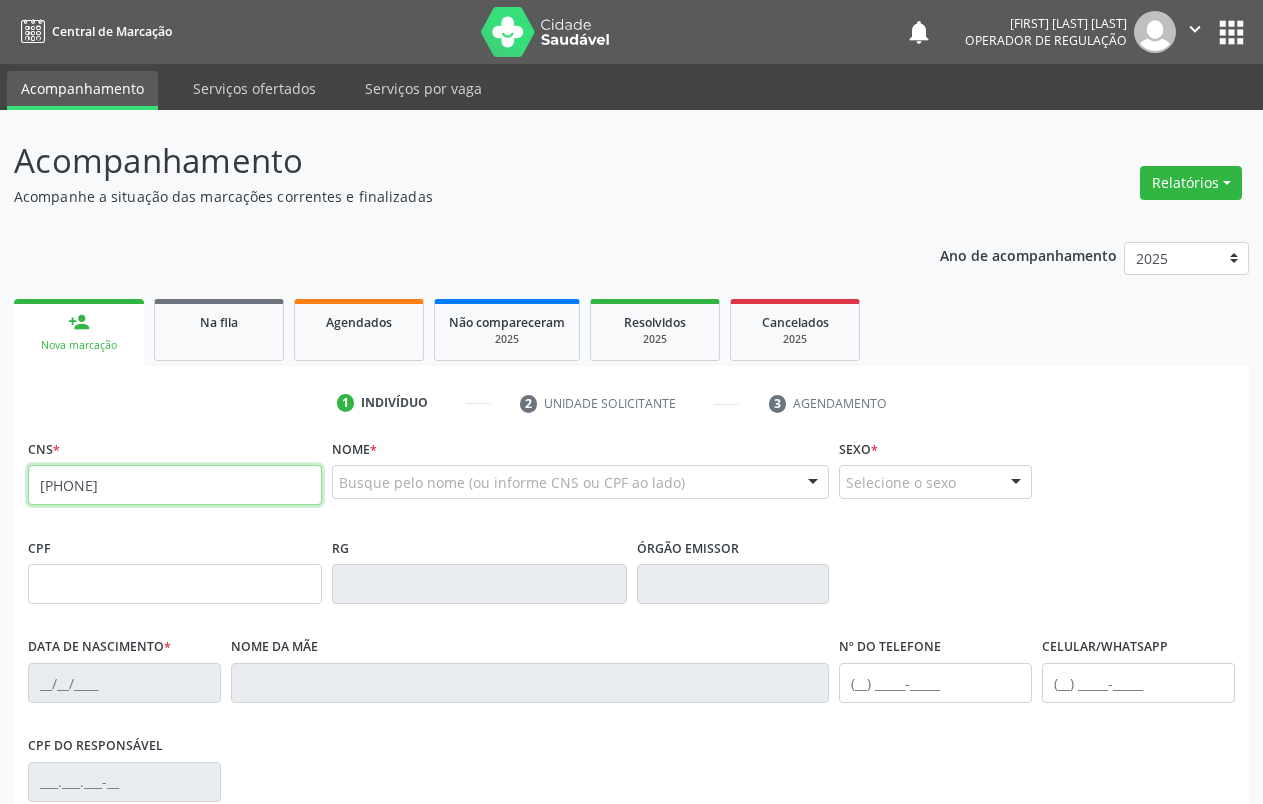 type on "[PHONE]" 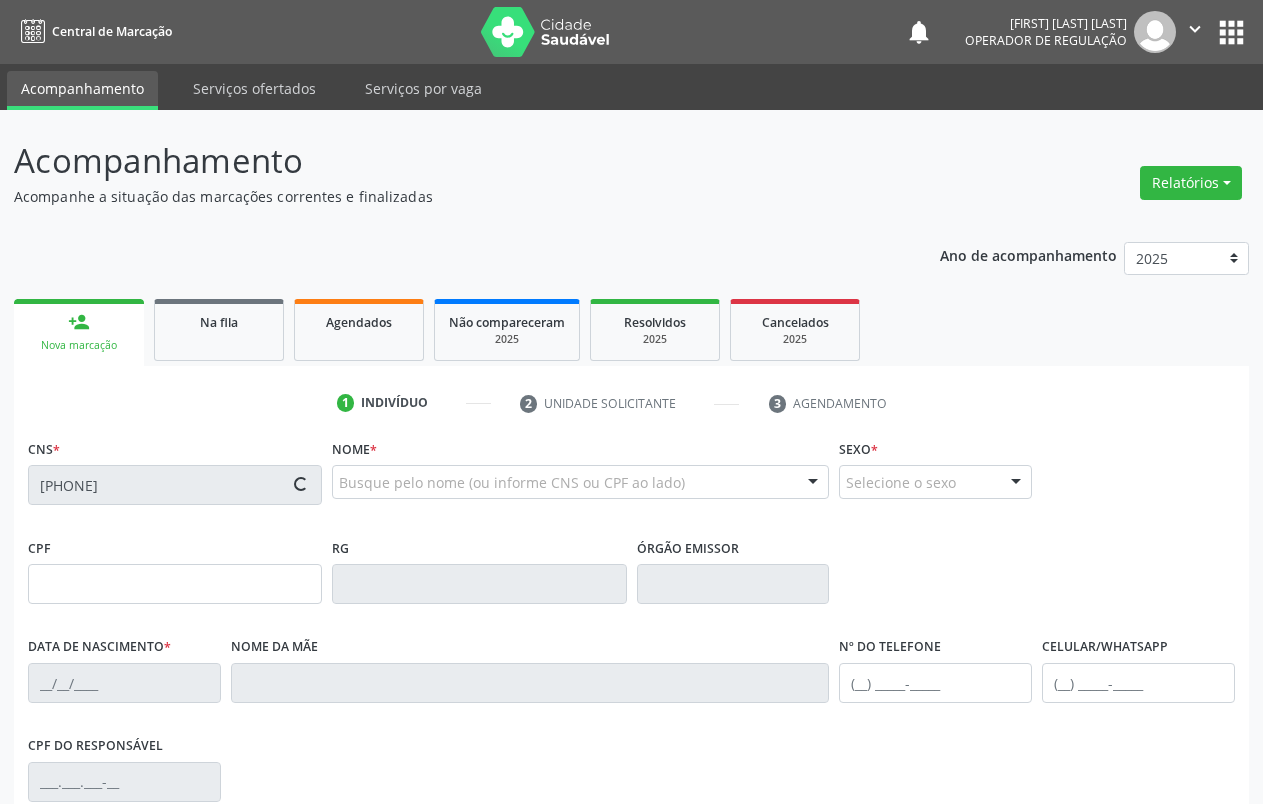 type on "[SSN]" 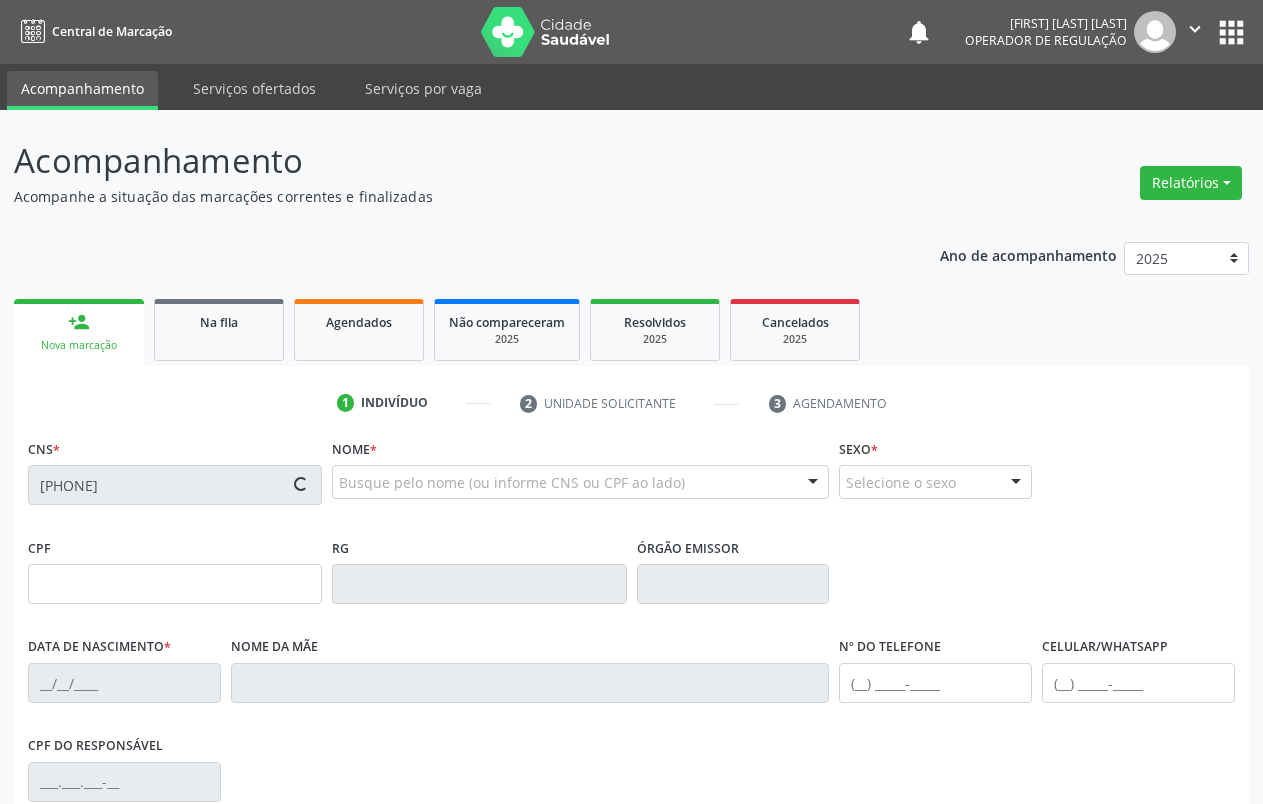 type on "[DATE]" 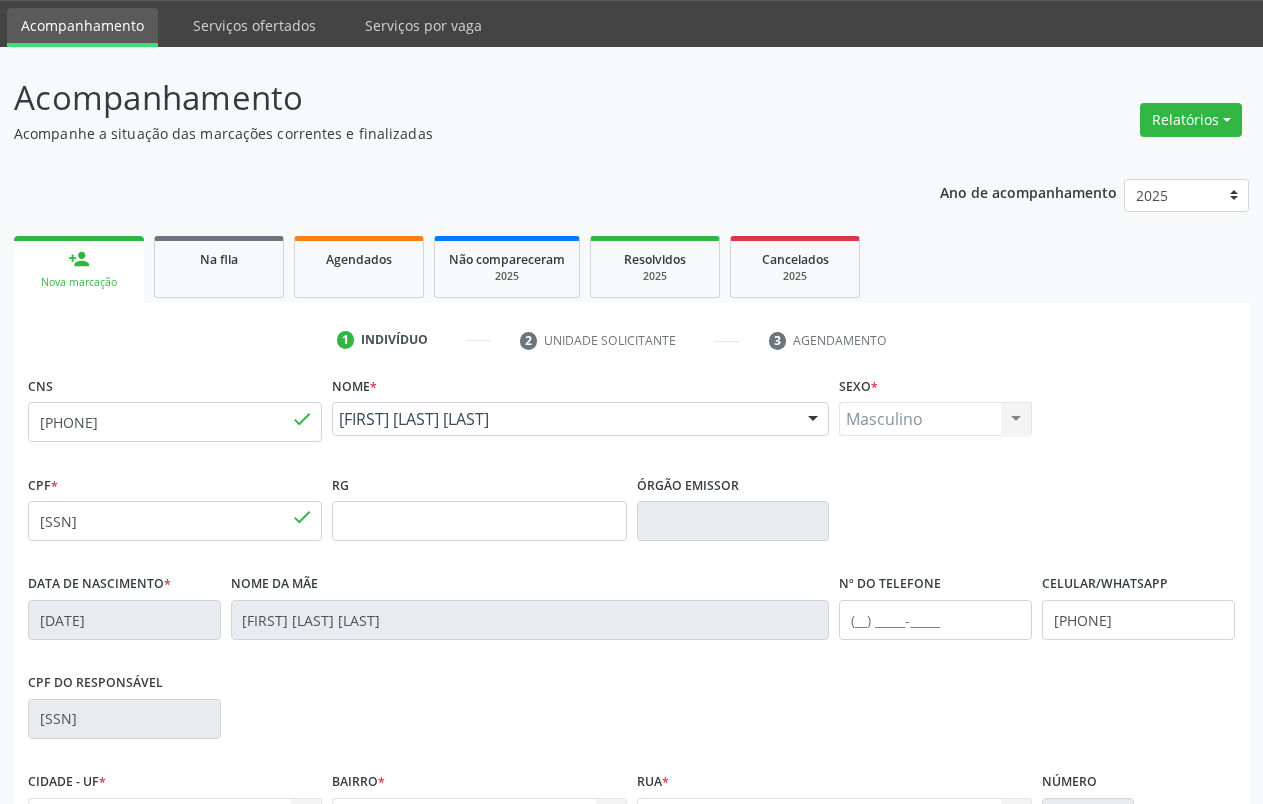 scroll, scrollTop: 280, scrollLeft: 0, axis: vertical 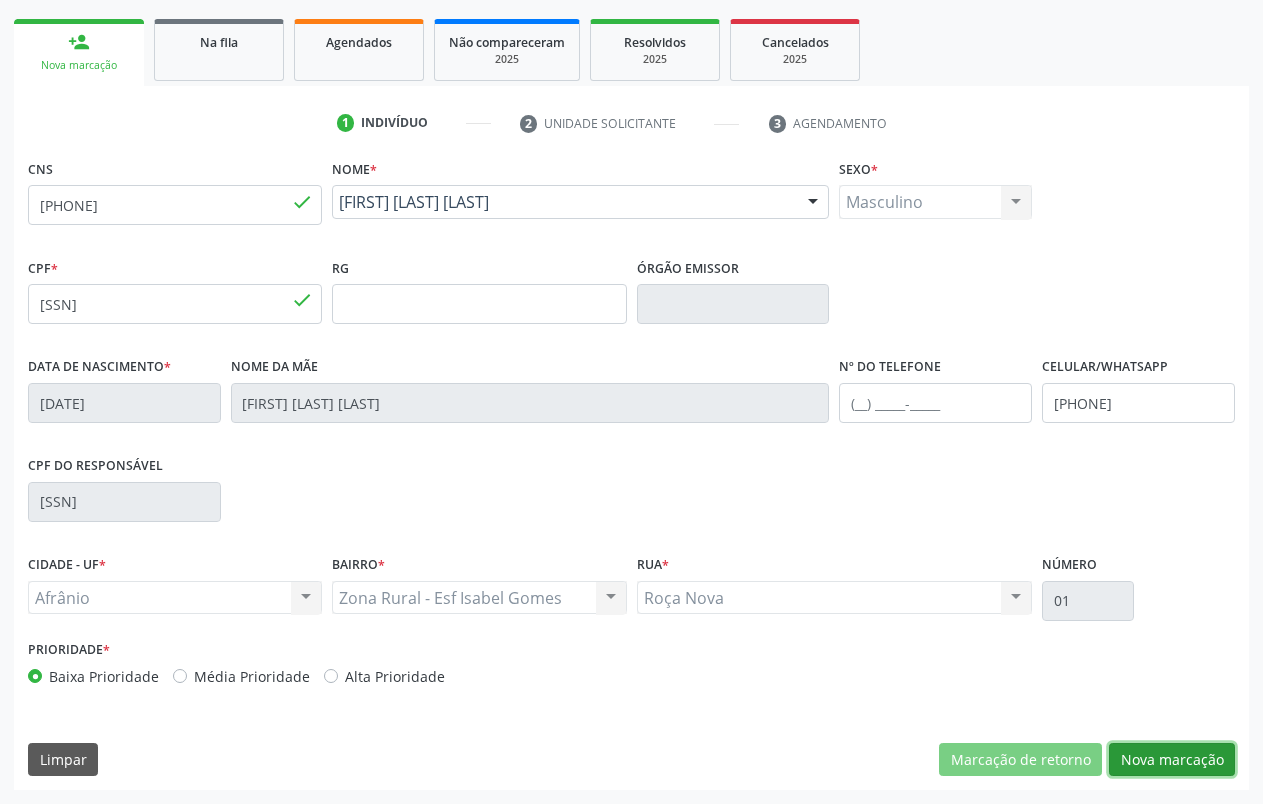click on "Nova marcação" at bounding box center (1172, 760) 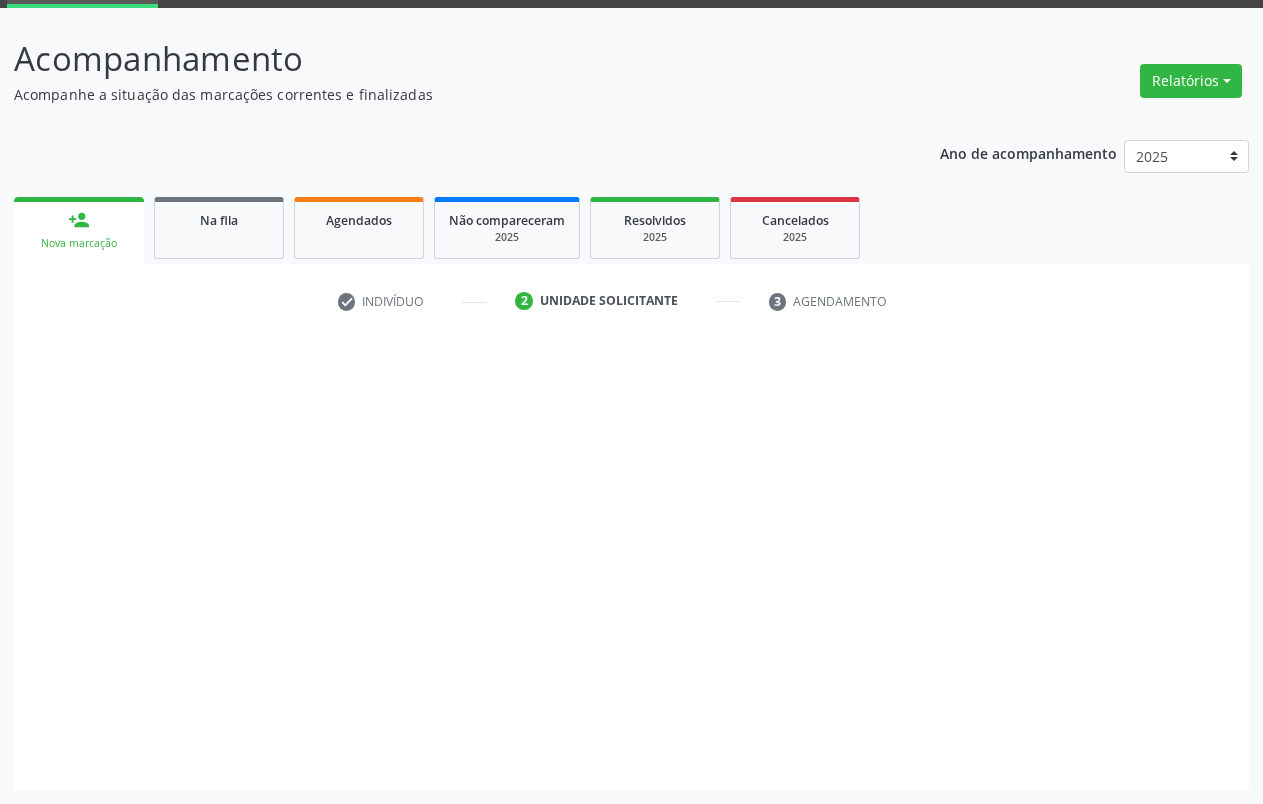 scroll, scrollTop: 102, scrollLeft: 0, axis: vertical 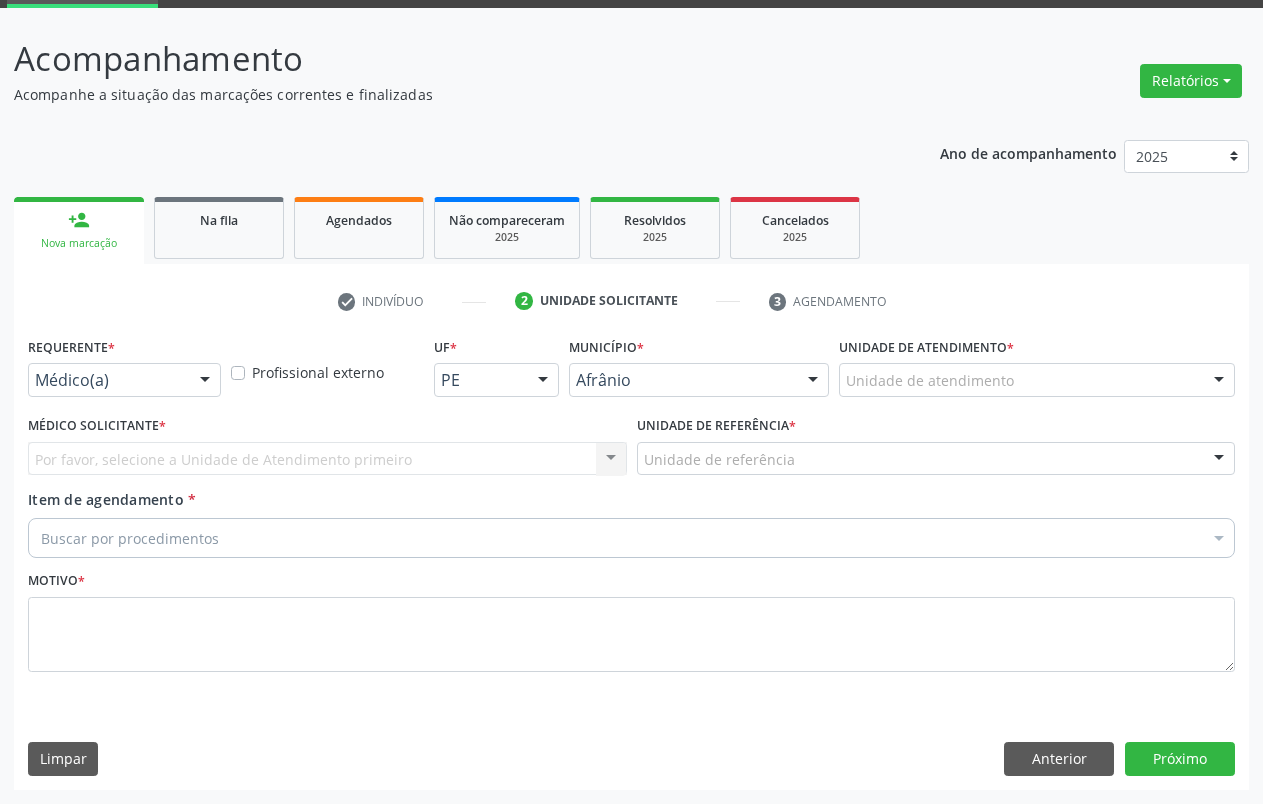 drag, startPoint x: 976, startPoint y: 367, endPoint x: 978, endPoint y: 379, distance: 12.165525 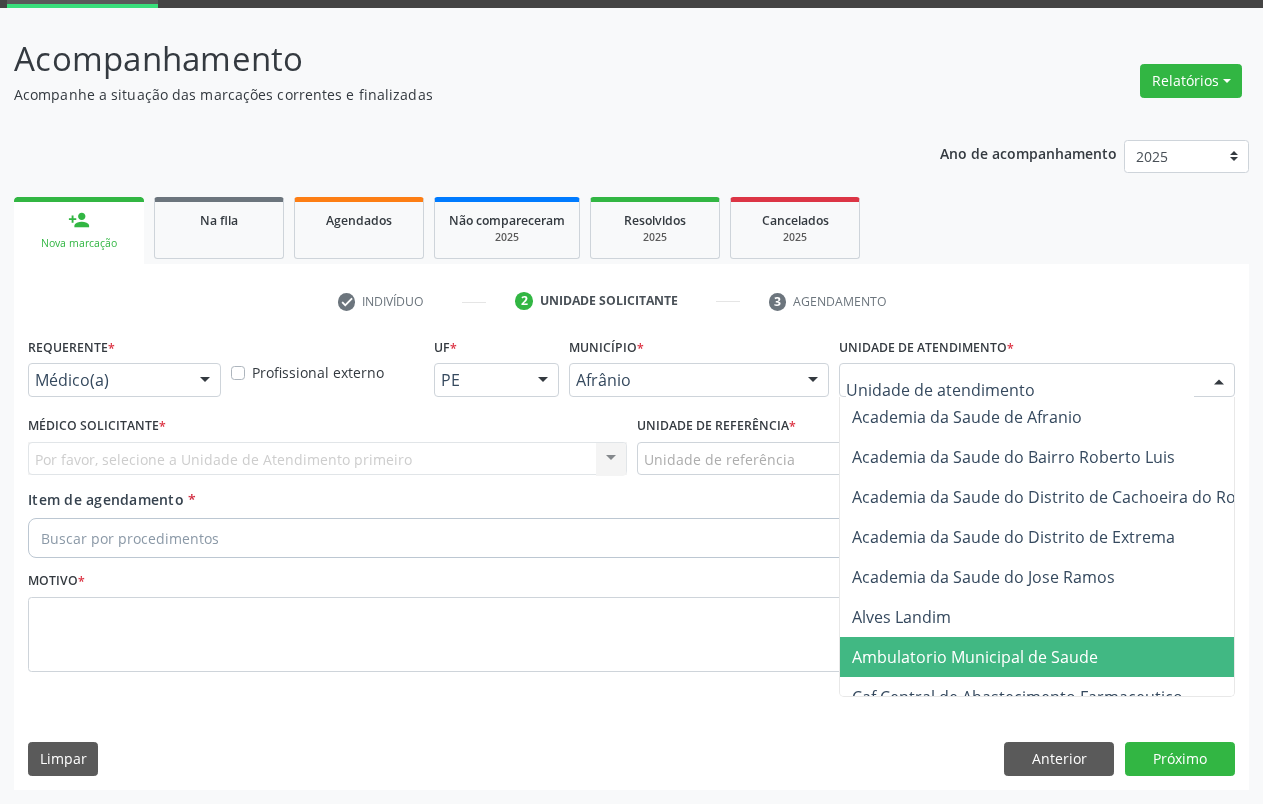 click on "Ambulatorio Municipal de Saude" at bounding box center [1078, 657] 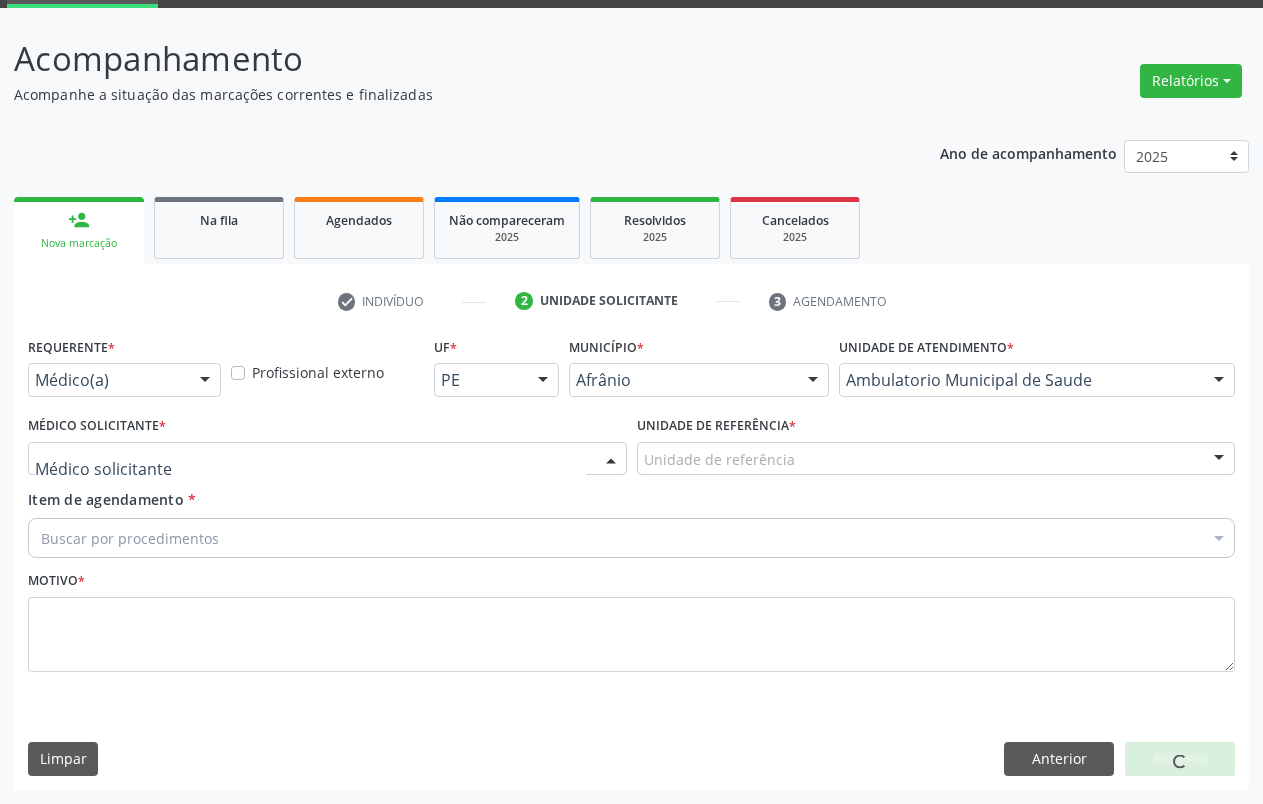 click at bounding box center [327, 459] 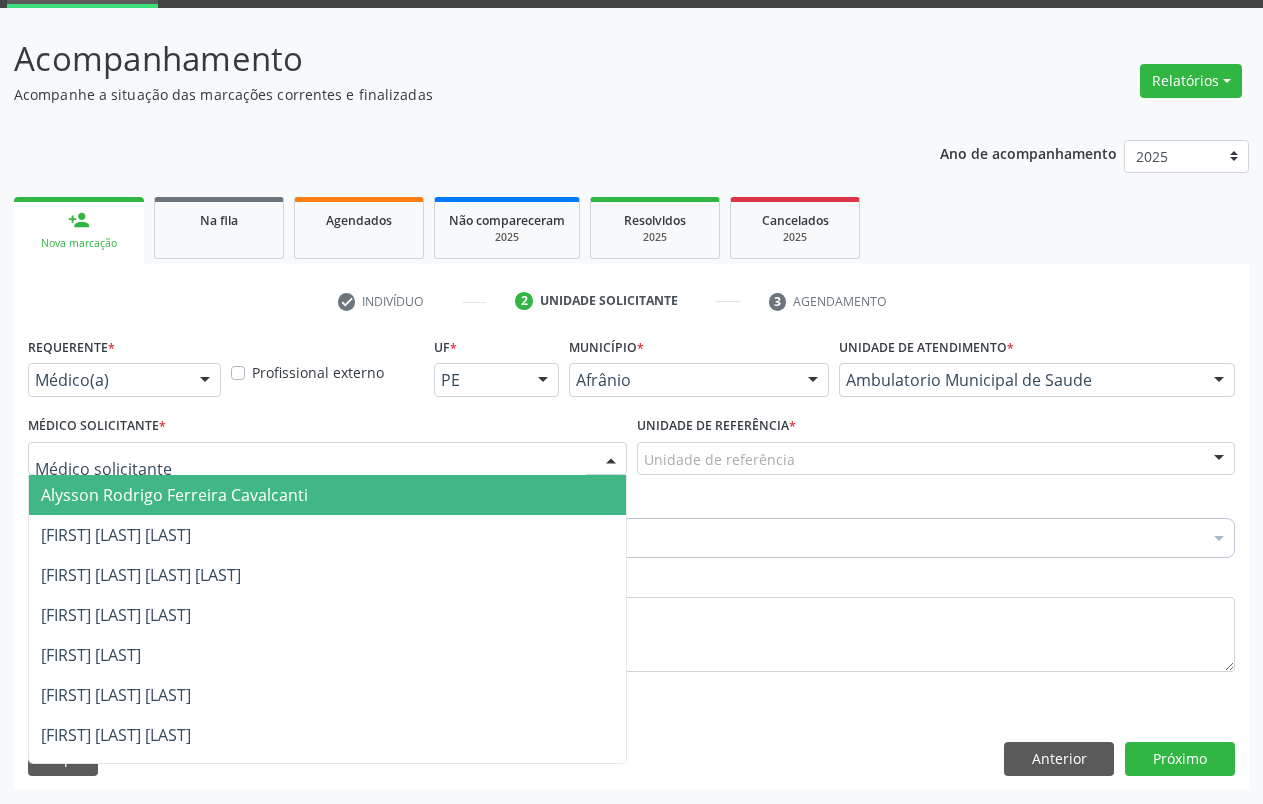 click on "Alysson Rodrigo Ferreira Cavalcanti" at bounding box center [327, 495] 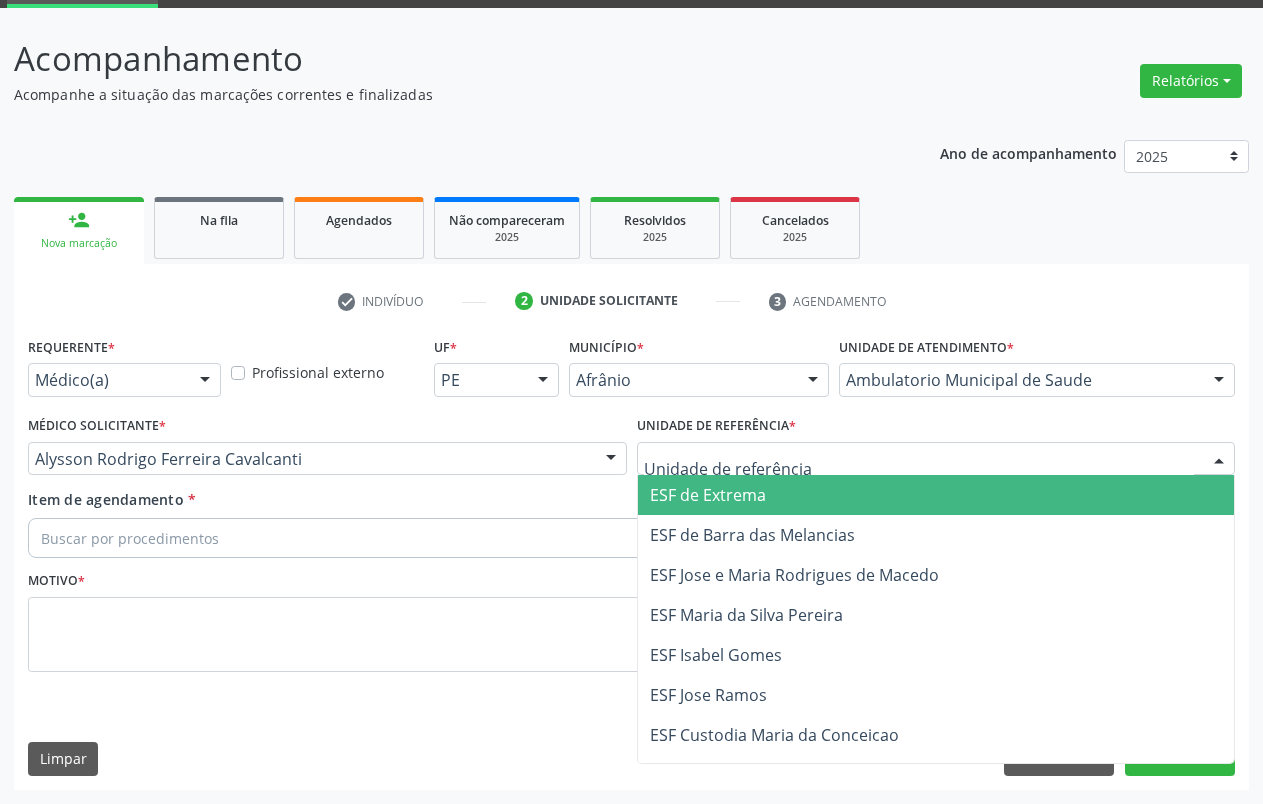 click on "ESF de Extrema" at bounding box center [708, 495] 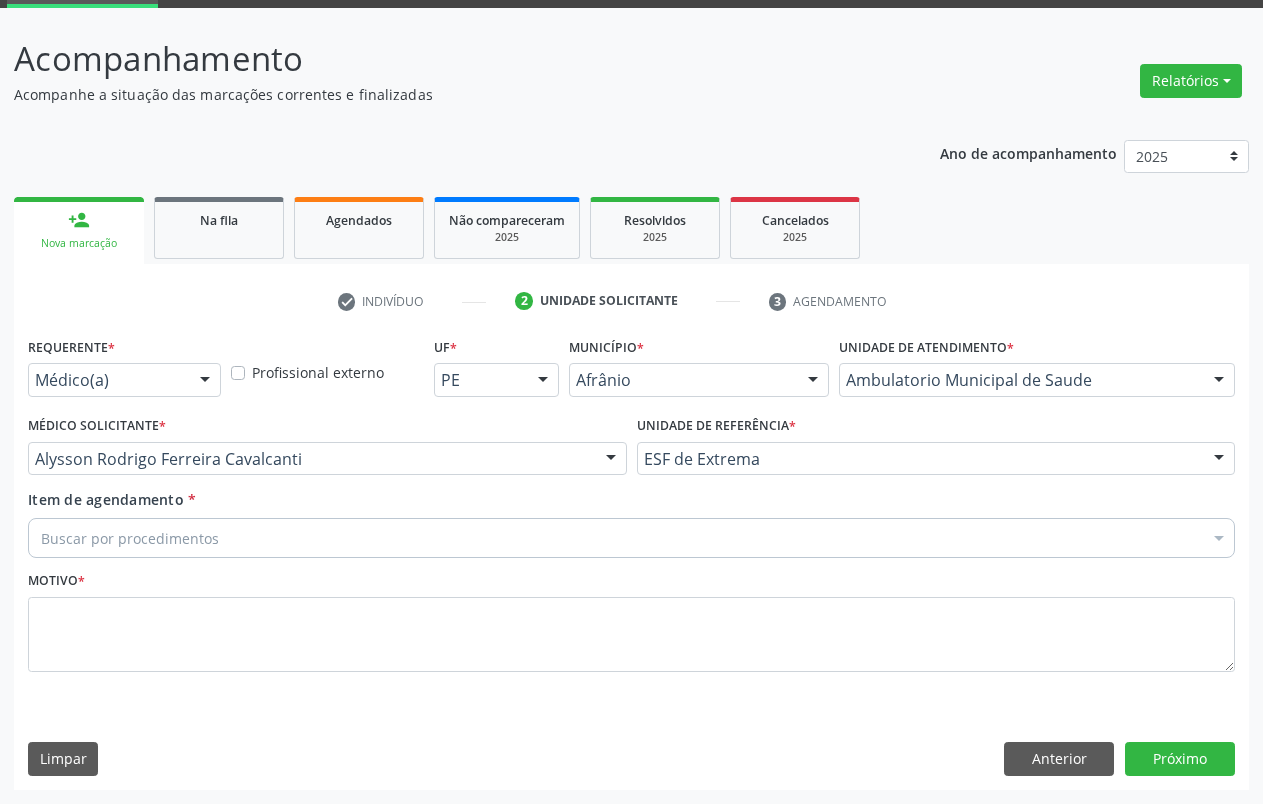 click on "Buscar por procedimentos" at bounding box center [631, 538] 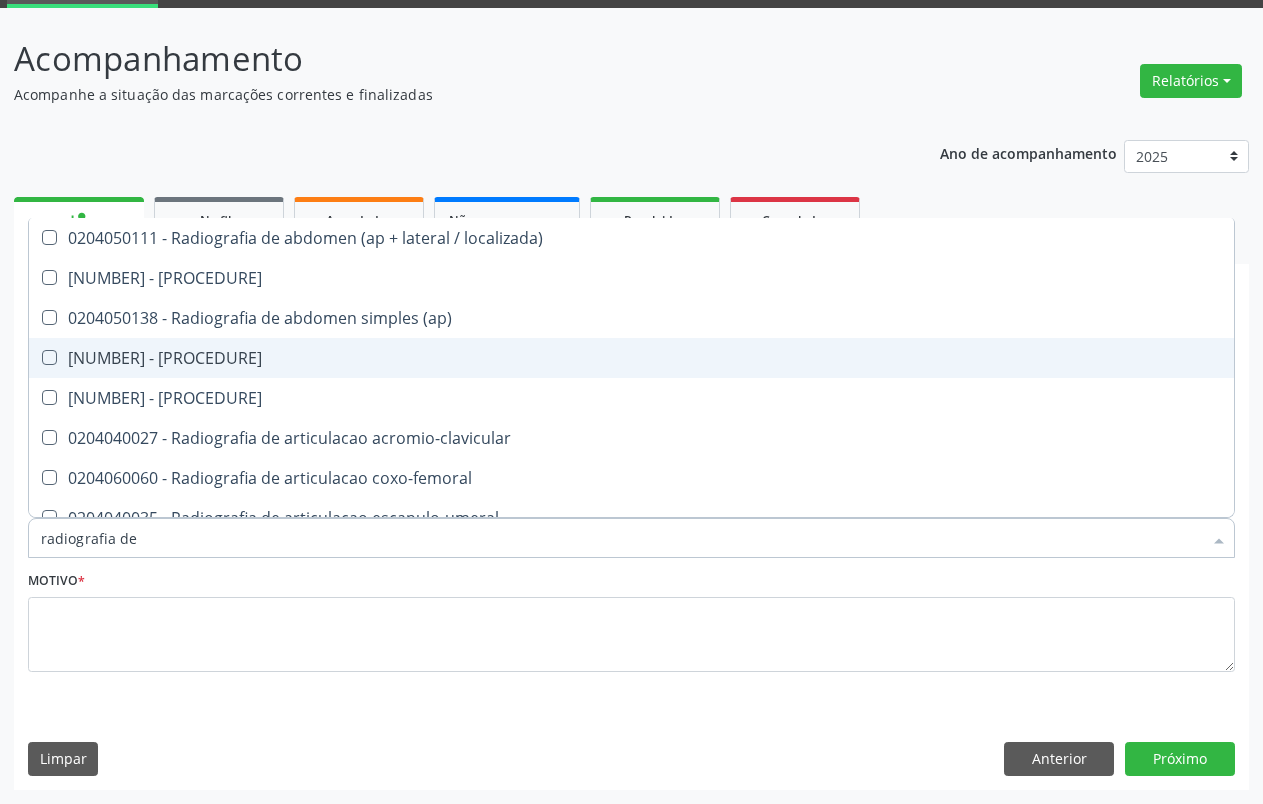 type on "radiografia de t" 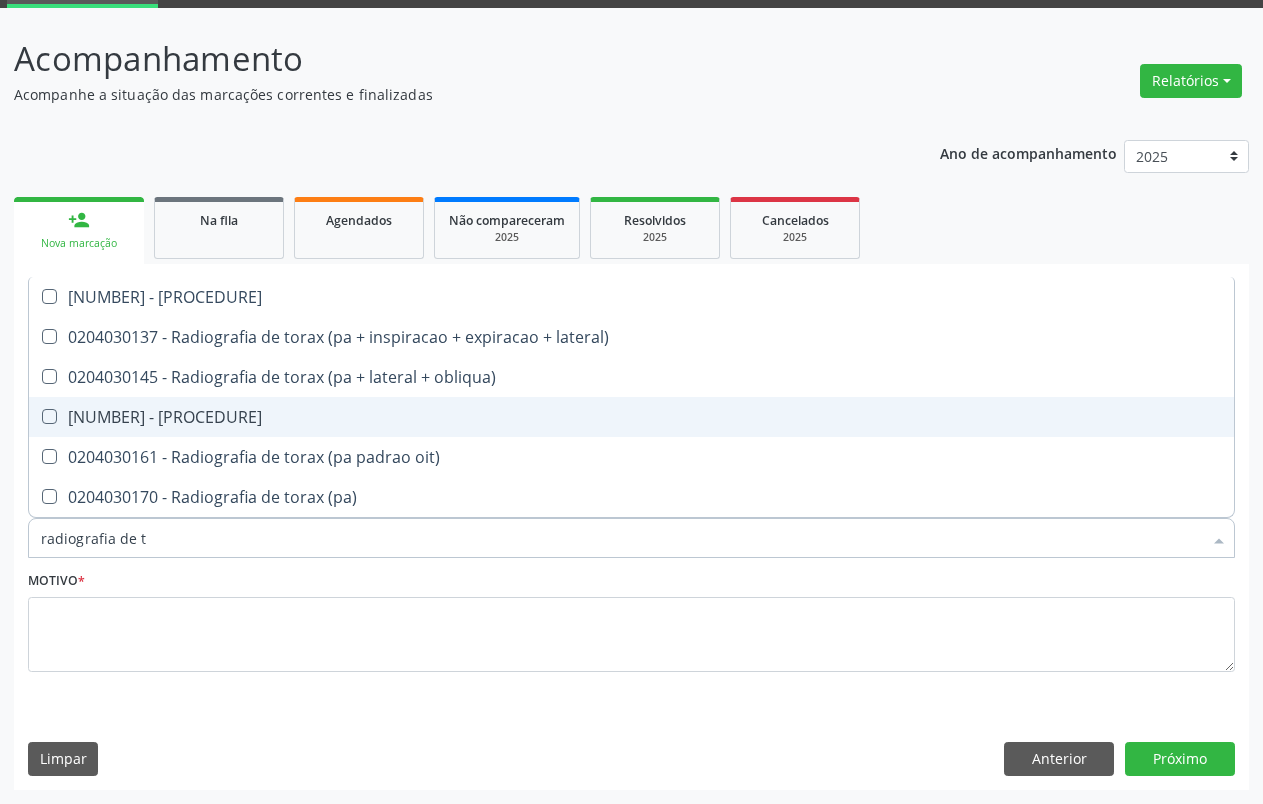 click on "[NUMBER] - [PROCEDURE]" at bounding box center [631, 417] 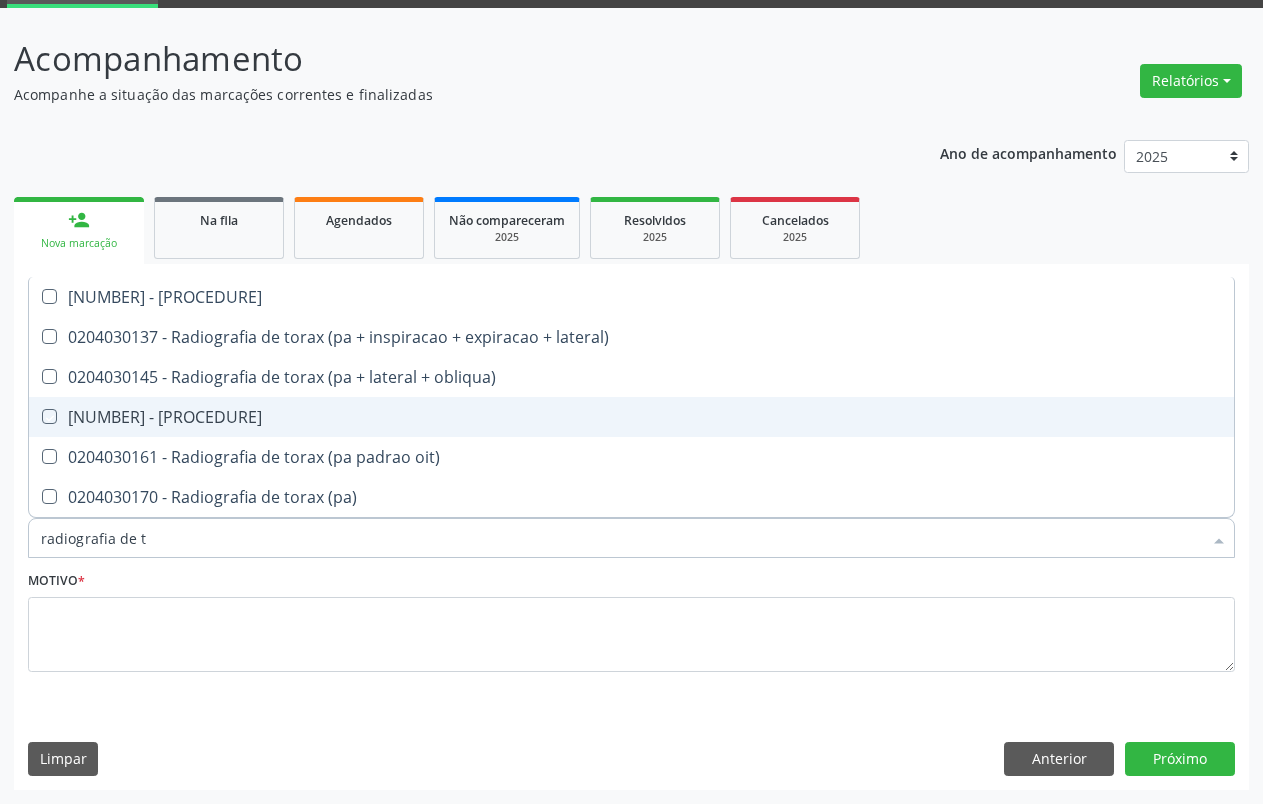 checkbox on "true" 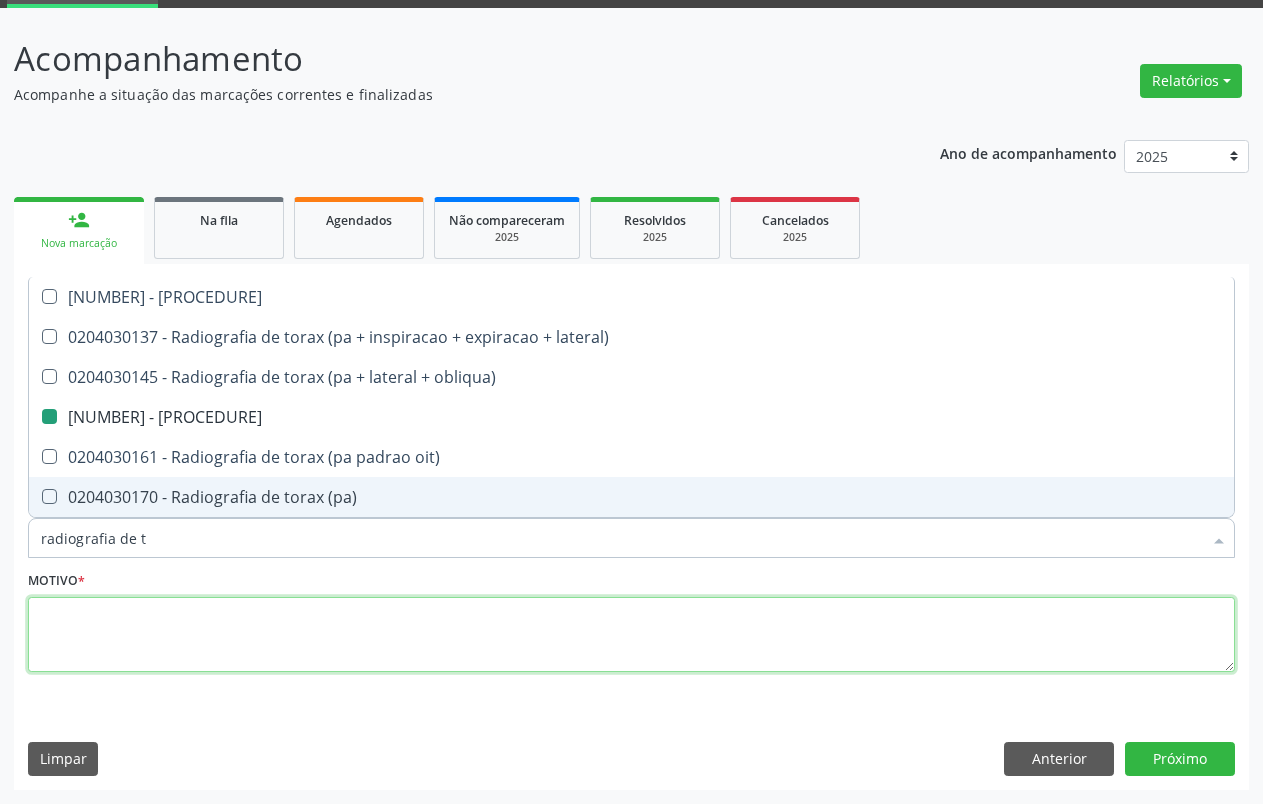 click at bounding box center [631, 635] 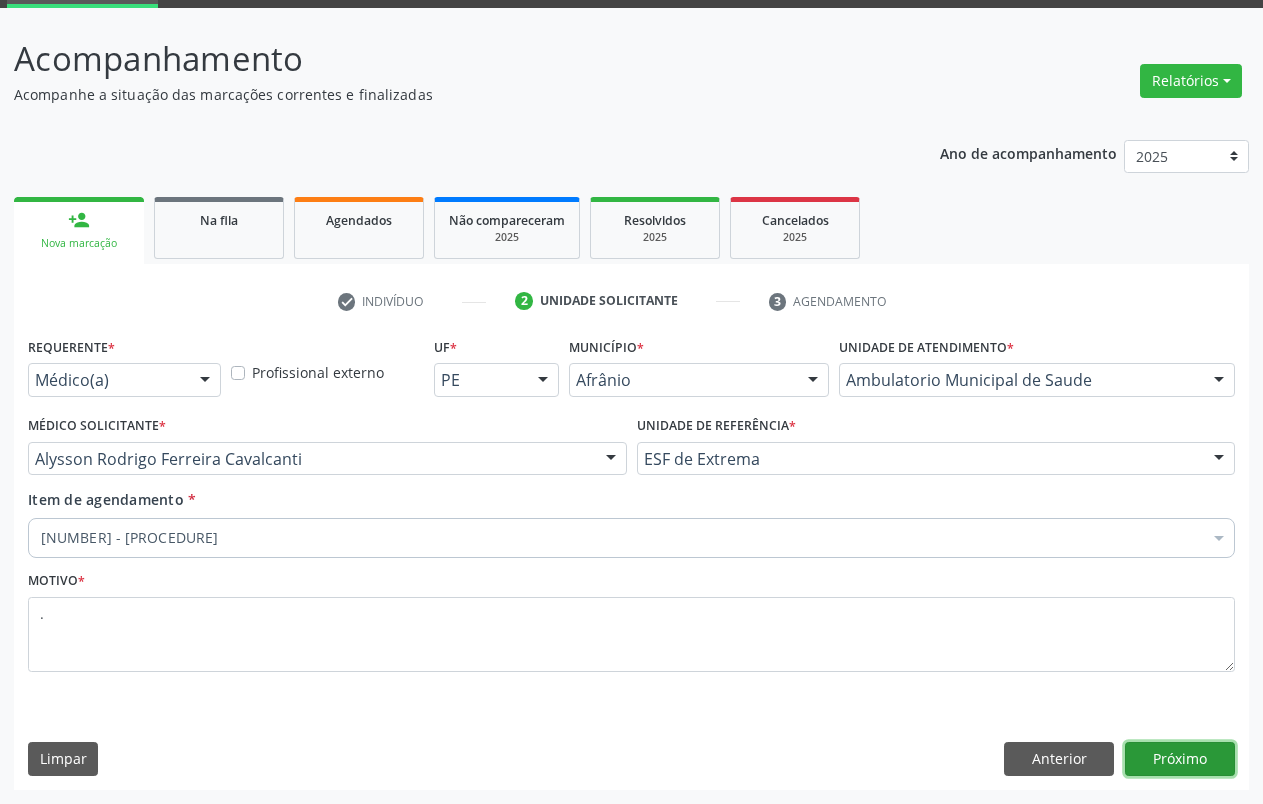 click on "Próximo" at bounding box center (1180, 759) 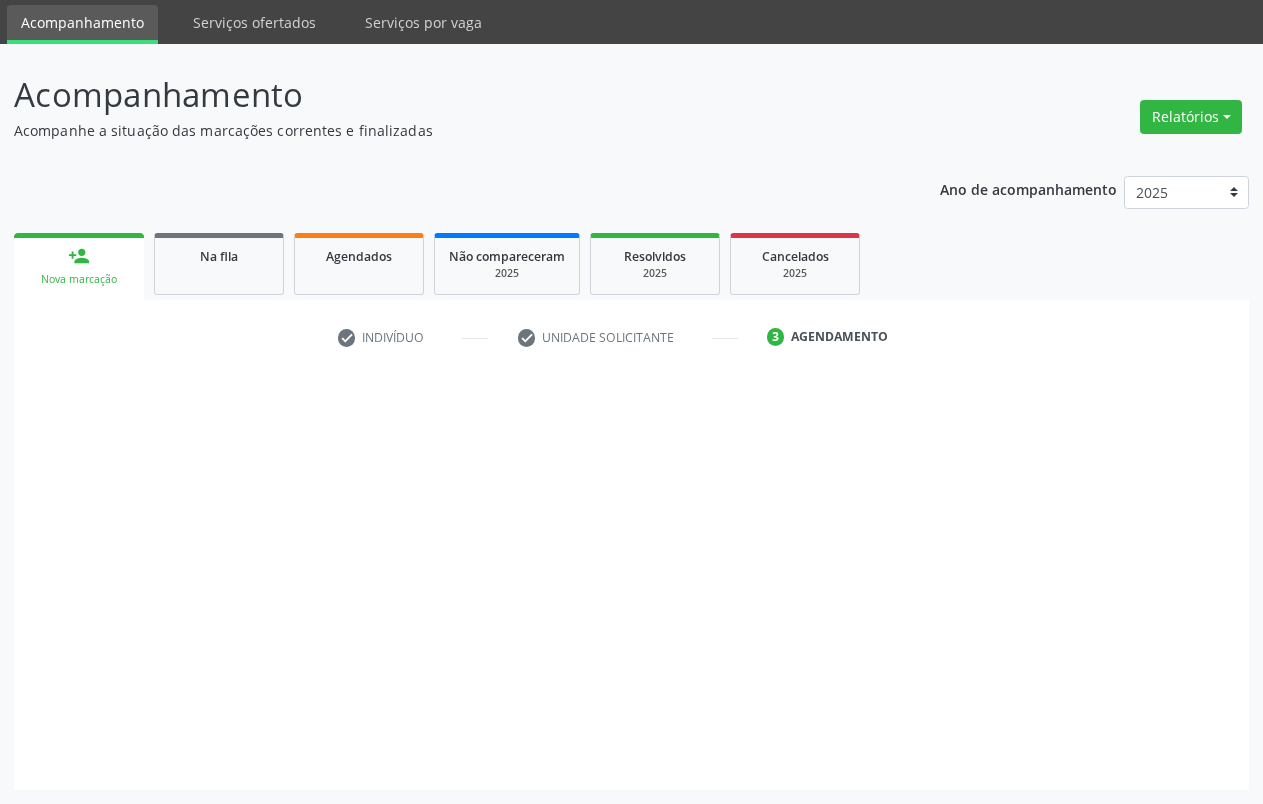scroll, scrollTop: 66, scrollLeft: 0, axis: vertical 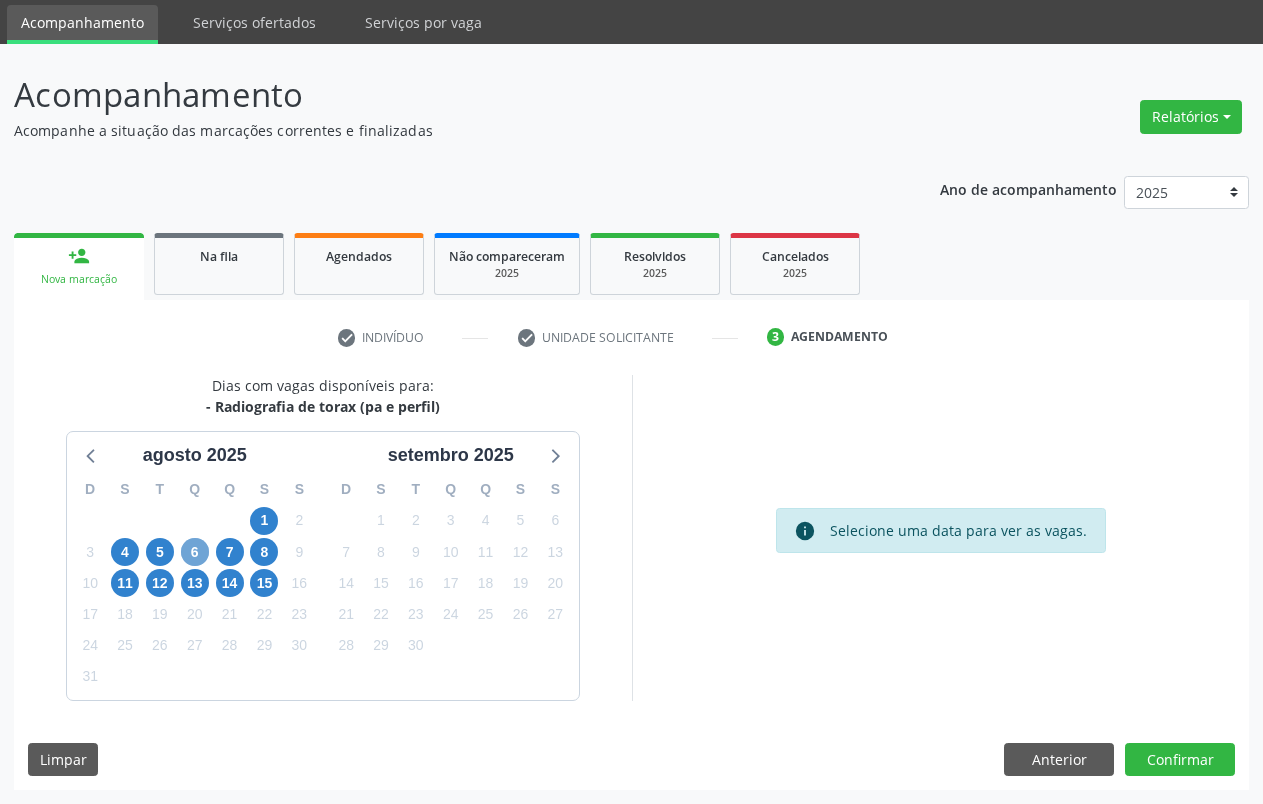 click on "6" at bounding box center (195, 552) 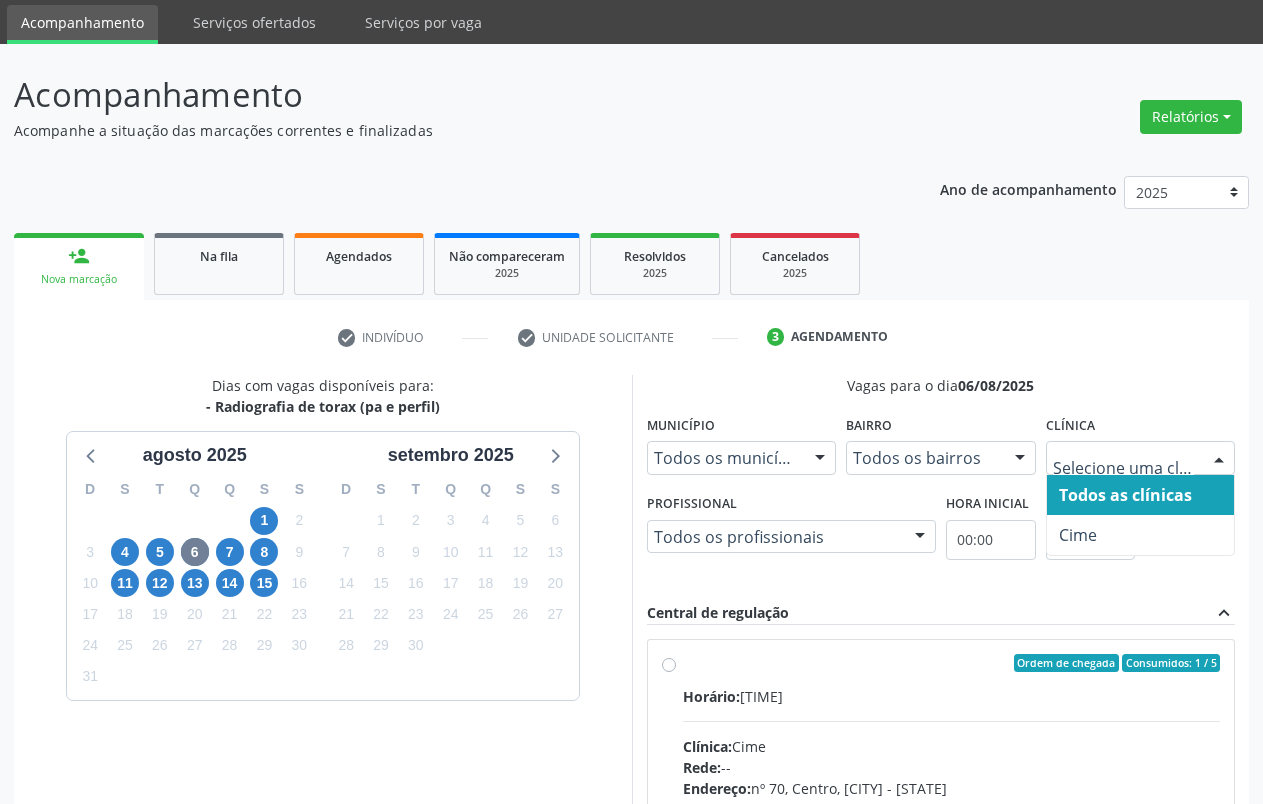 click on "Todos as clínicas   Cime
Nenhum resultado encontrado para: "   "
Não há nenhuma opção para ser exibida." at bounding box center [1141, 458] 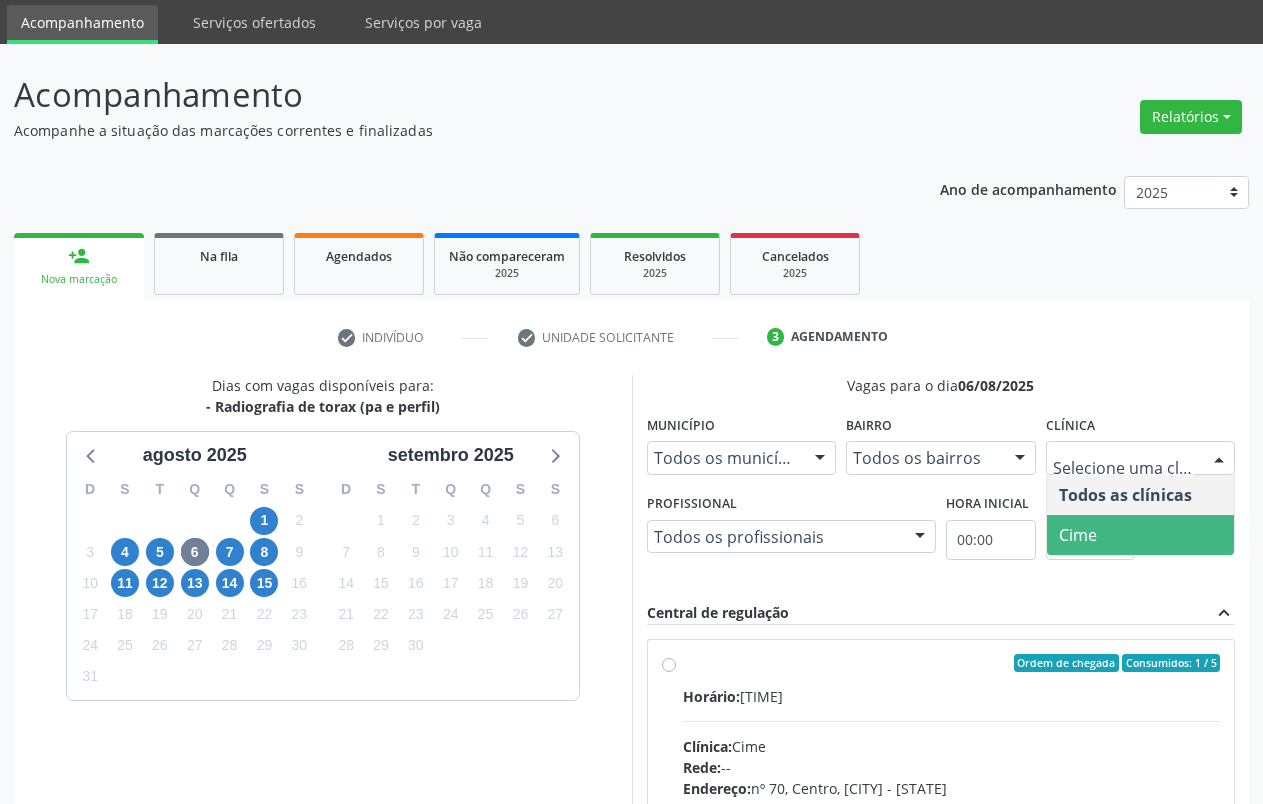 drag, startPoint x: 1151, startPoint y: 523, endPoint x: 1108, endPoint y: 537, distance: 45.221676 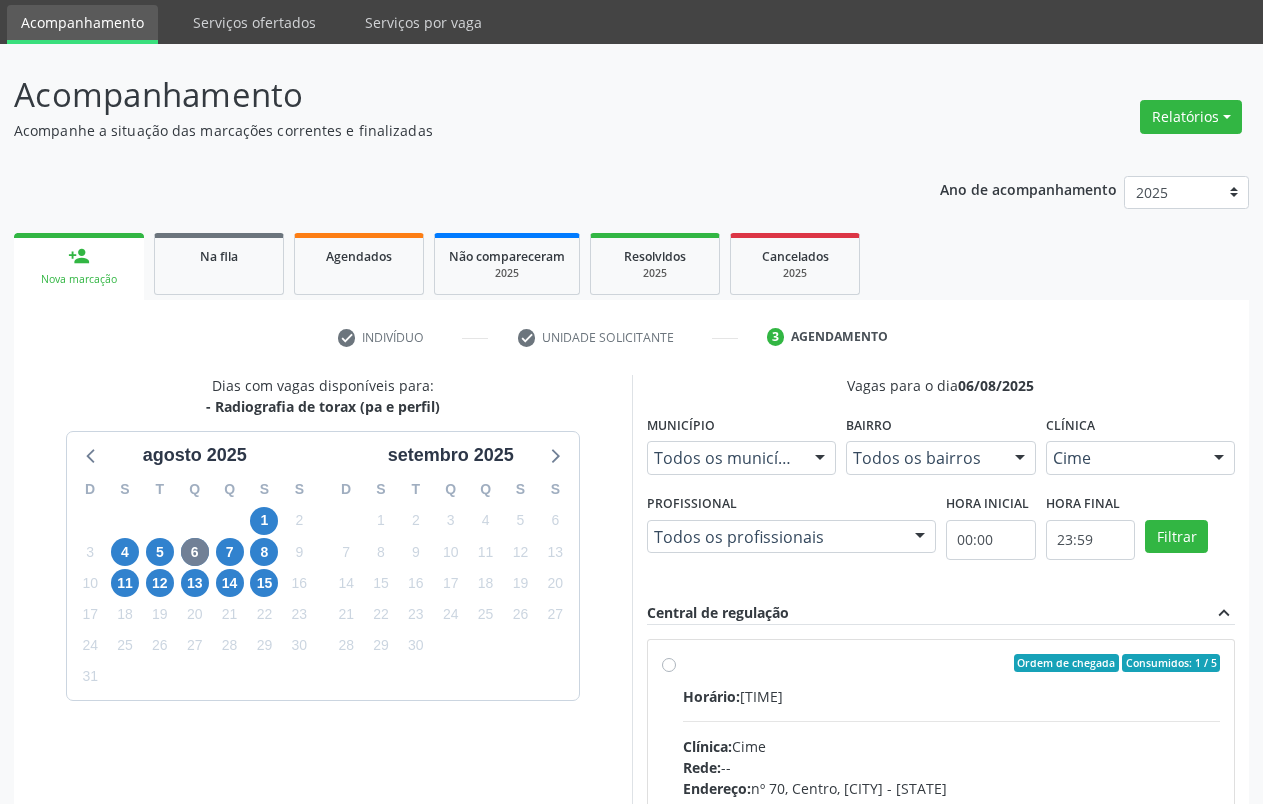 click on "Ordem de chegada
Consumidos: 1 / 5" at bounding box center (952, 663) 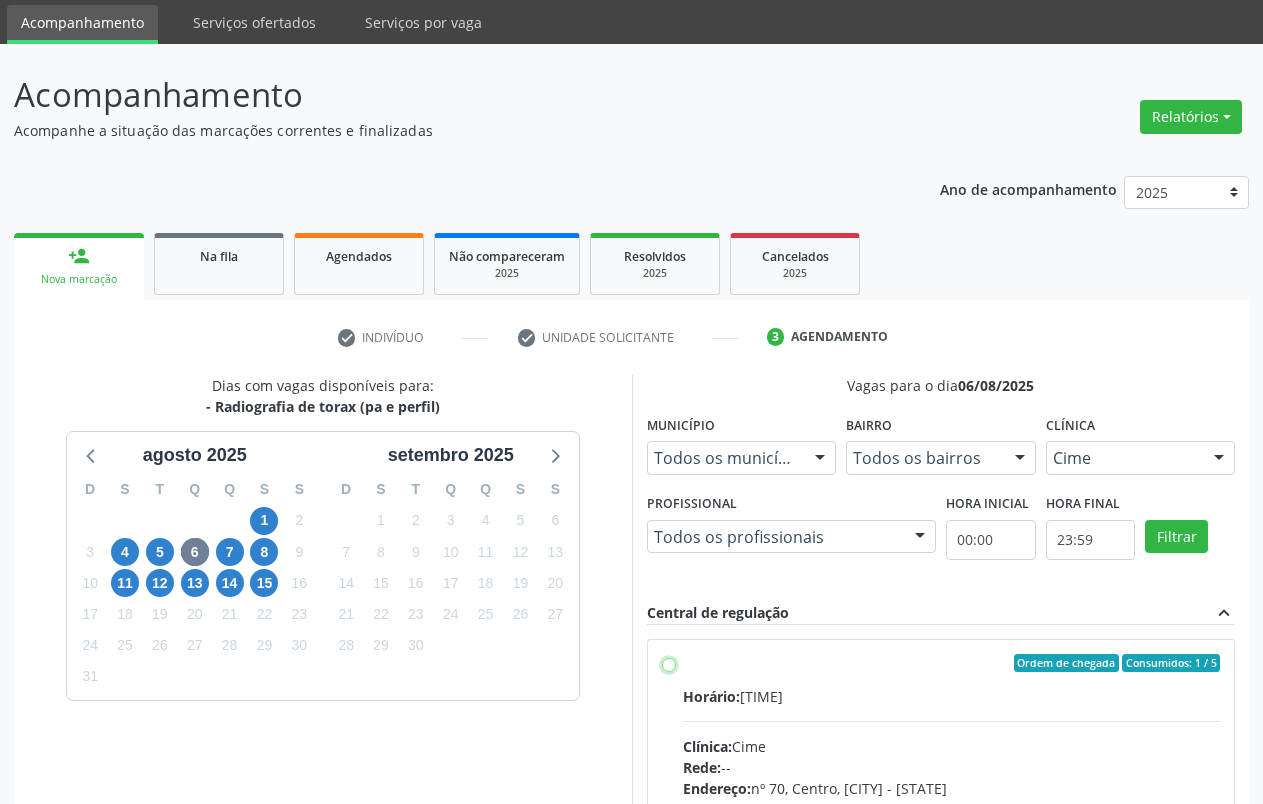 click on "Ordem de chegada
Consumidos: 1 / 5
Horário:   10:50
Clínica:  Cime
Rede:
--
Endereço:   nº 70, Centro, [CITY] - [STATE]
Telefone:   ([PHONE]) [PHONE]
Profissional:
--
Informações adicionais sobre o atendimento
Idade de atendimento:
Sem restrição
Gênero(s) atendido(s):
Sem restrição
Informações adicionais:
--" at bounding box center [669, 663] 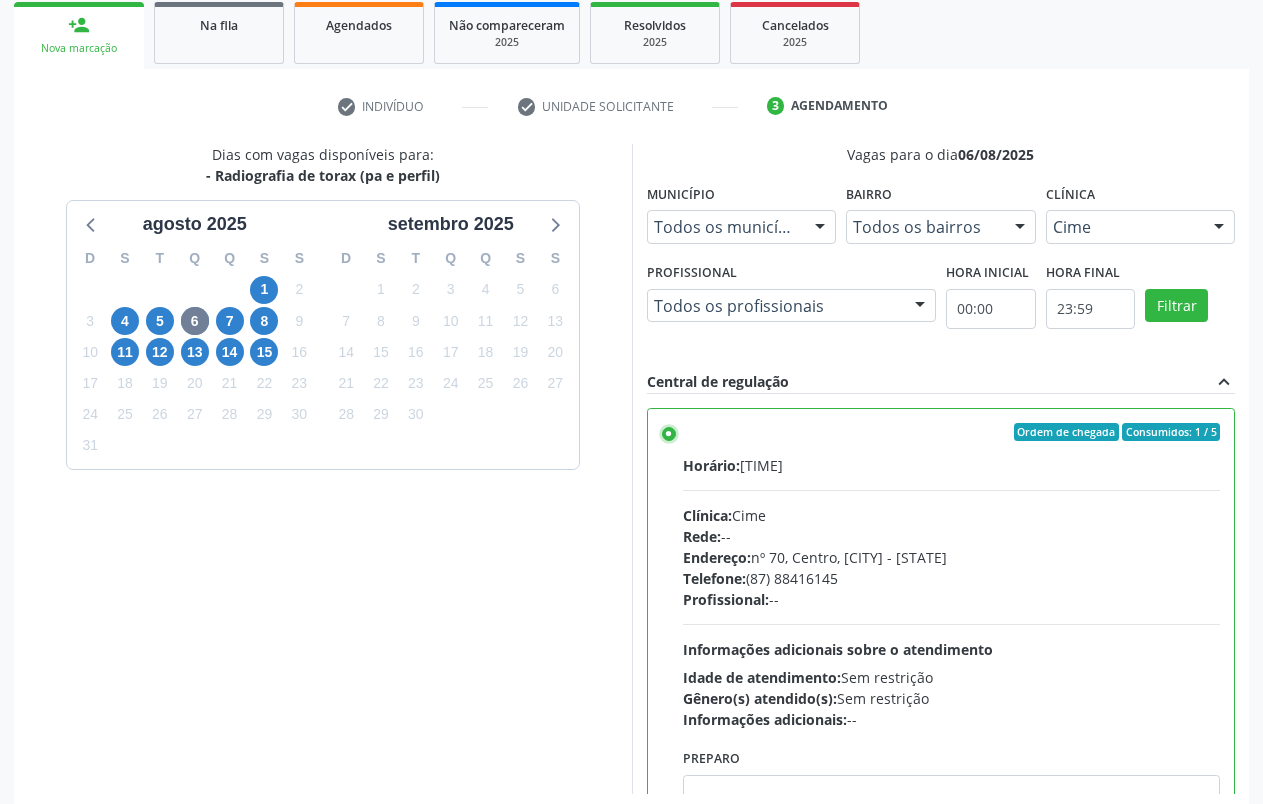 scroll, scrollTop: 391, scrollLeft: 0, axis: vertical 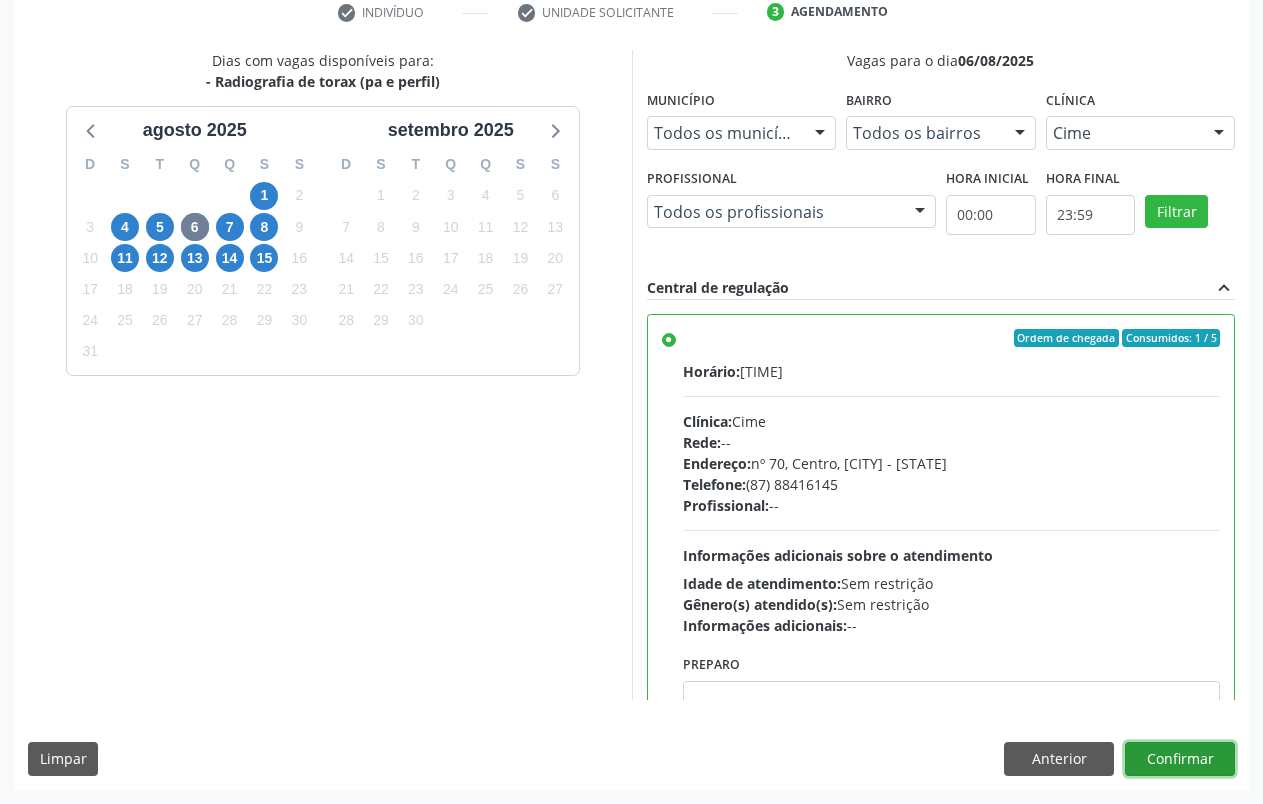 click on "Confirmar" at bounding box center (1180, 759) 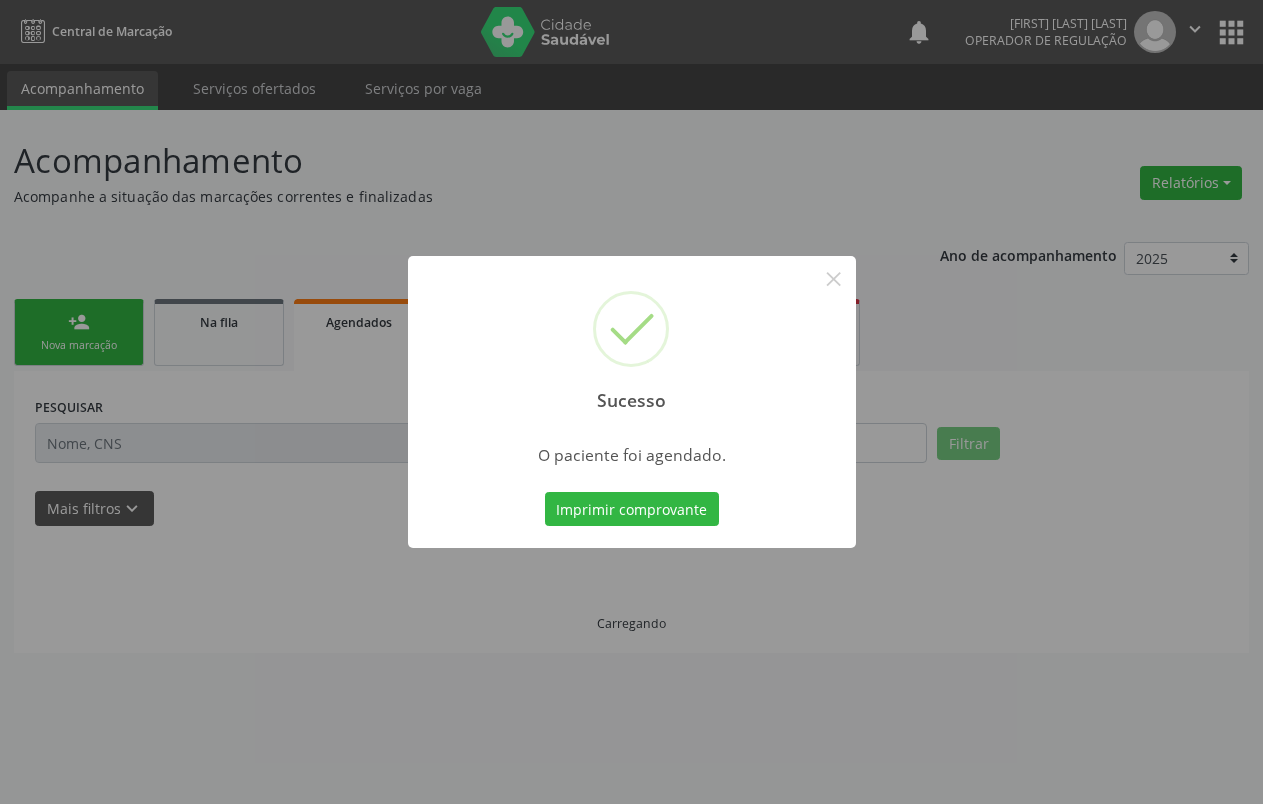 scroll, scrollTop: 0, scrollLeft: 0, axis: both 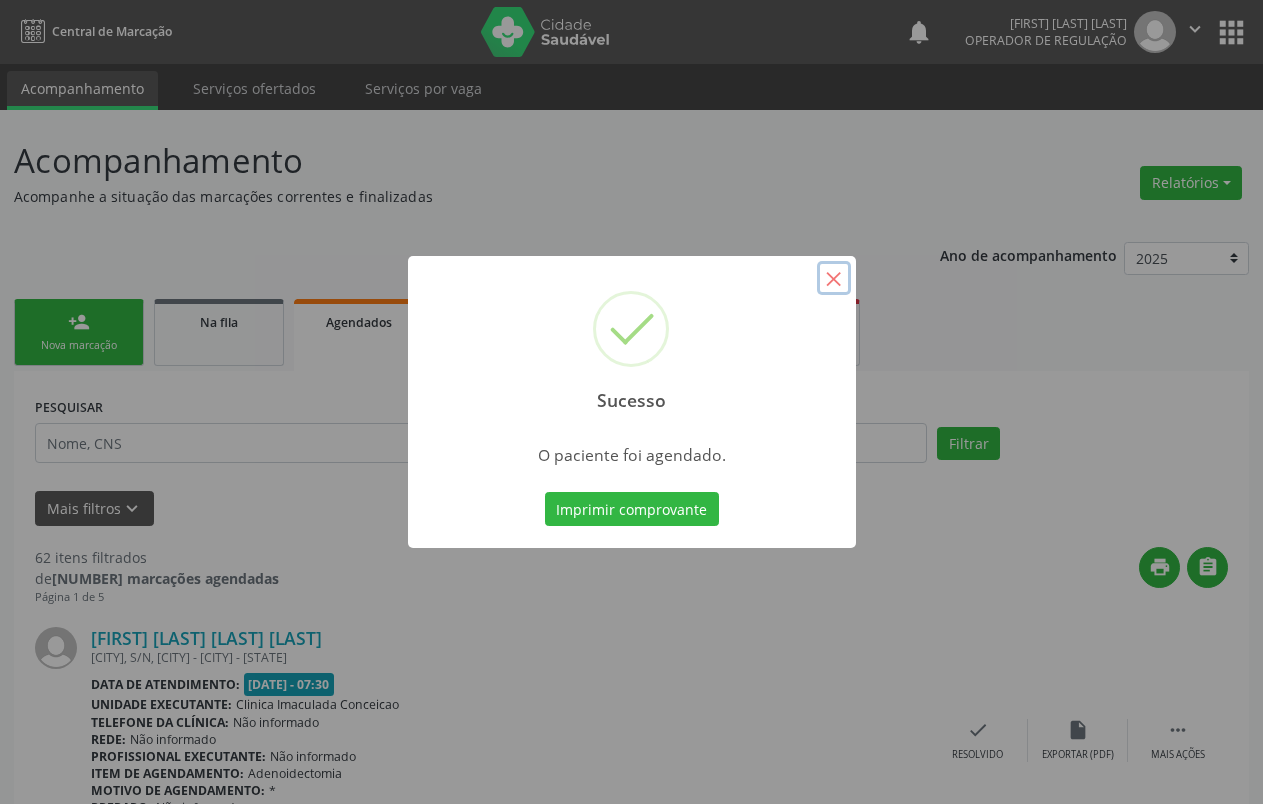 click on "×" at bounding box center [834, 278] 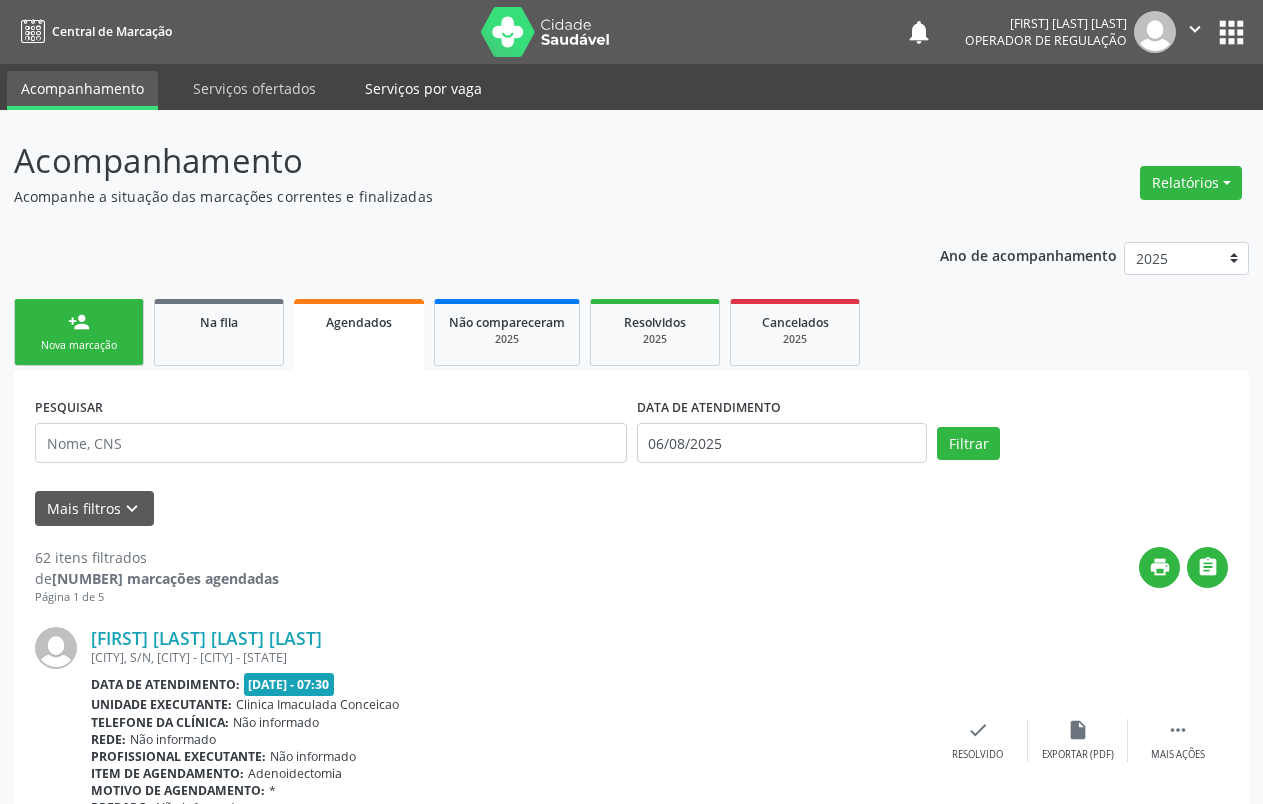click on "Serviços por vaga" at bounding box center (423, 88) 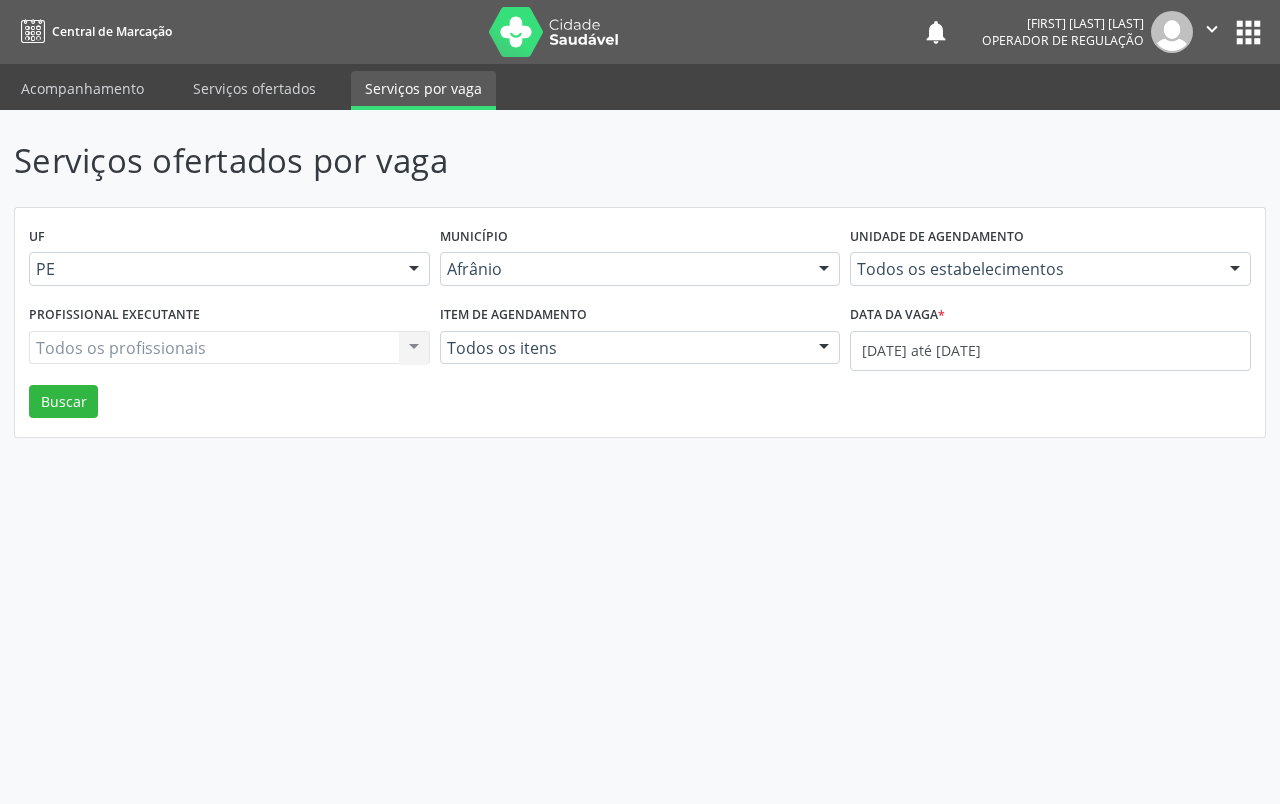 click on "Todos os profissionais         Todos os profissionais
Nenhum resultado encontrado para: "   "
Não há nenhuma opção para ser exibida." at bounding box center (229, 348) 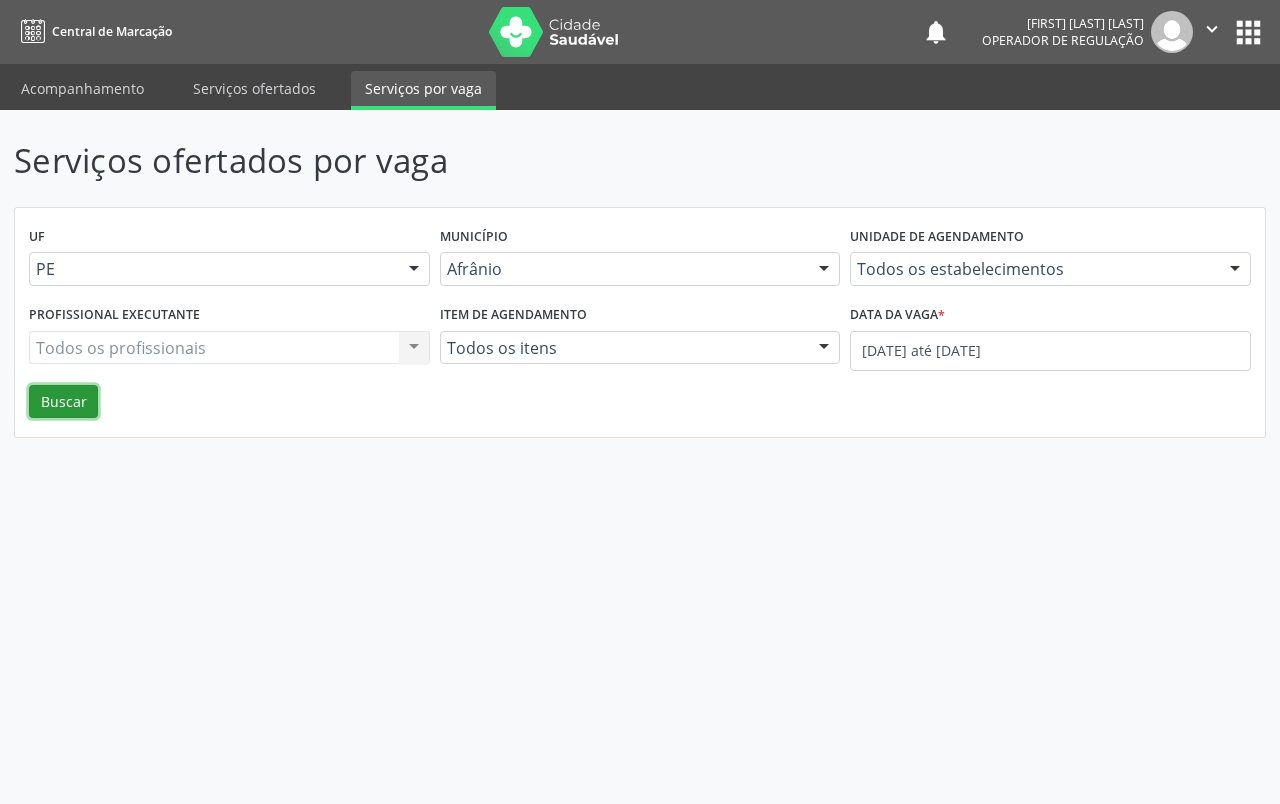 click on "Buscar" at bounding box center (63, 402) 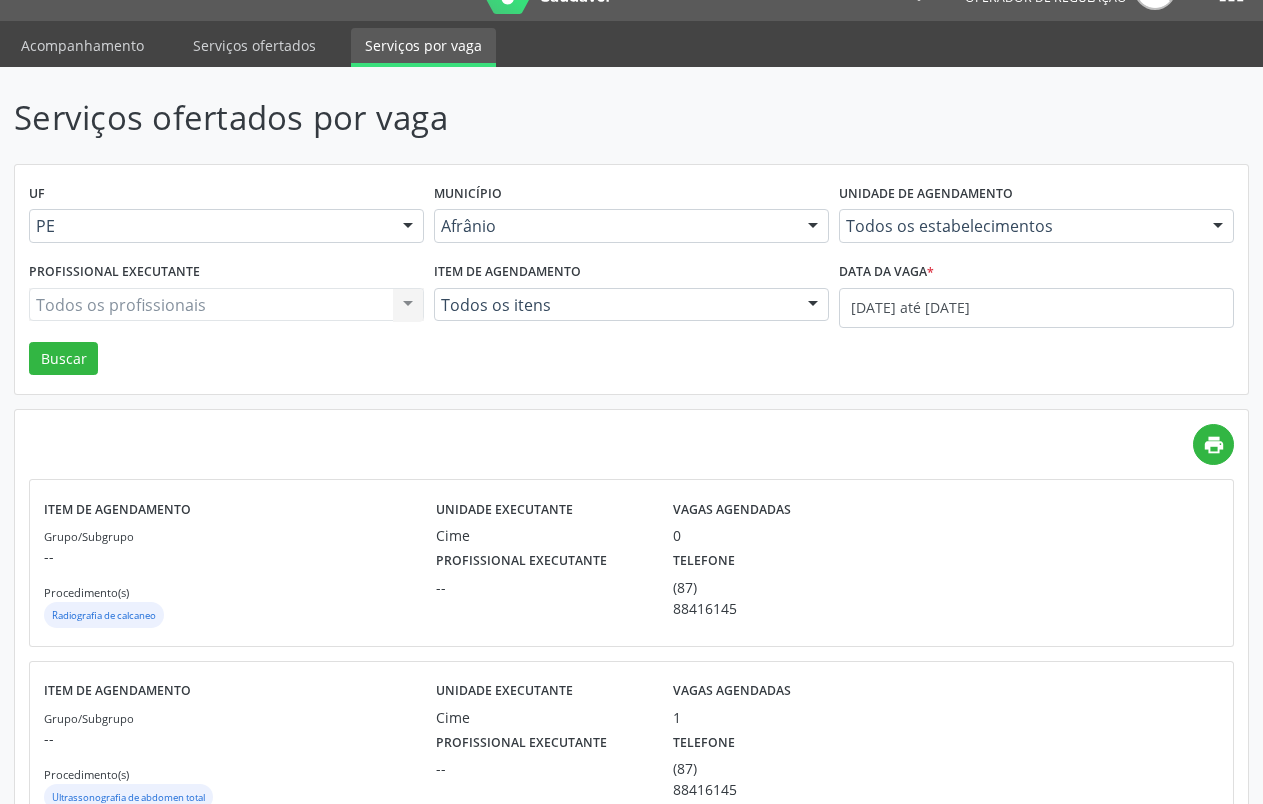scroll, scrollTop: 0, scrollLeft: 0, axis: both 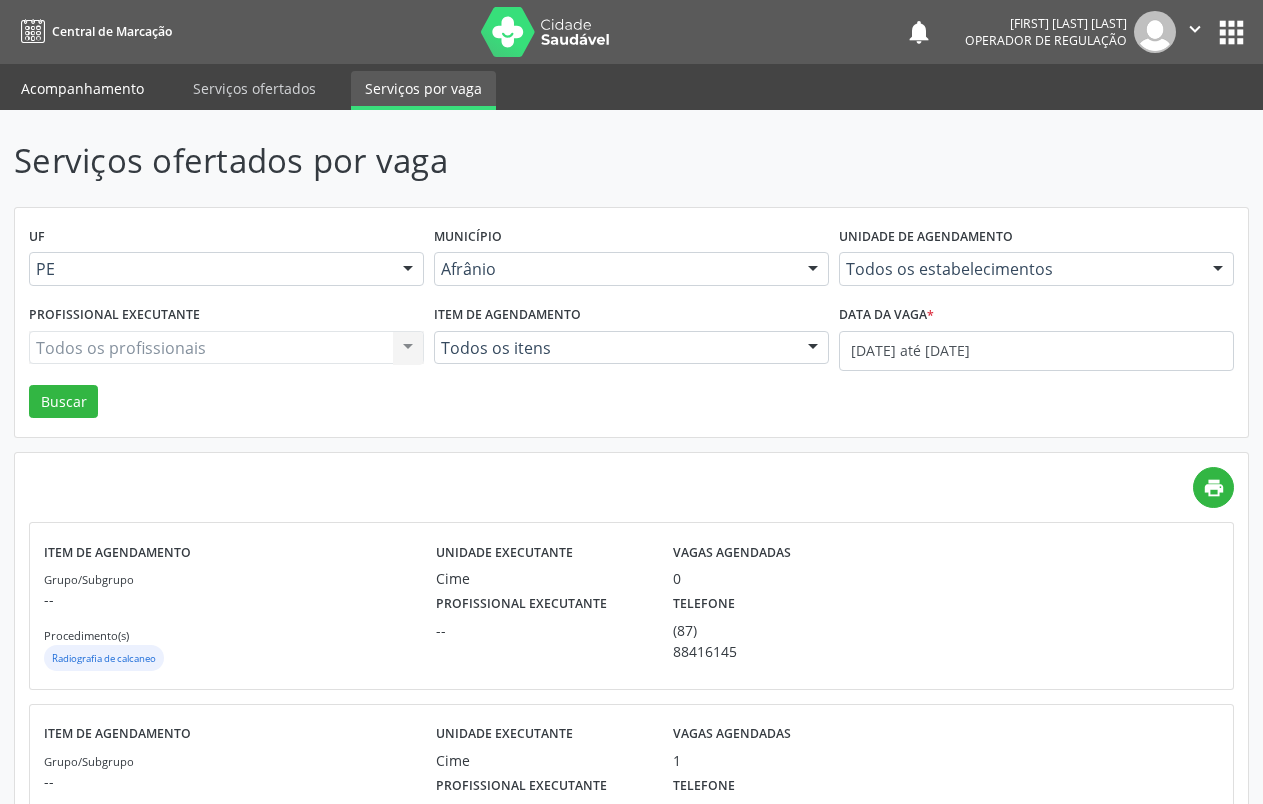 click on "Acompanhamento" at bounding box center [82, 88] 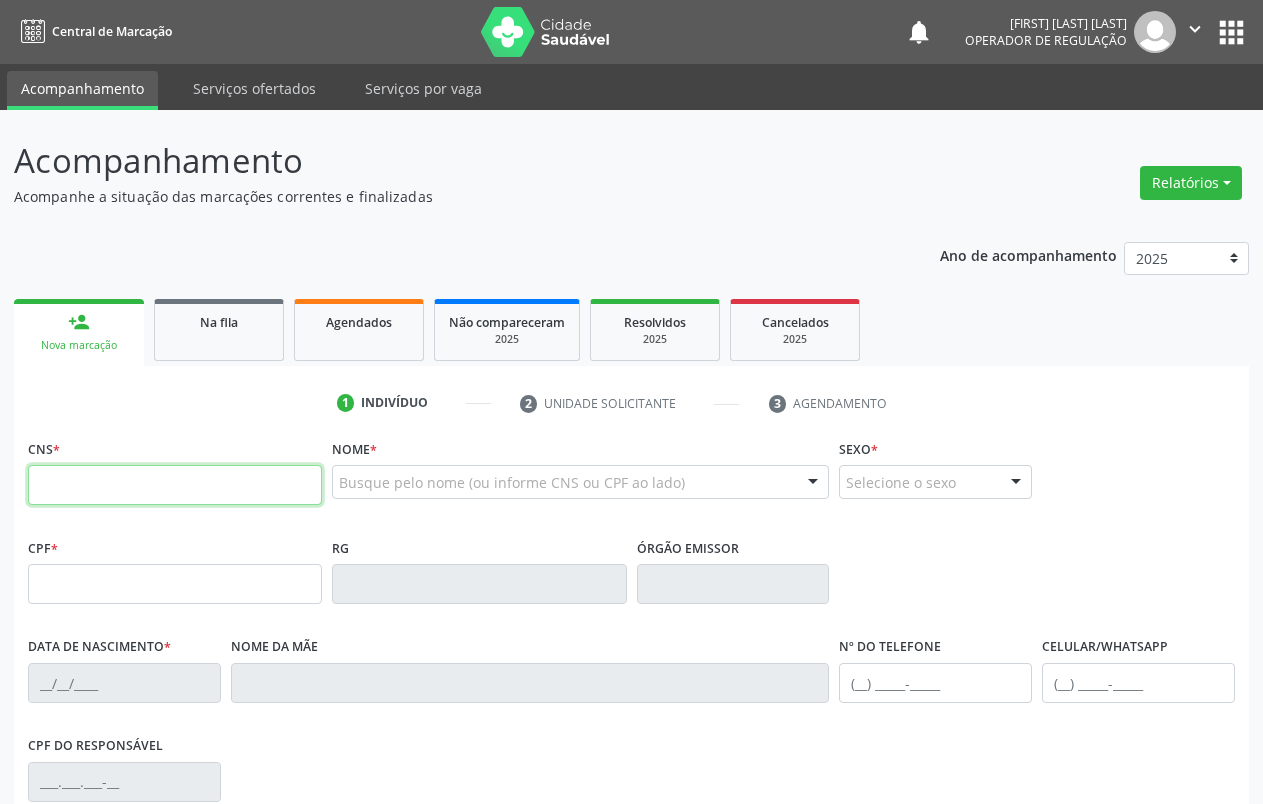click at bounding box center [175, 485] 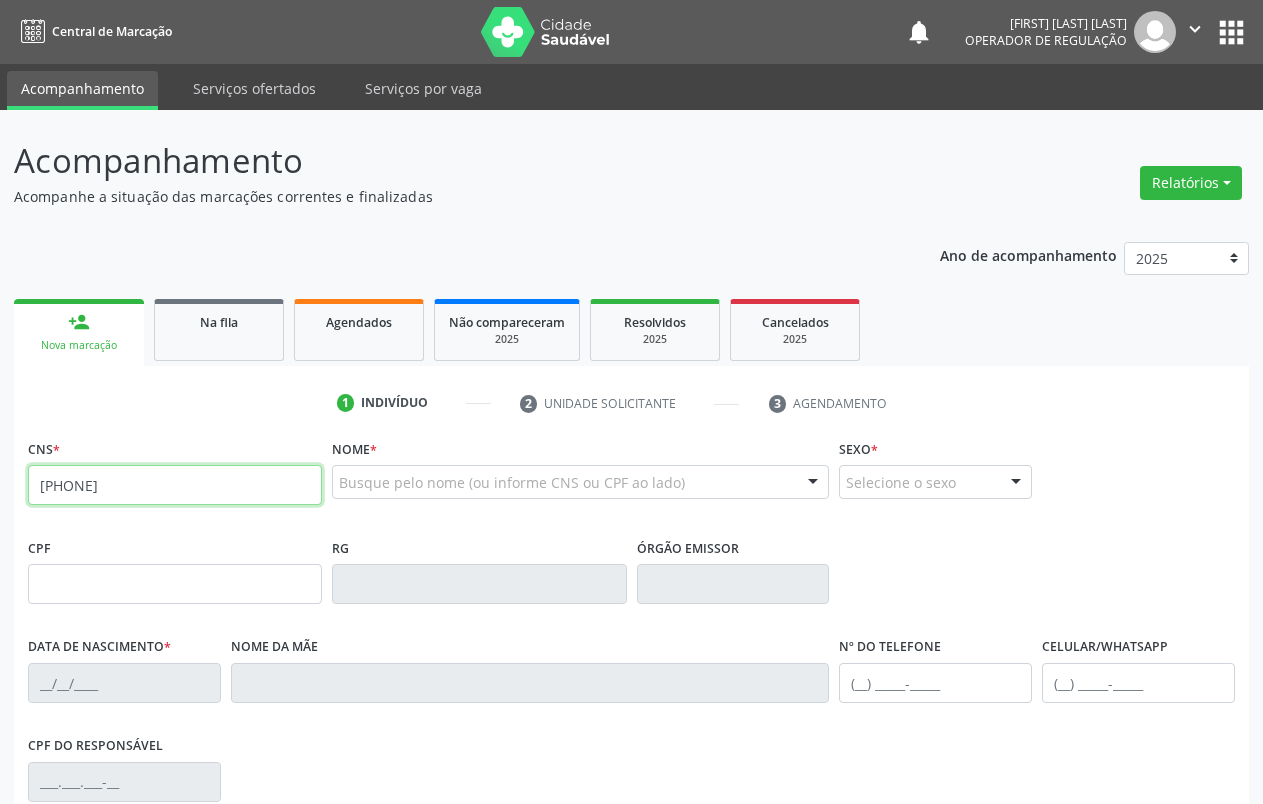 type on "[PHONE]" 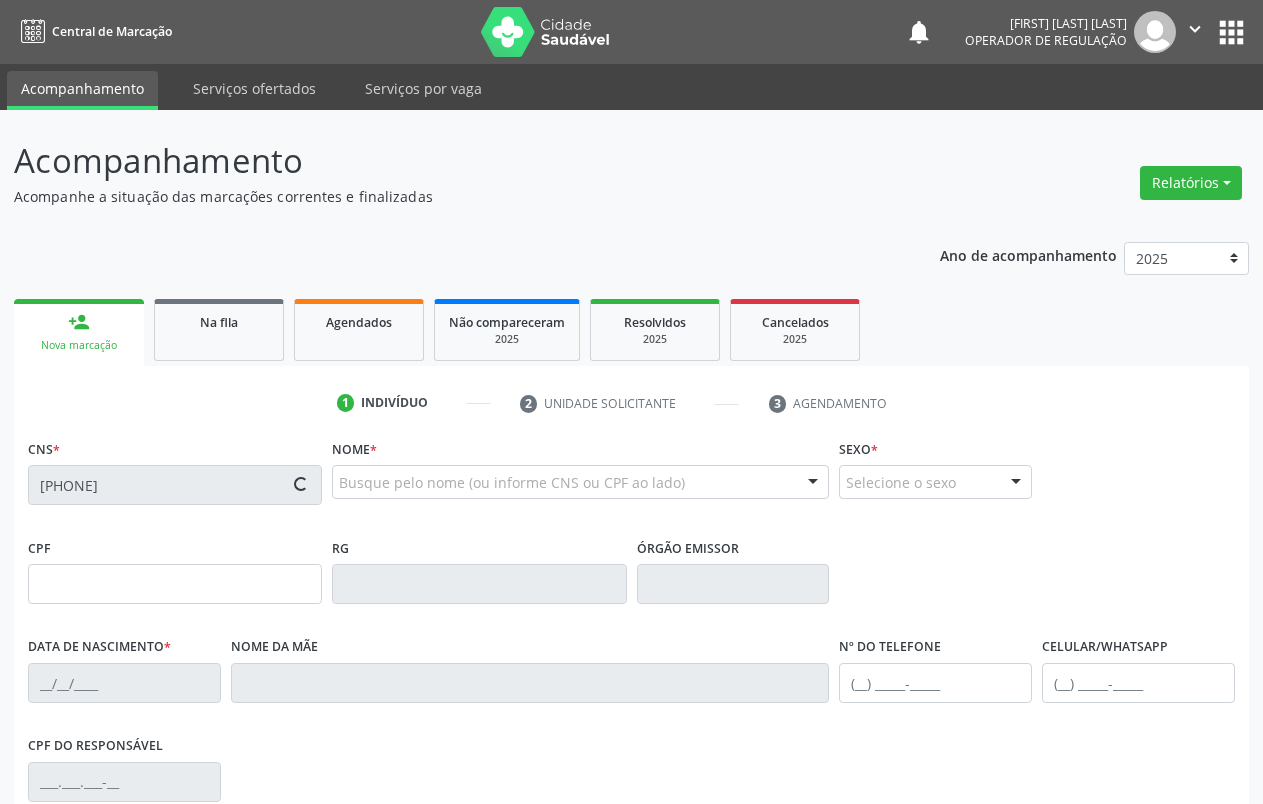 type on "[SSN]" 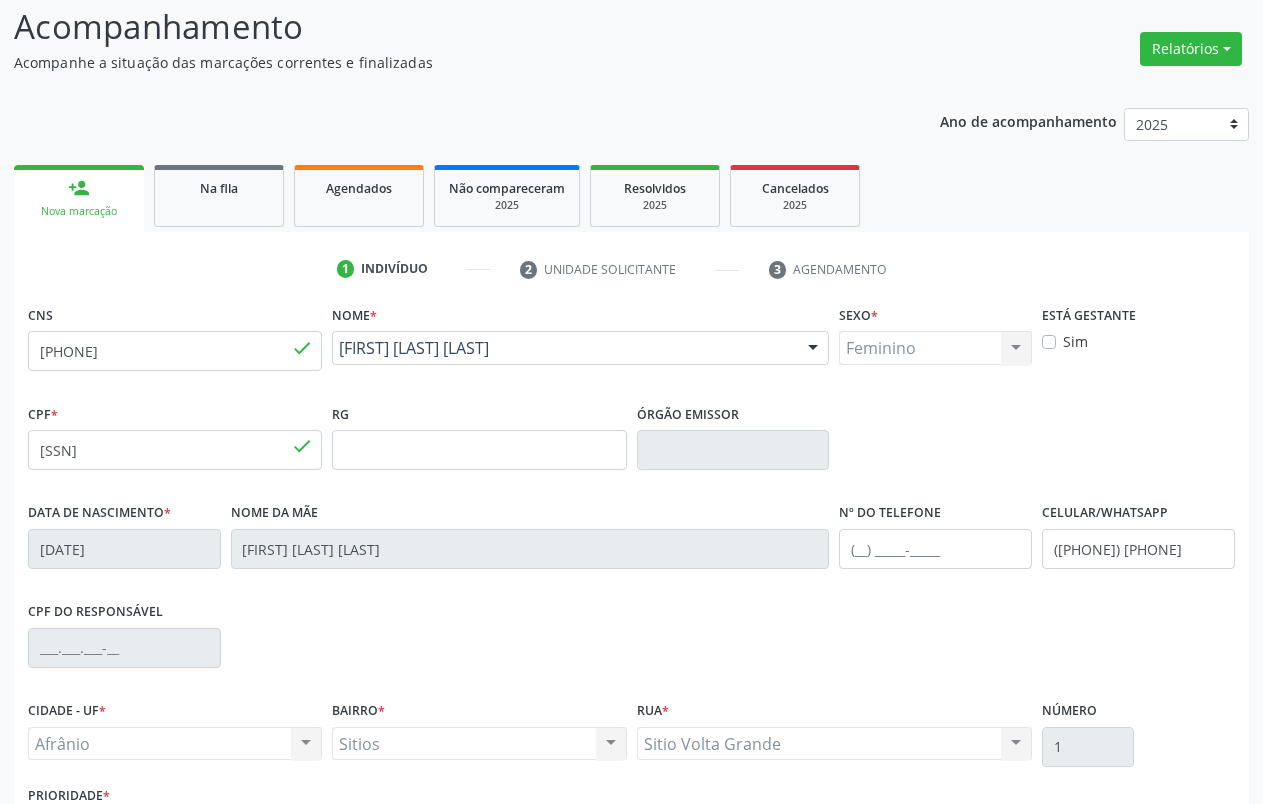 scroll, scrollTop: 280, scrollLeft: 0, axis: vertical 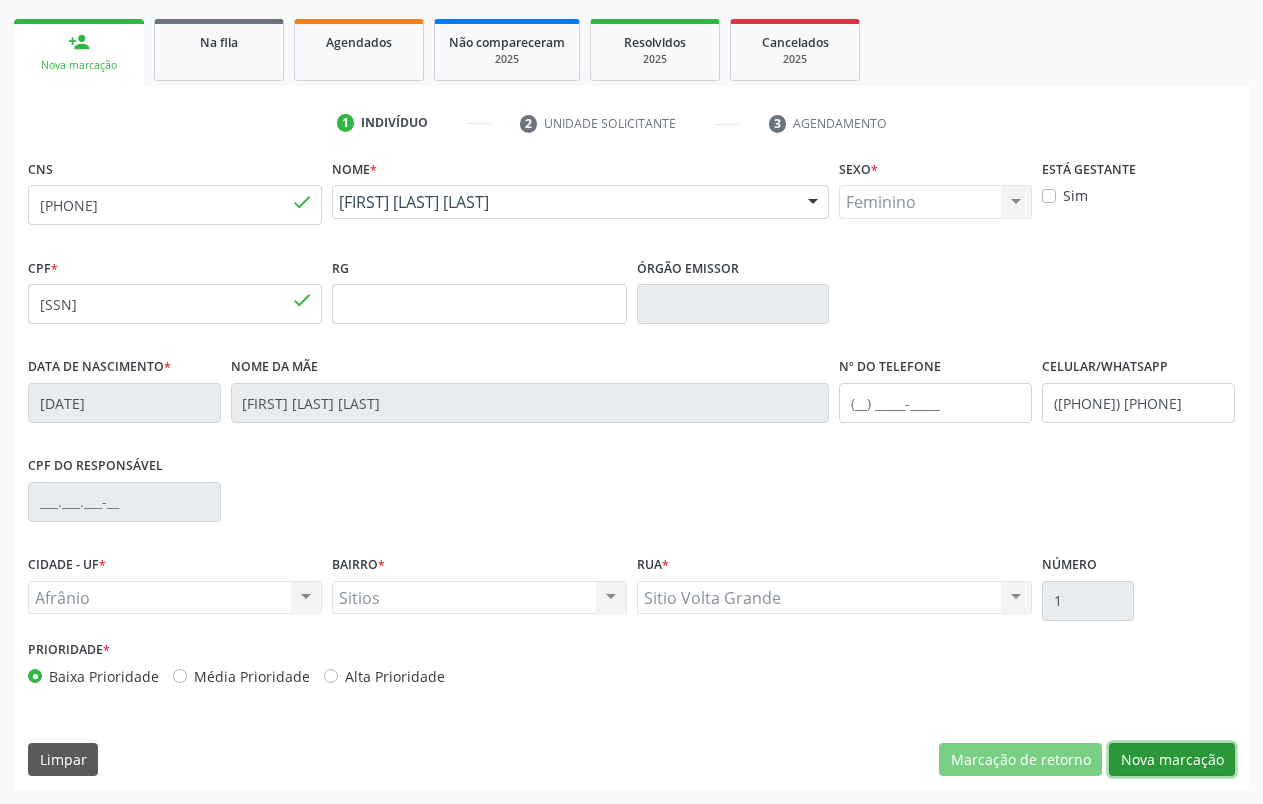 click on "Nova marcação" at bounding box center (1172, 760) 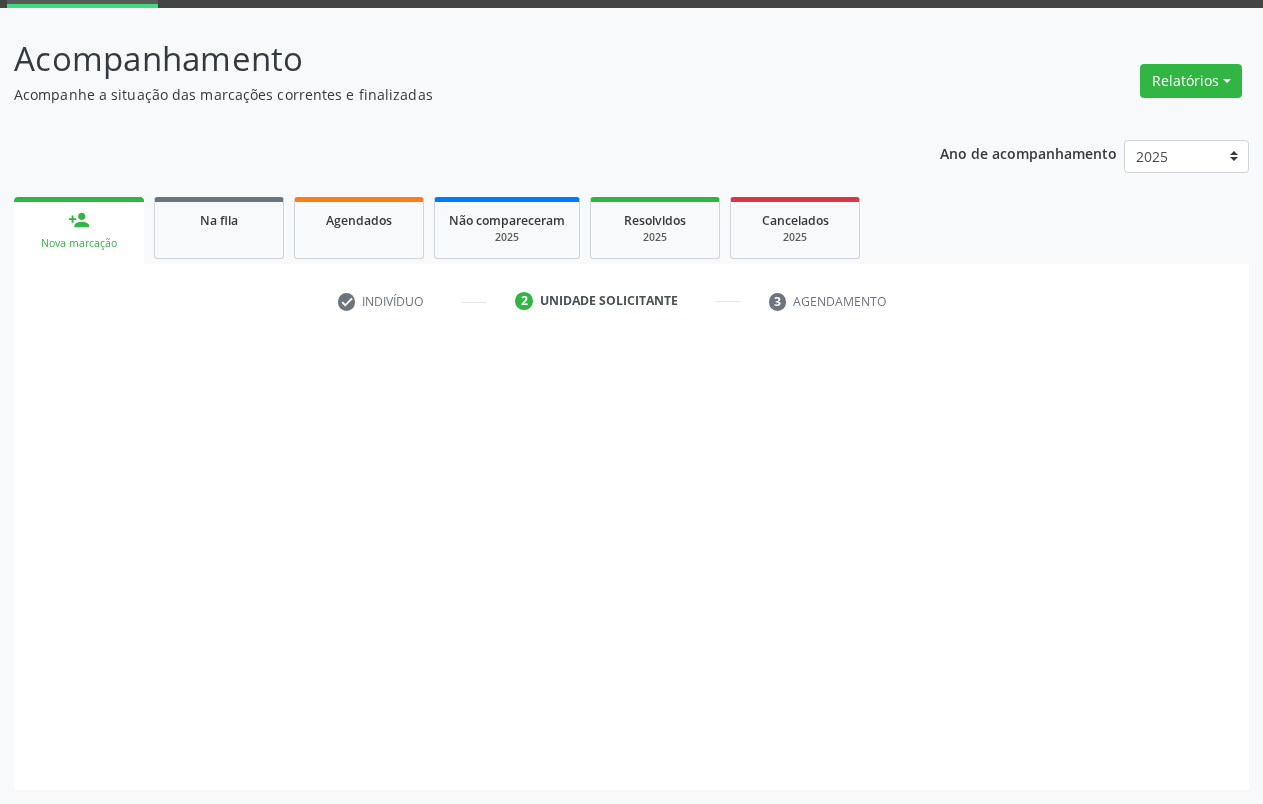 scroll, scrollTop: 102, scrollLeft: 0, axis: vertical 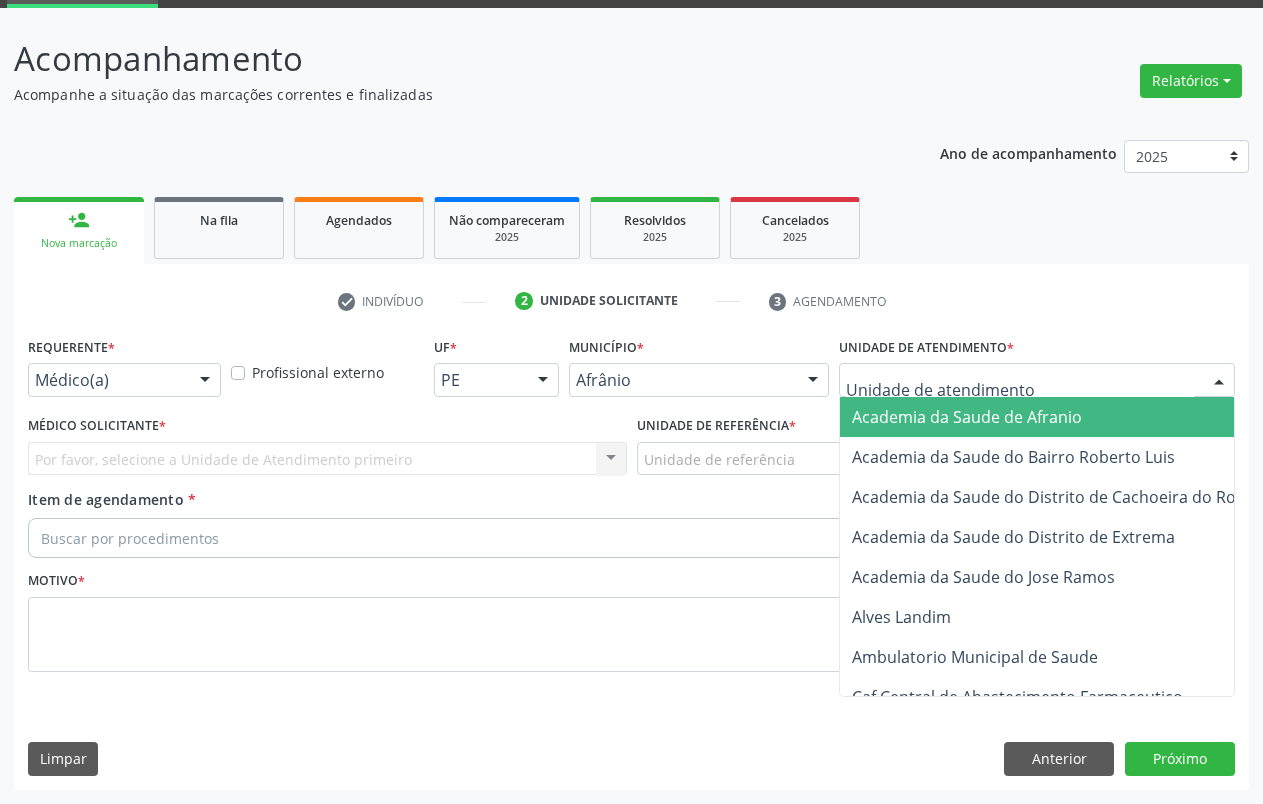 click at bounding box center (1037, 380) 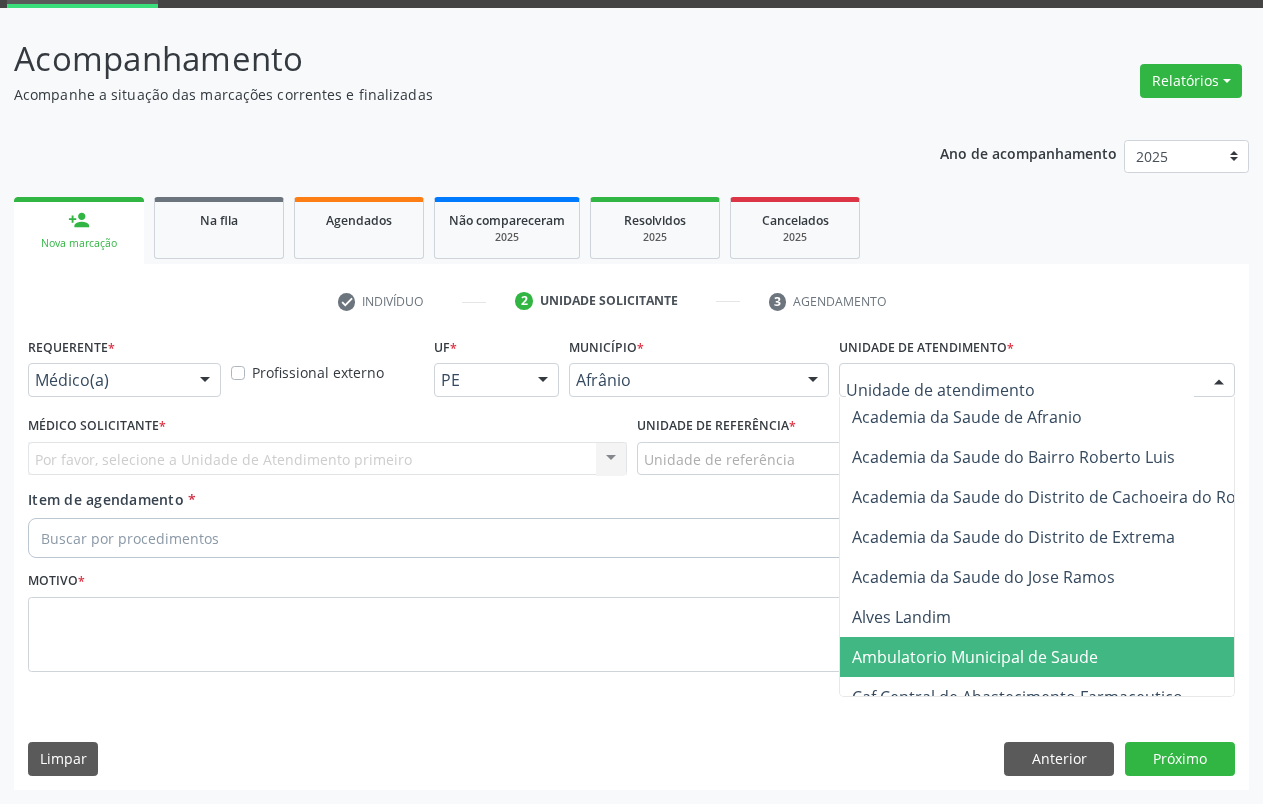 click on "Ambulatorio Municipal de Saude" at bounding box center (975, 657) 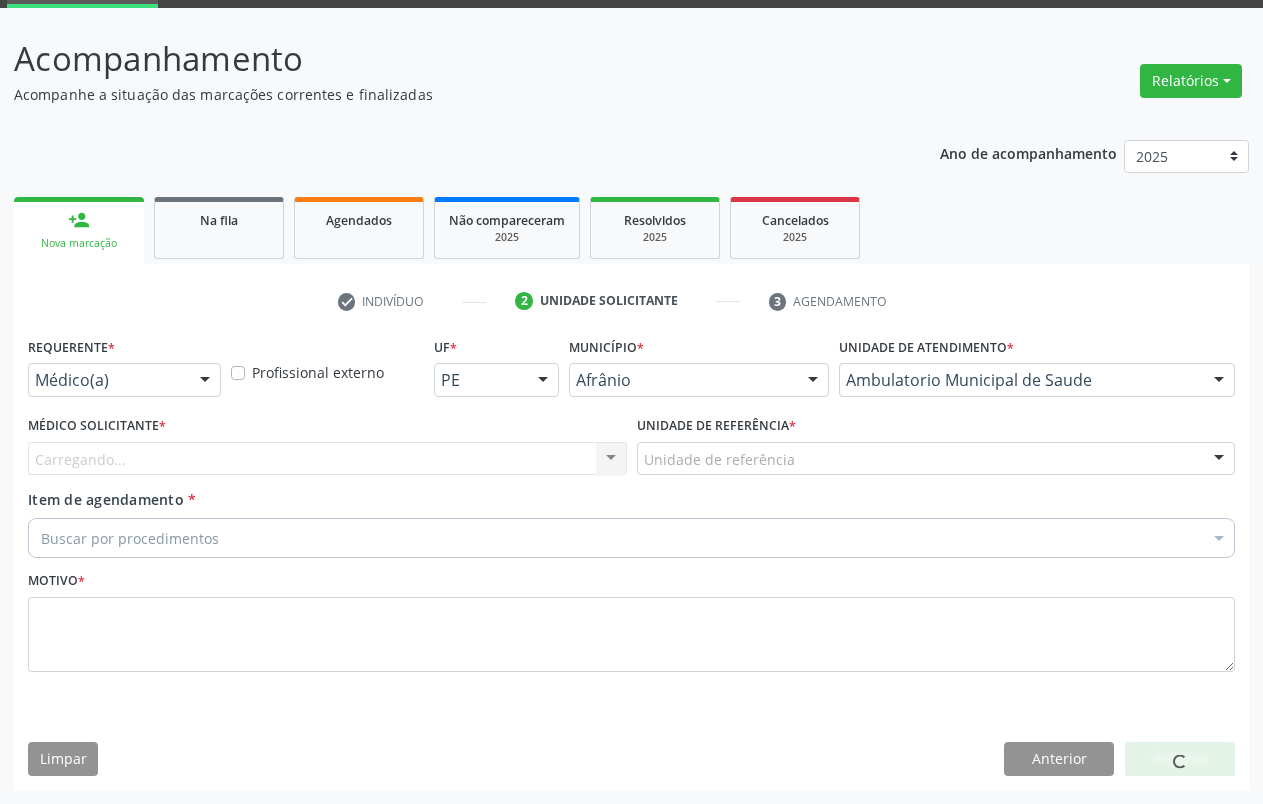 click on "Unidade de referência" at bounding box center [936, 459] 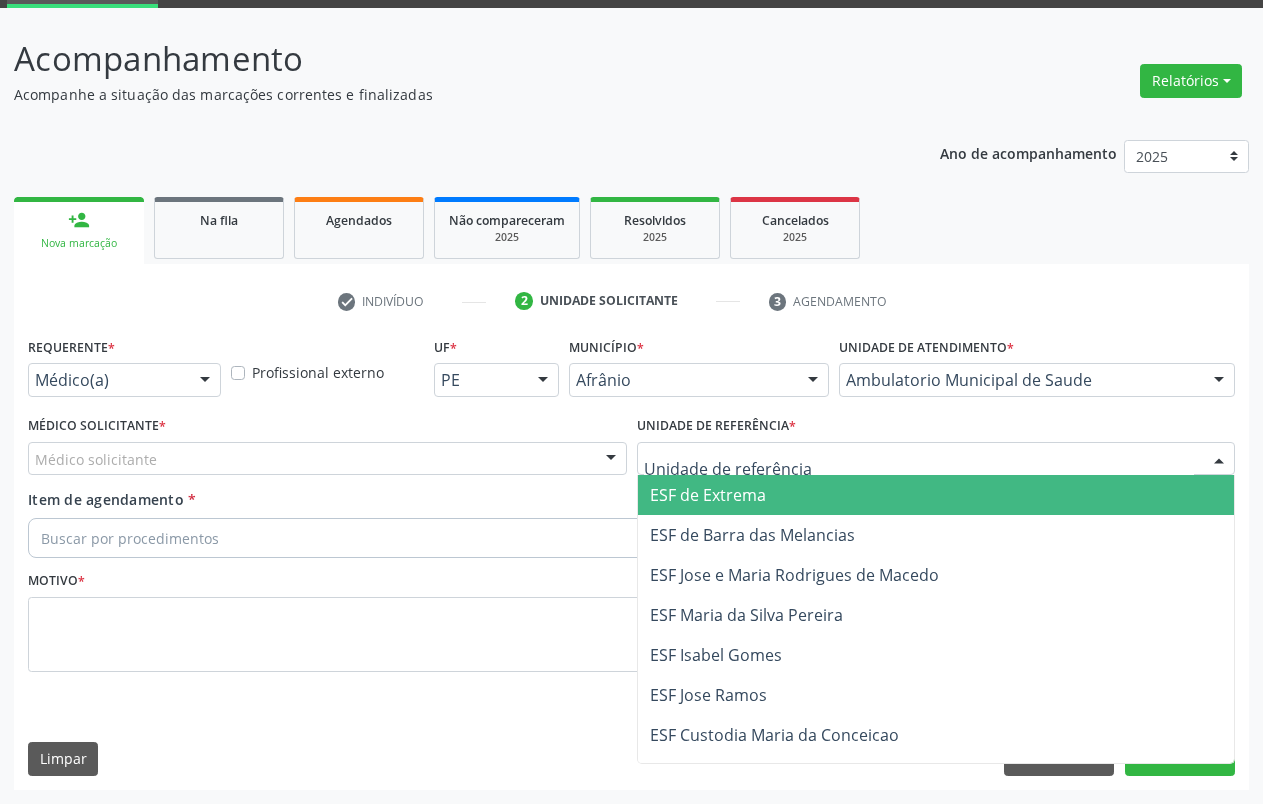 click on "ESF de Extrema" at bounding box center [936, 495] 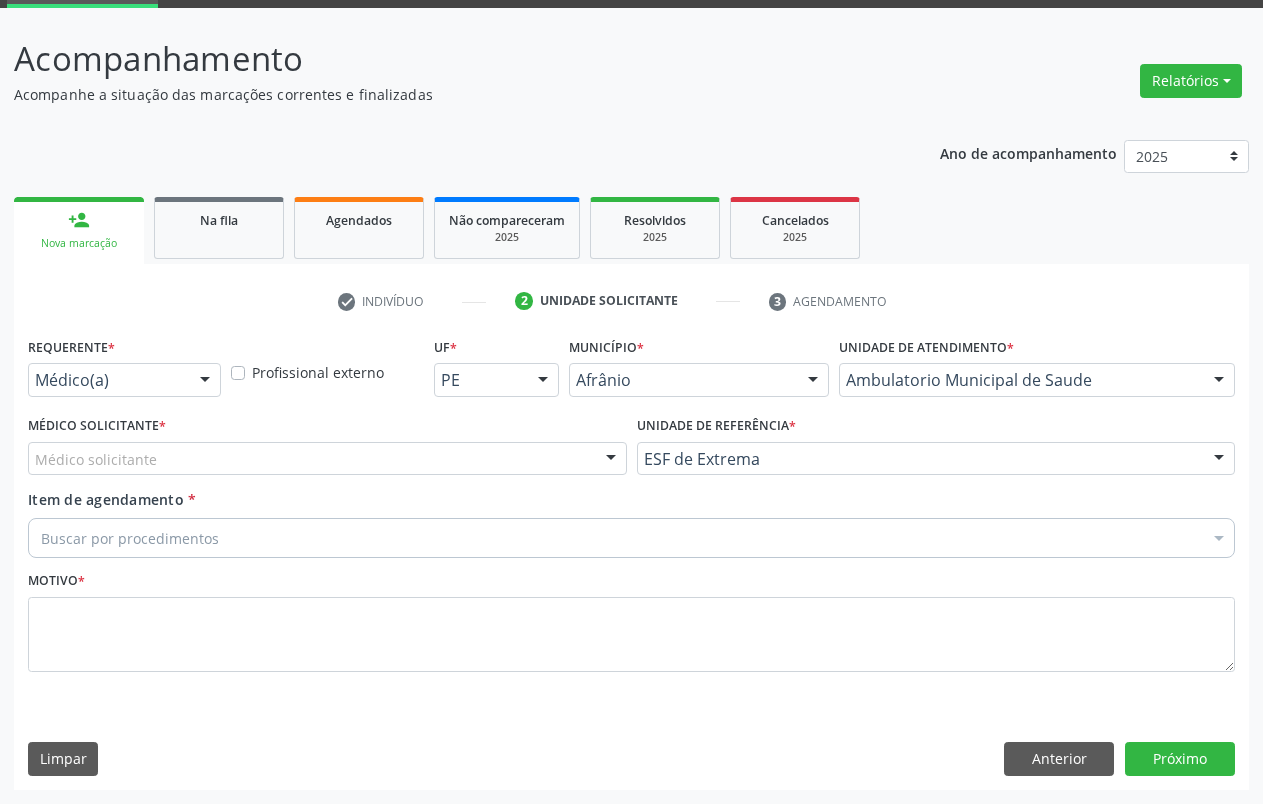 click at bounding box center (611, 460) 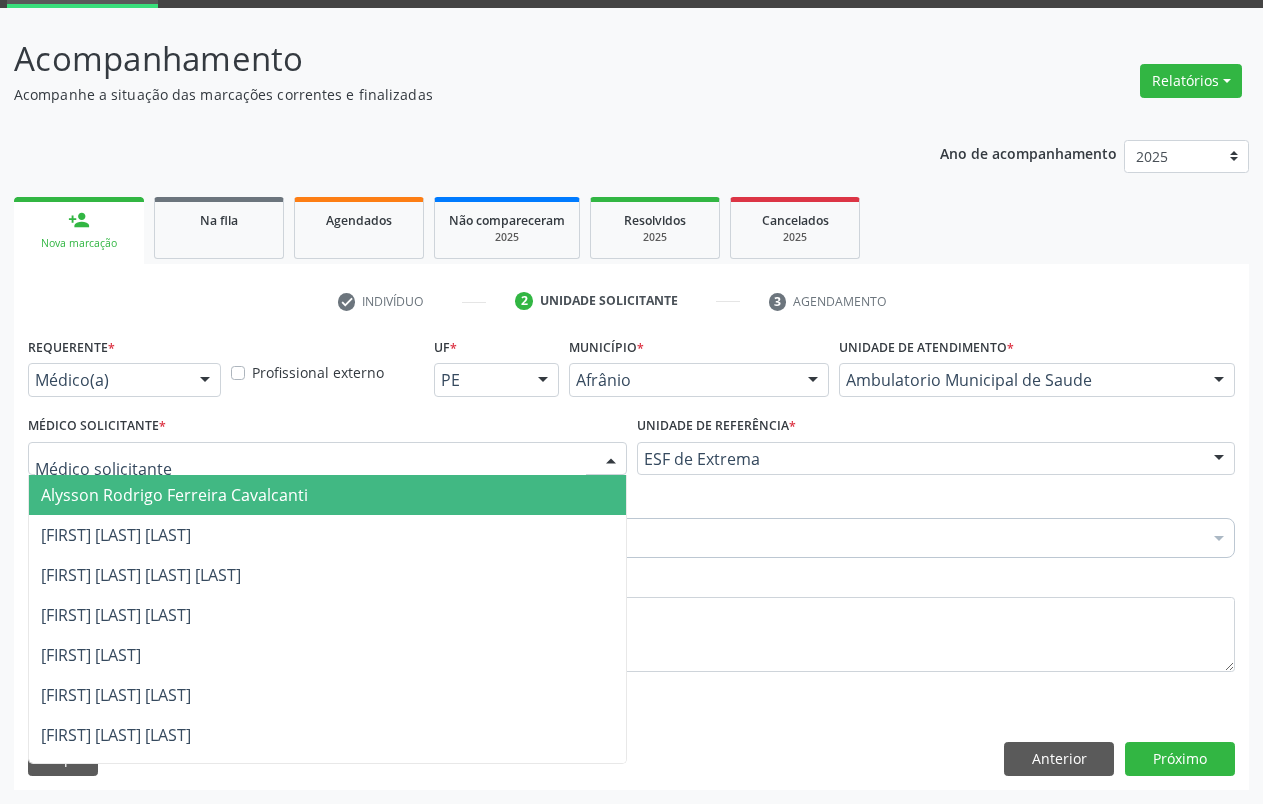 click on "Alysson Rodrigo Ferreira Cavalcanti" at bounding box center [327, 495] 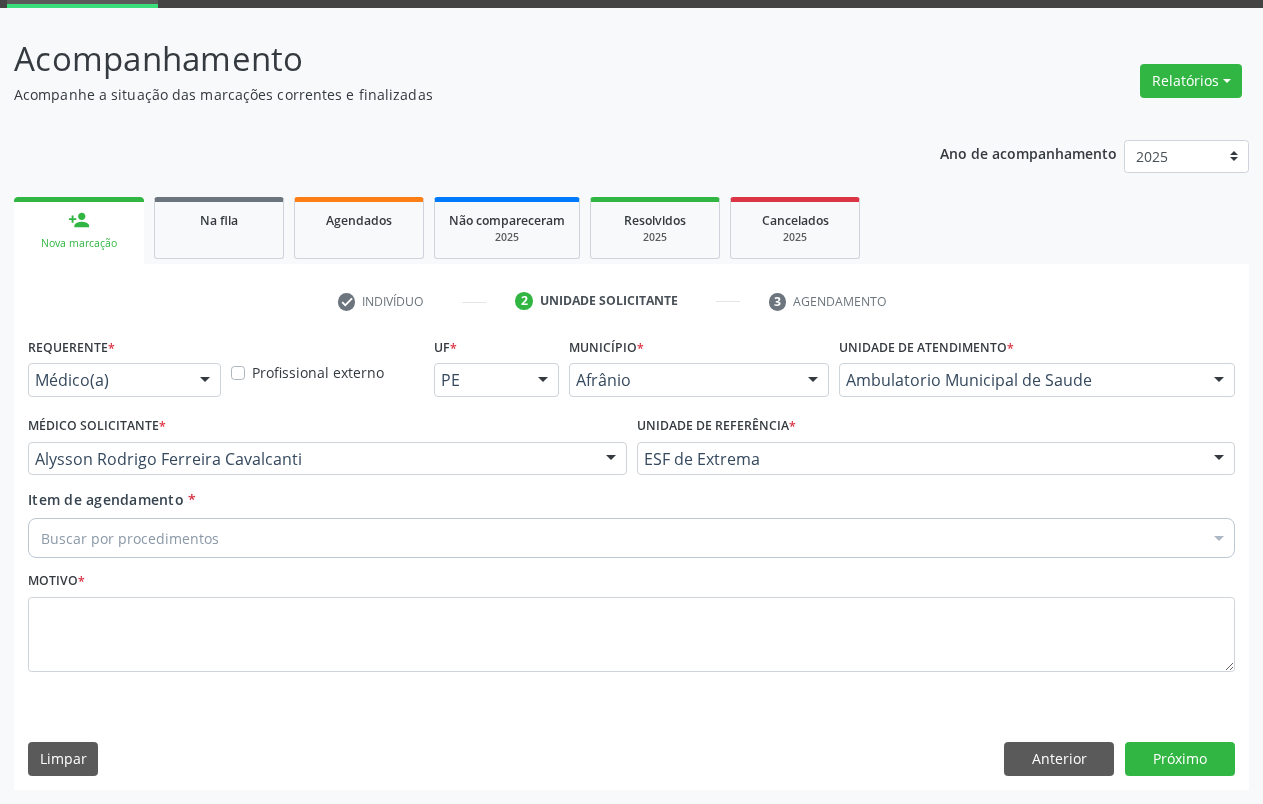 click on "Buscar por procedimentos" at bounding box center [631, 538] 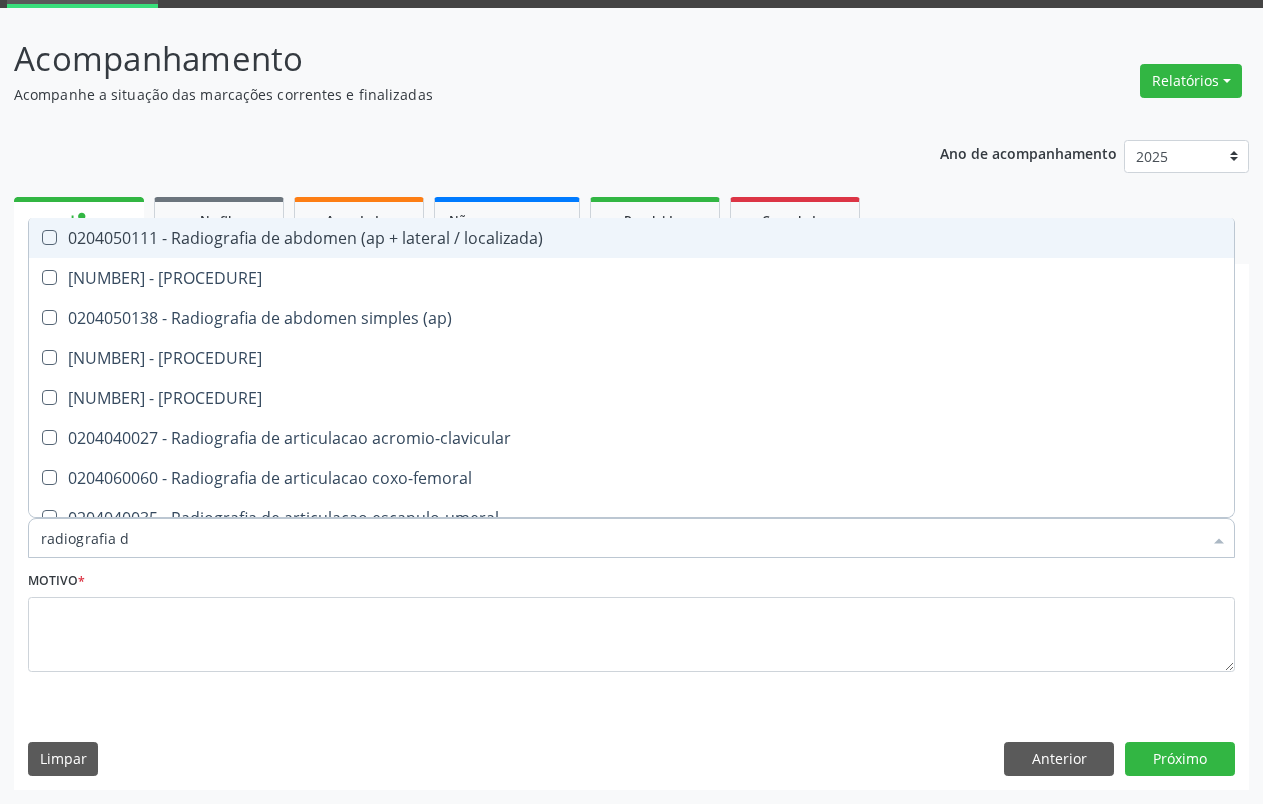 type on "radiografia de" 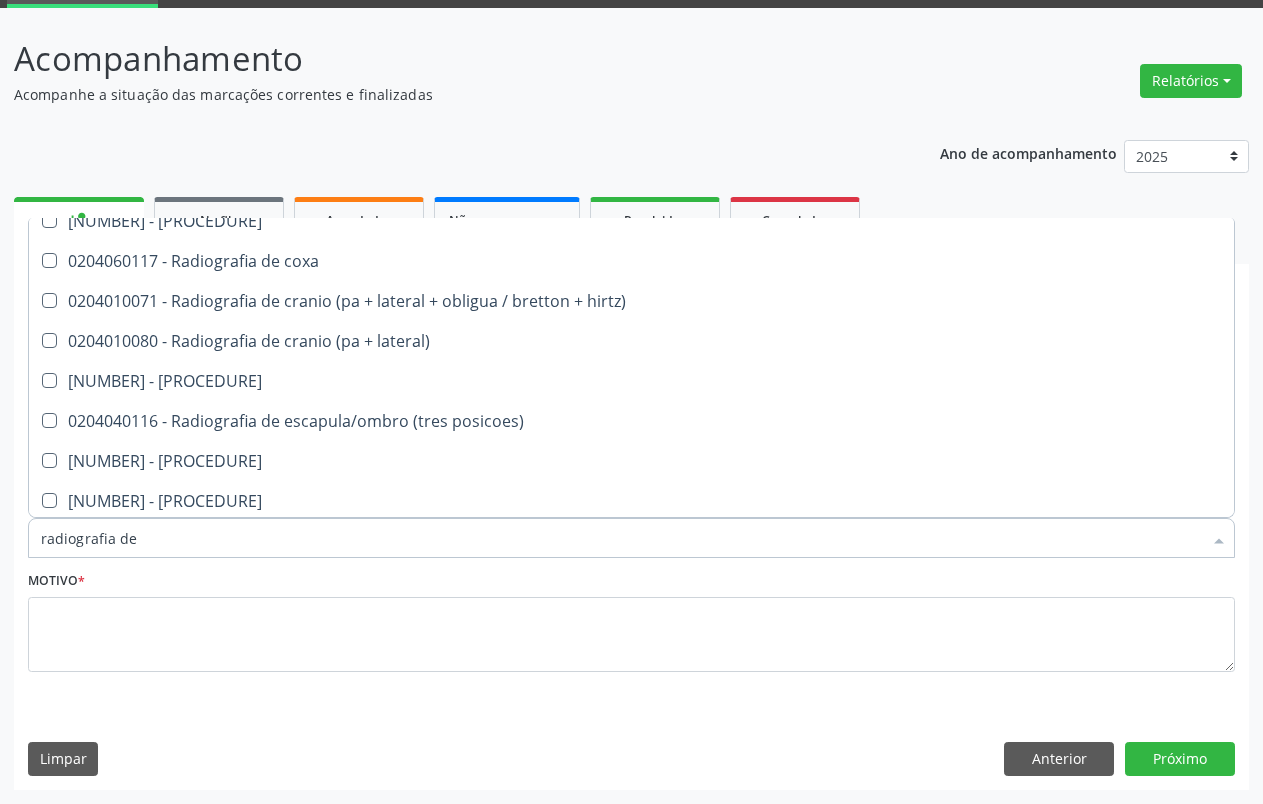 scroll, scrollTop: 1186, scrollLeft: 0, axis: vertical 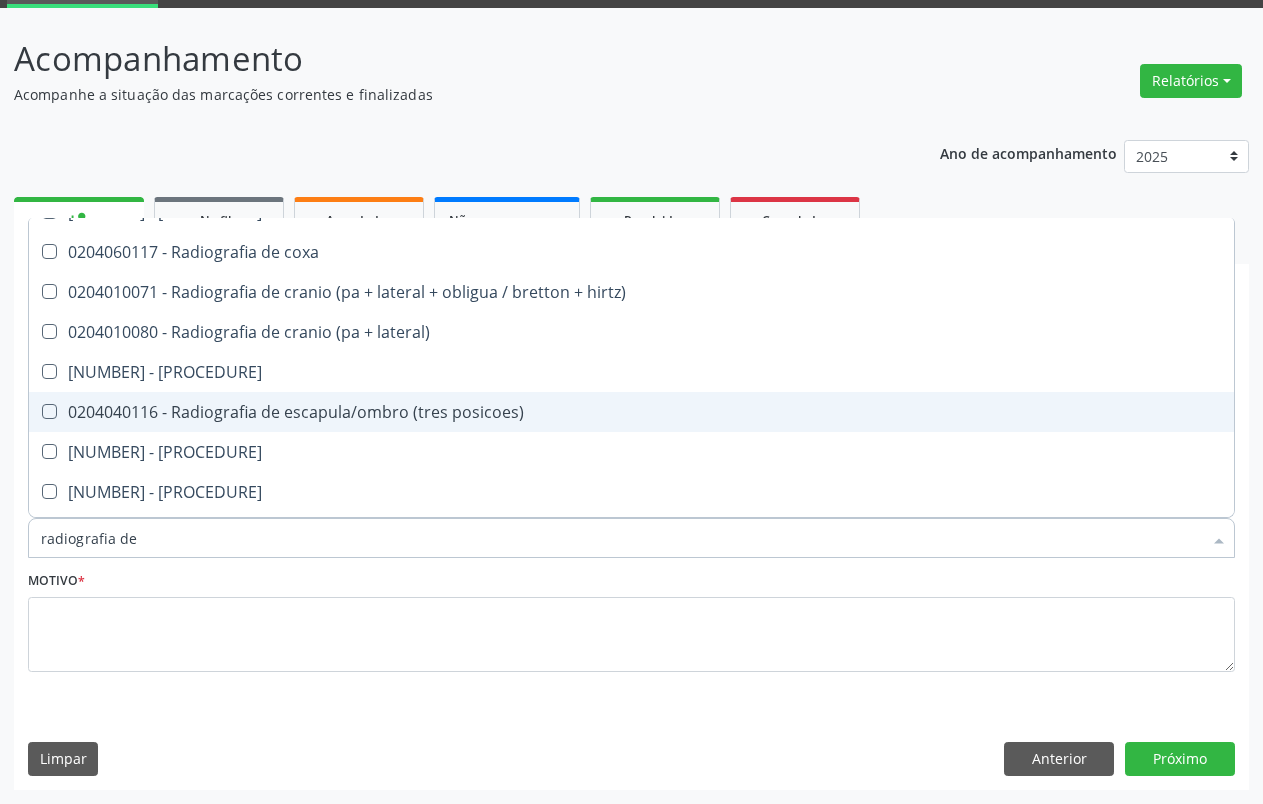 click on "0204040116 - Radiografia de escapula/ombro (tres posicoes)" at bounding box center (631, 412) 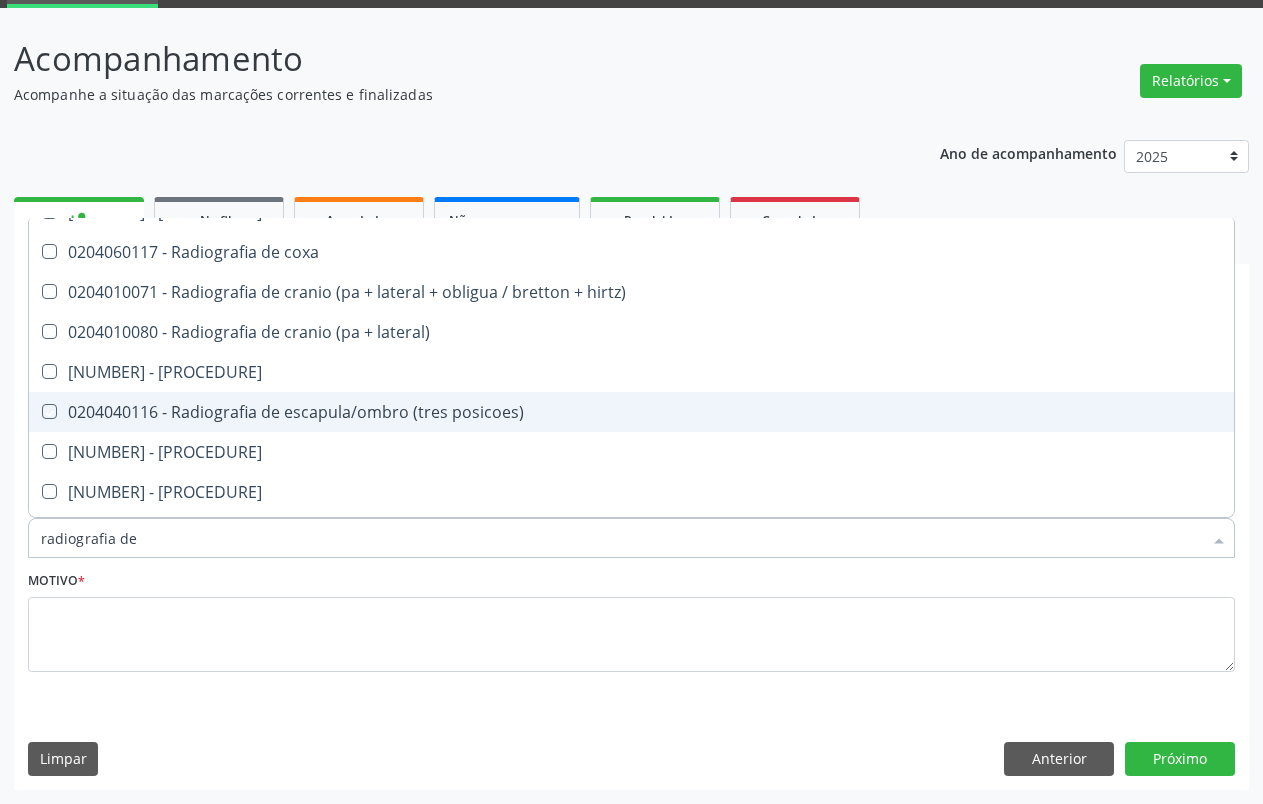 checkbox on "true" 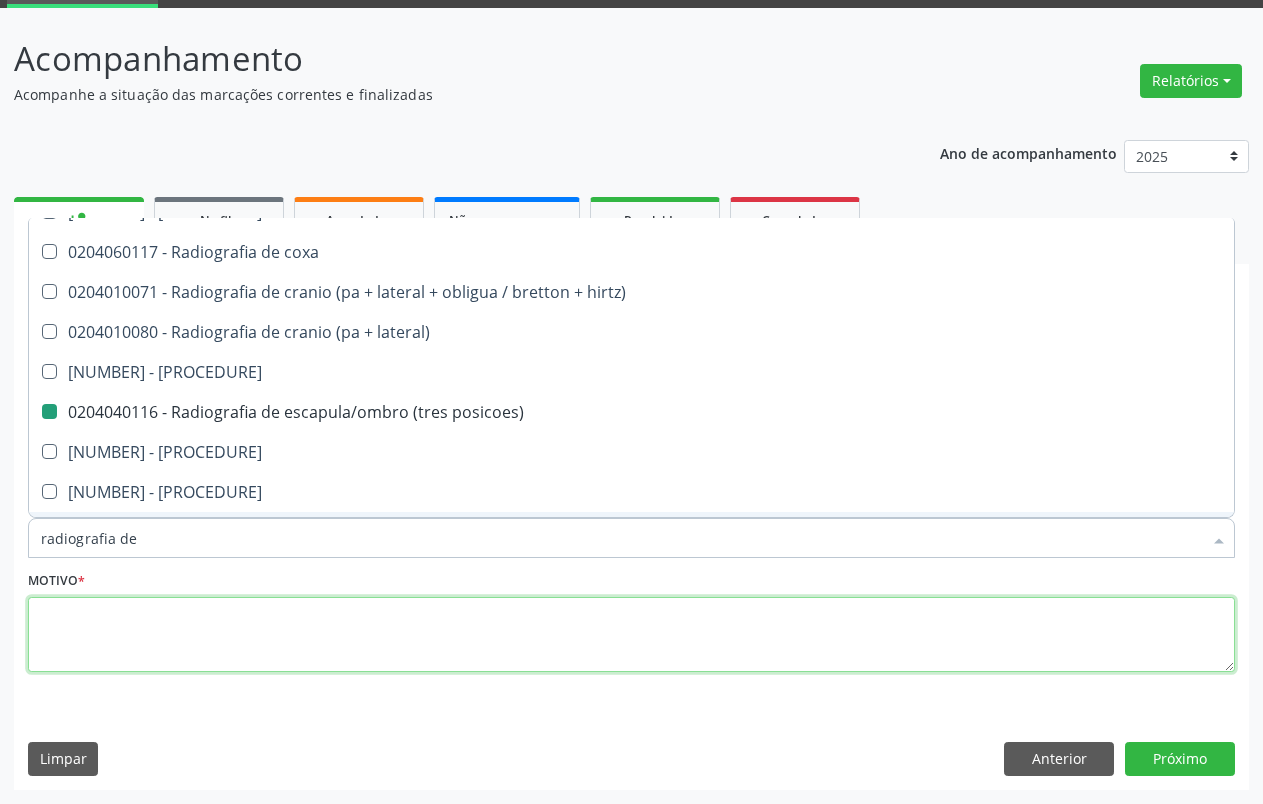 click at bounding box center [631, 635] 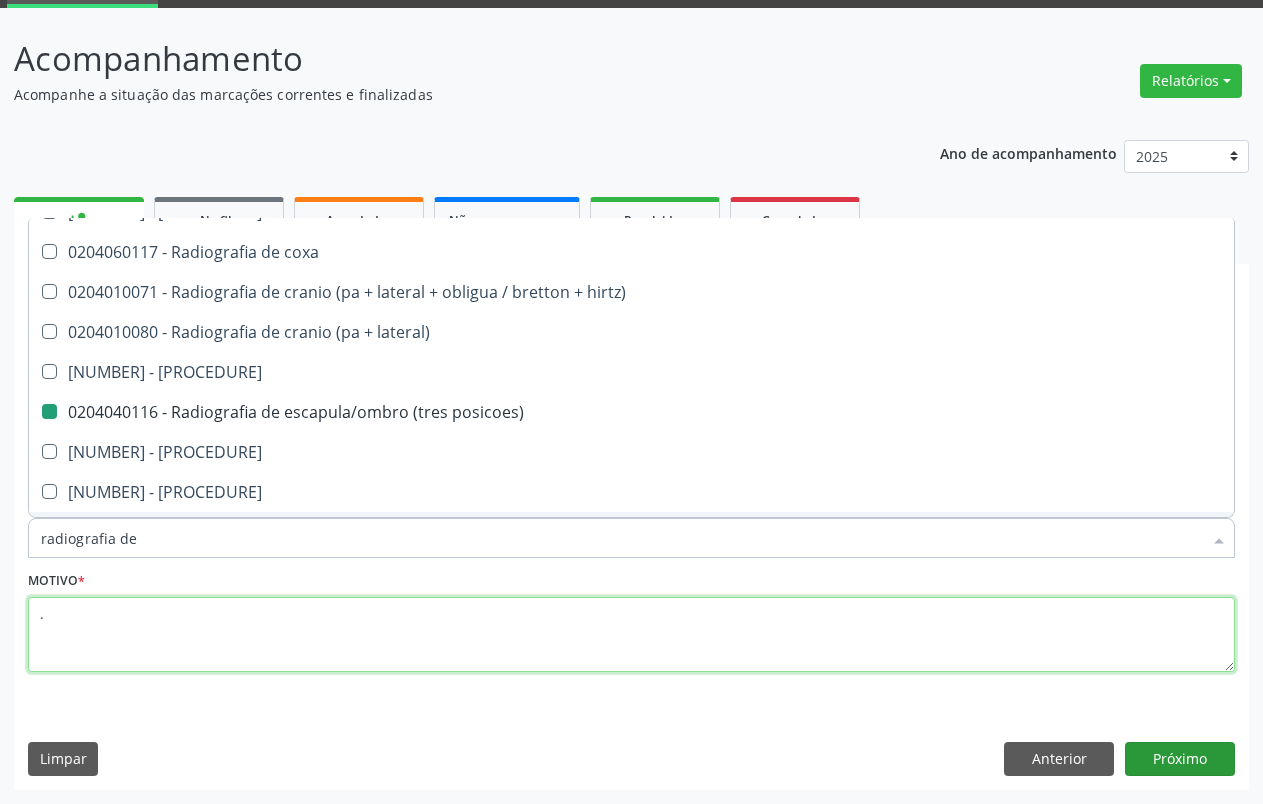 checkbox on "true" 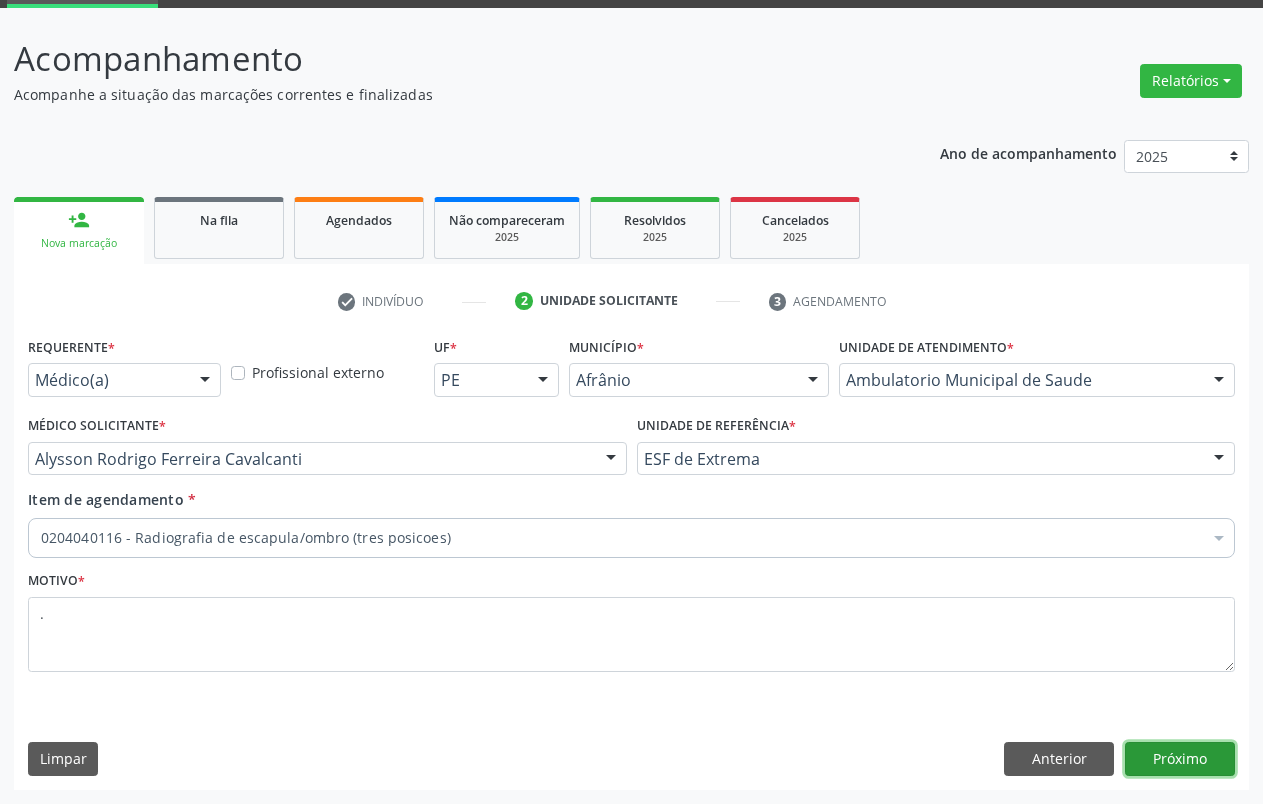 click on "Próximo" at bounding box center [1180, 759] 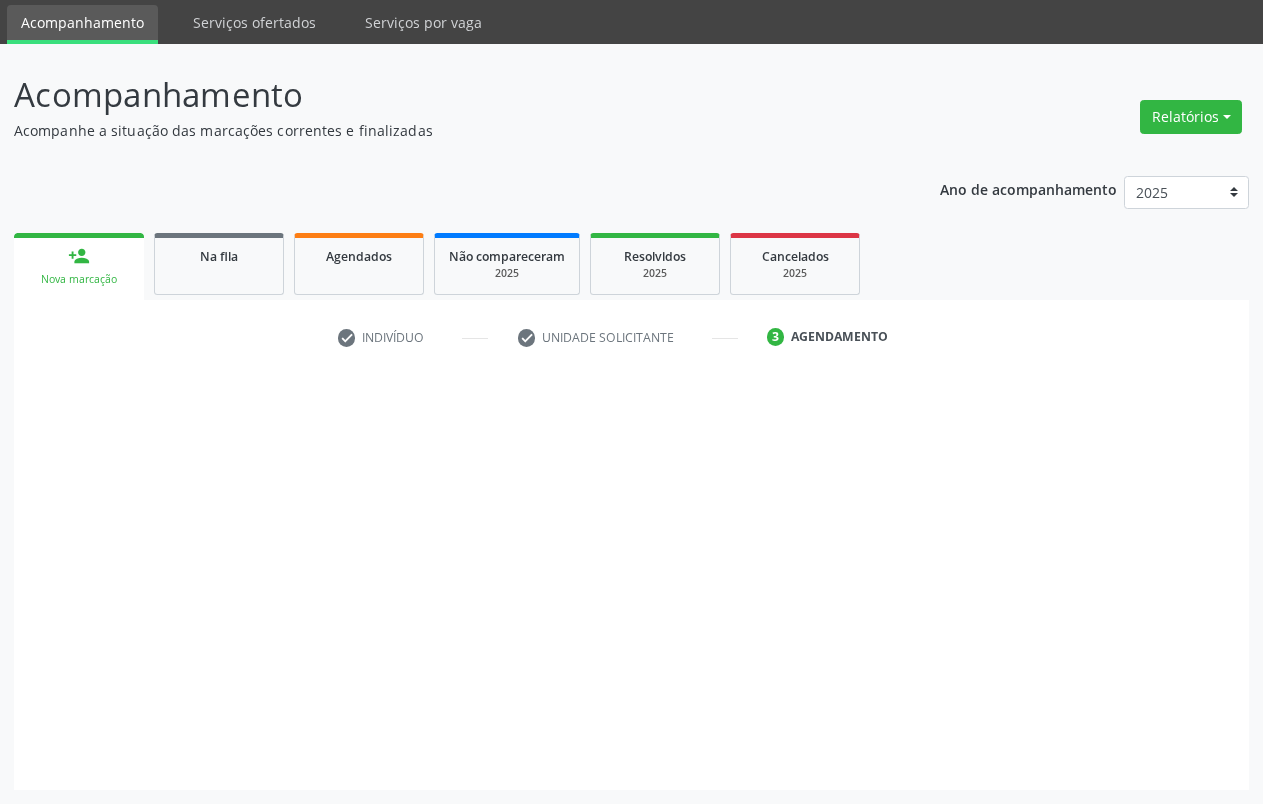scroll, scrollTop: 66, scrollLeft: 0, axis: vertical 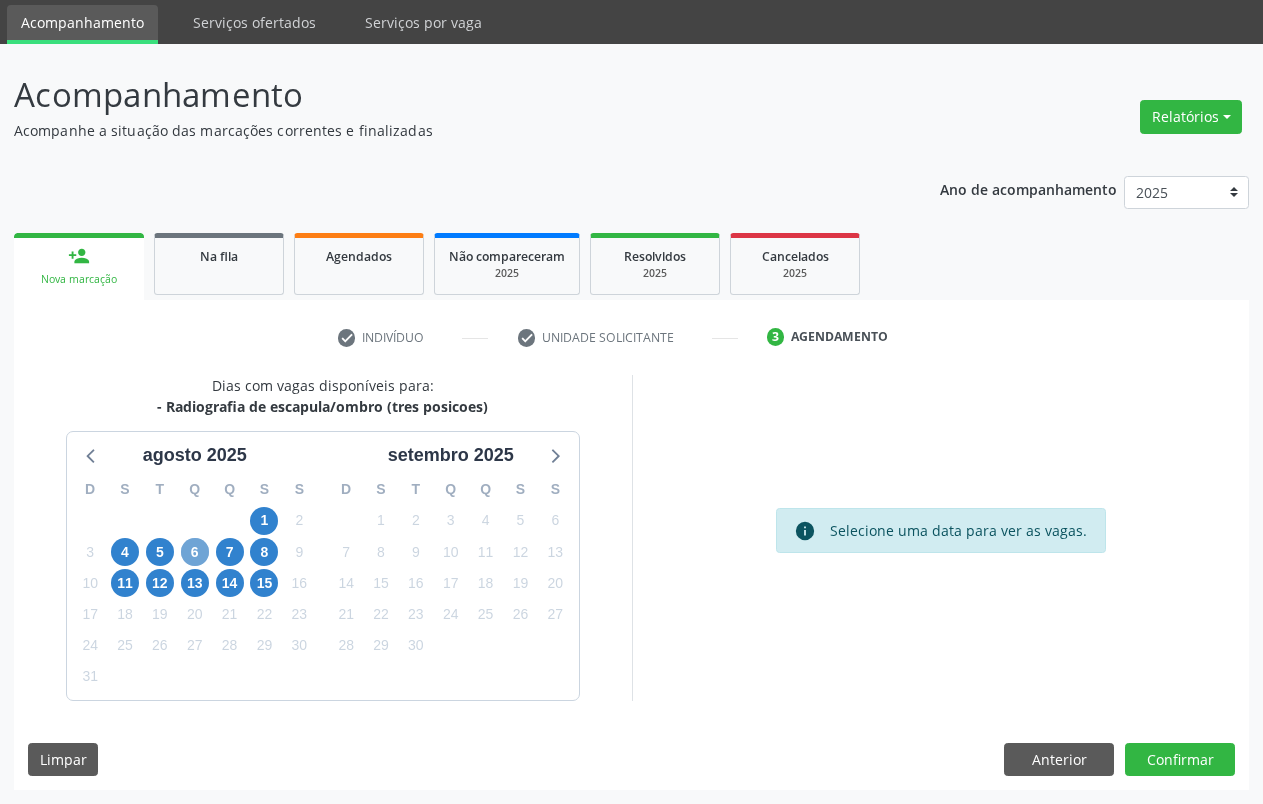 click on "6" at bounding box center [195, 552] 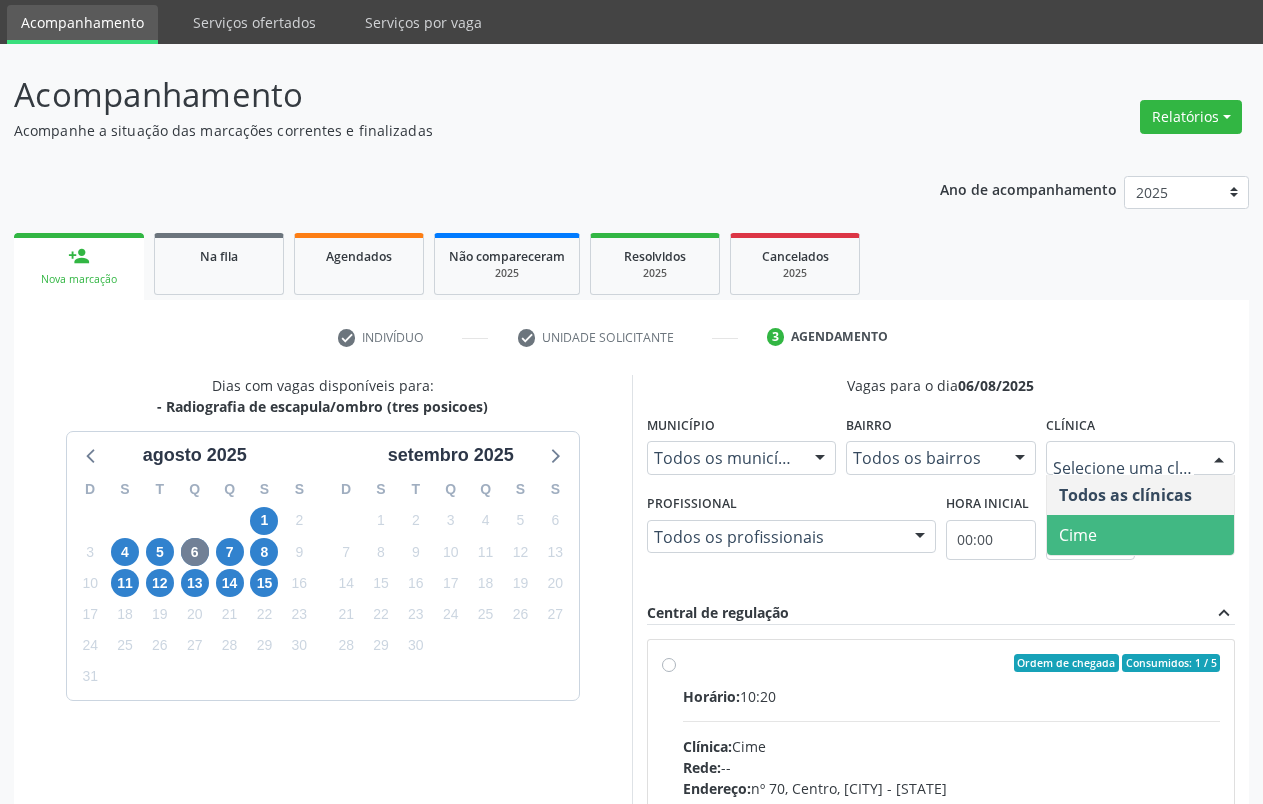 click on "Cime" at bounding box center [1078, 535] 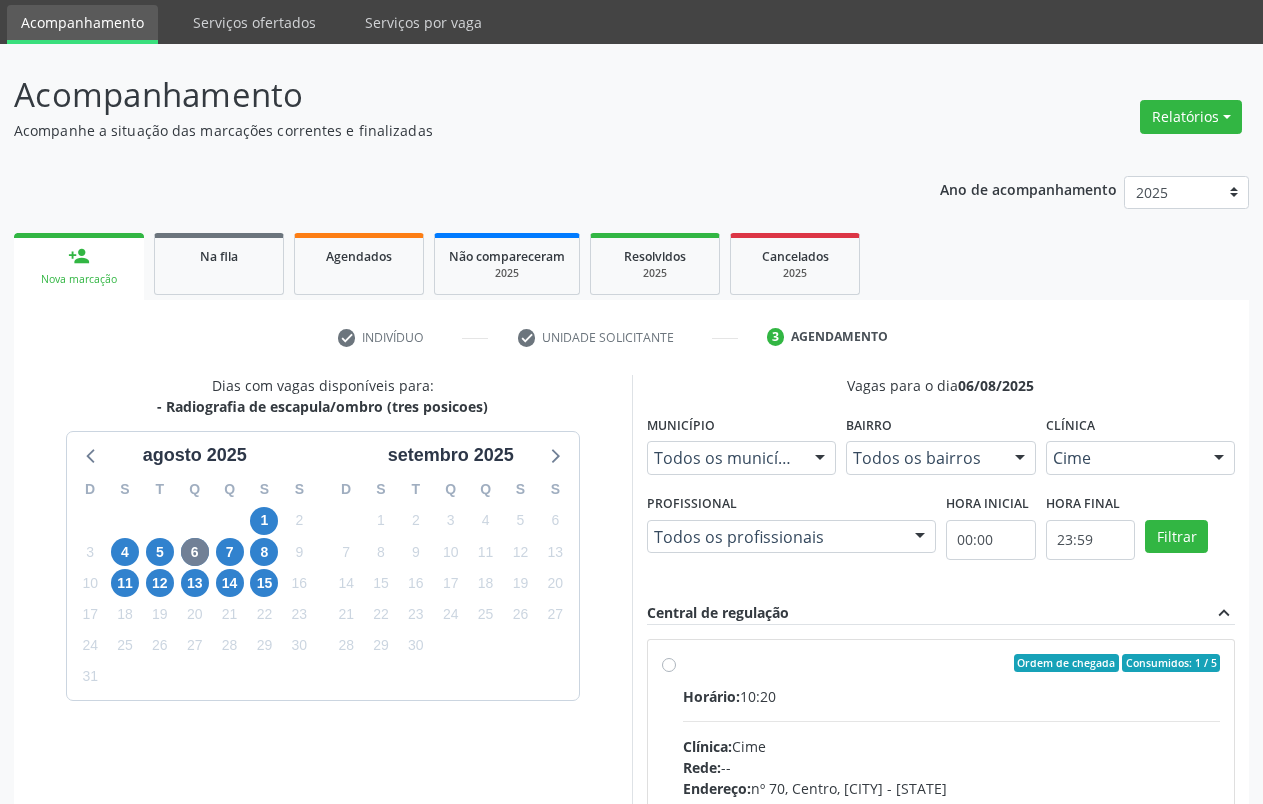 drag, startPoint x: 672, startPoint y: 678, endPoint x: 790, endPoint y: 627, distance: 128.5496 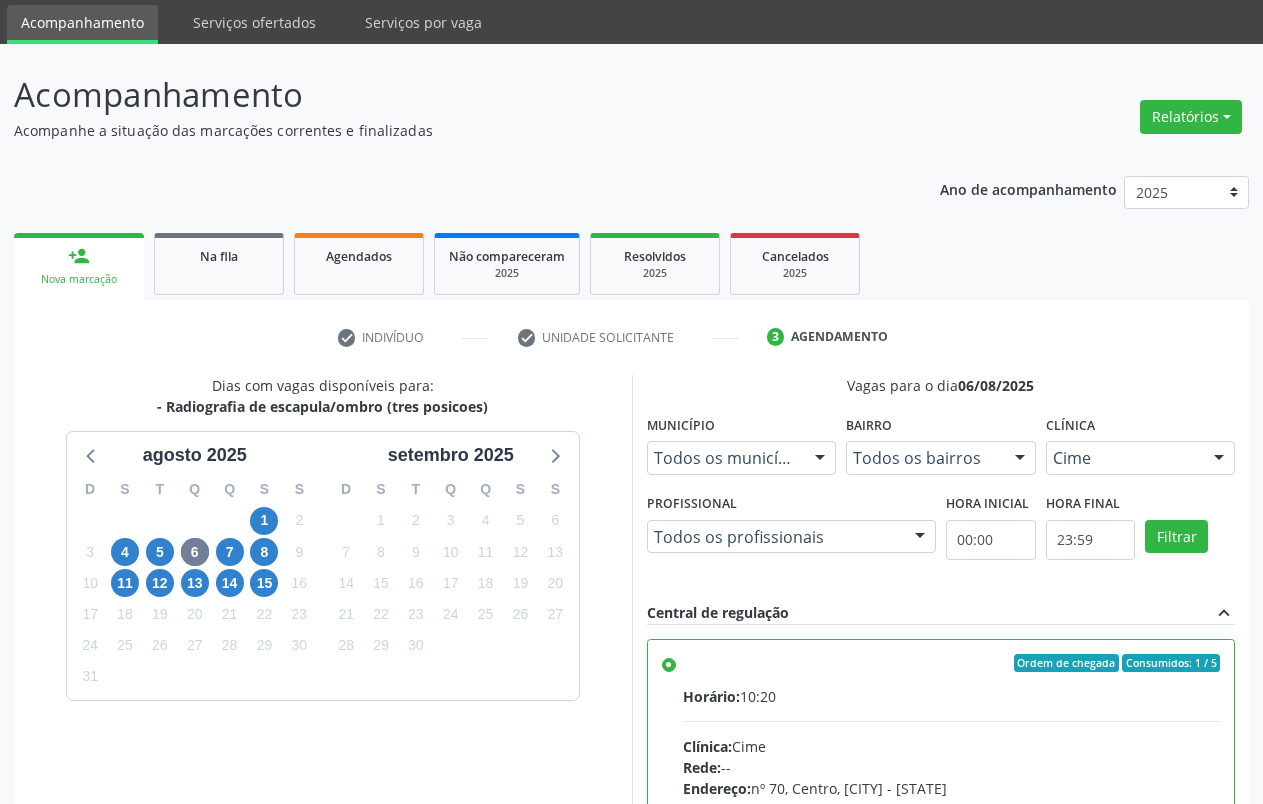 scroll, scrollTop: 391, scrollLeft: 0, axis: vertical 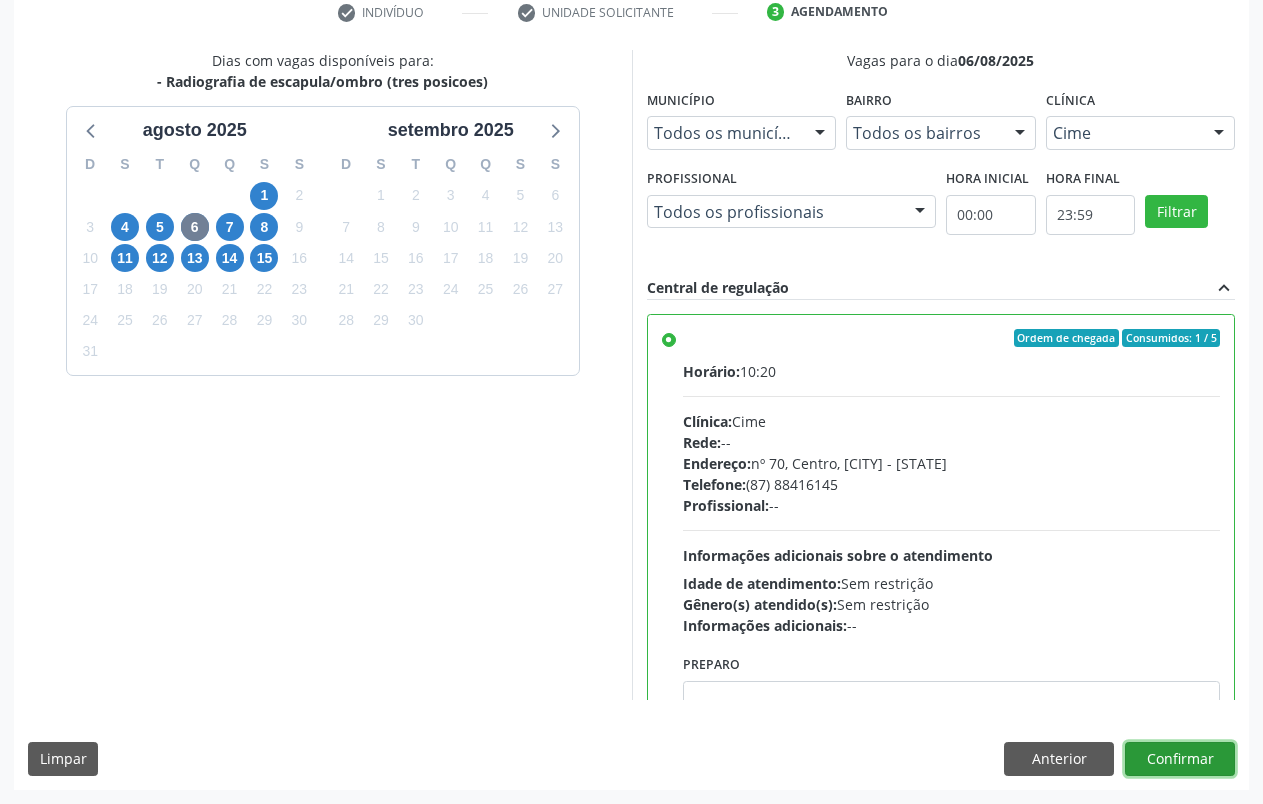 click on "Confirmar" at bounding box center (1180, 759) 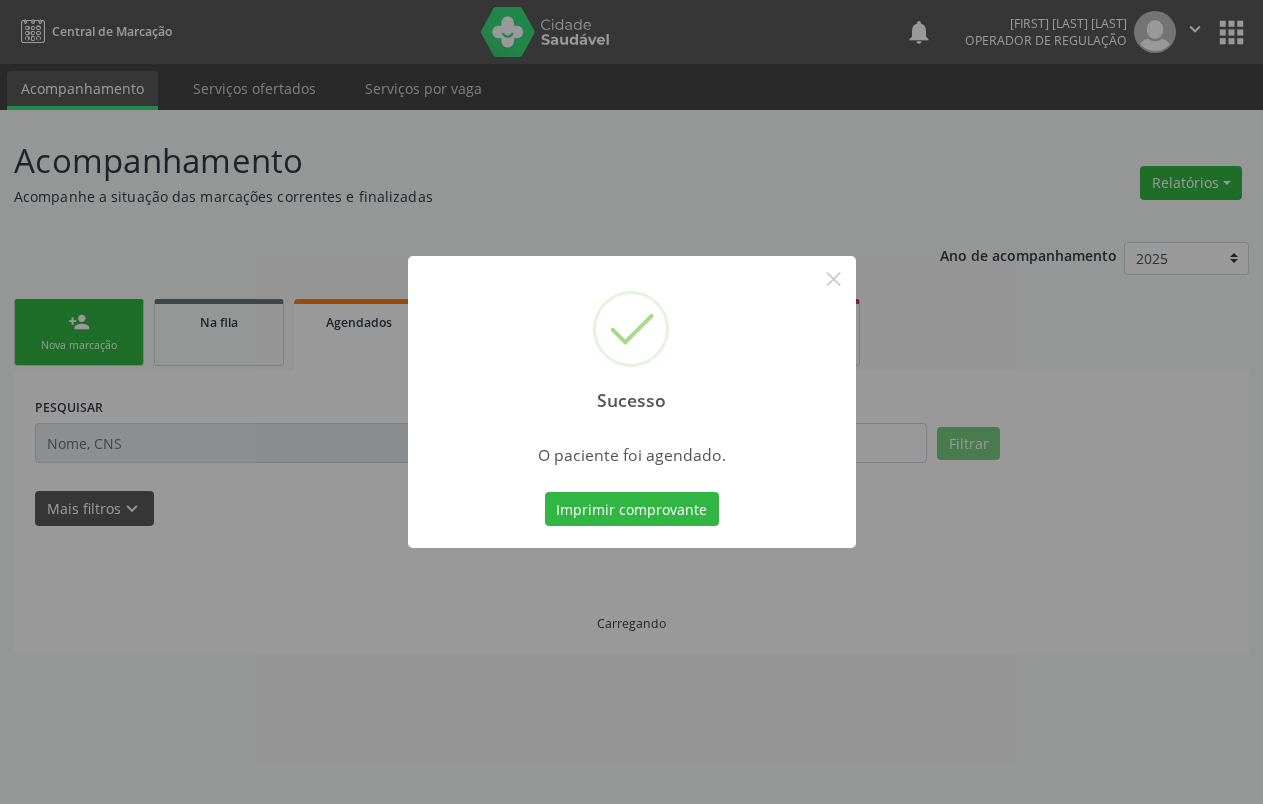 scroll, scrollTop: 0, scrollLeft: 0, axis: both 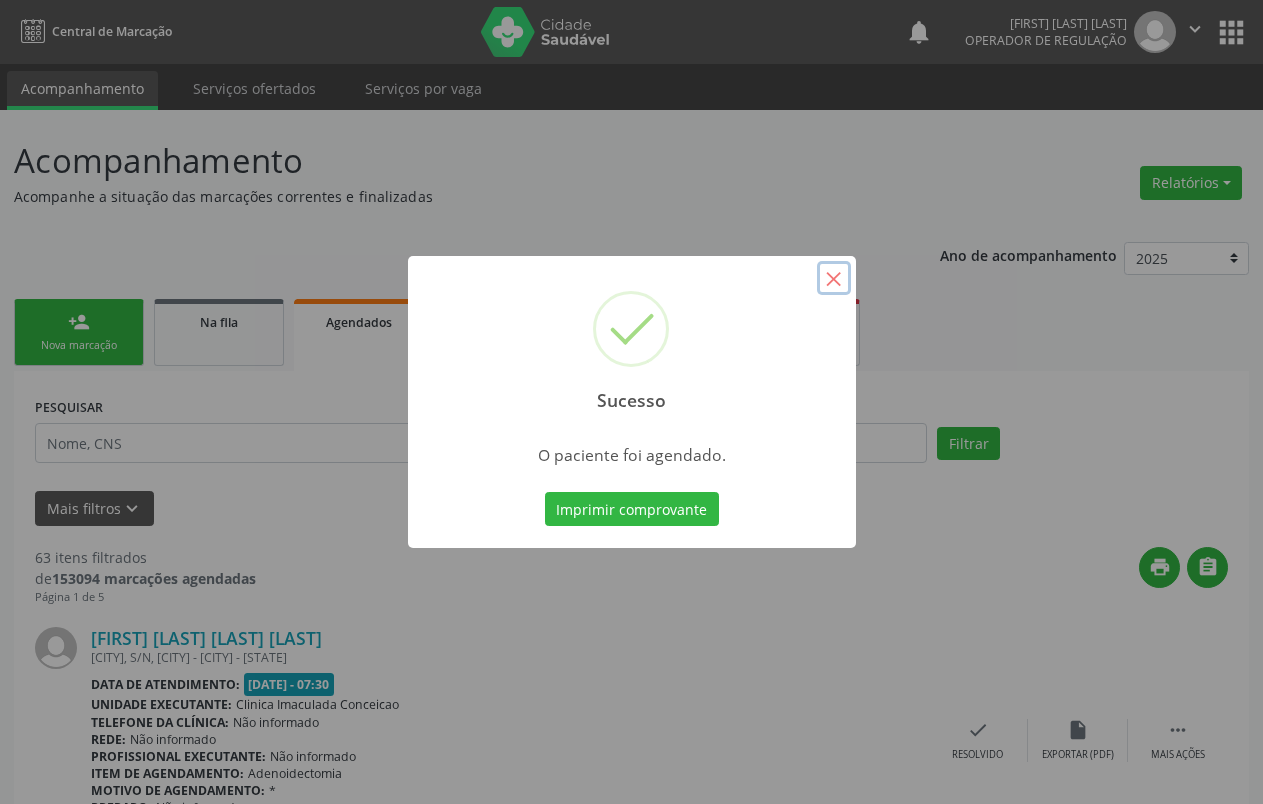 click on "×" at bounding box center [834, 278] 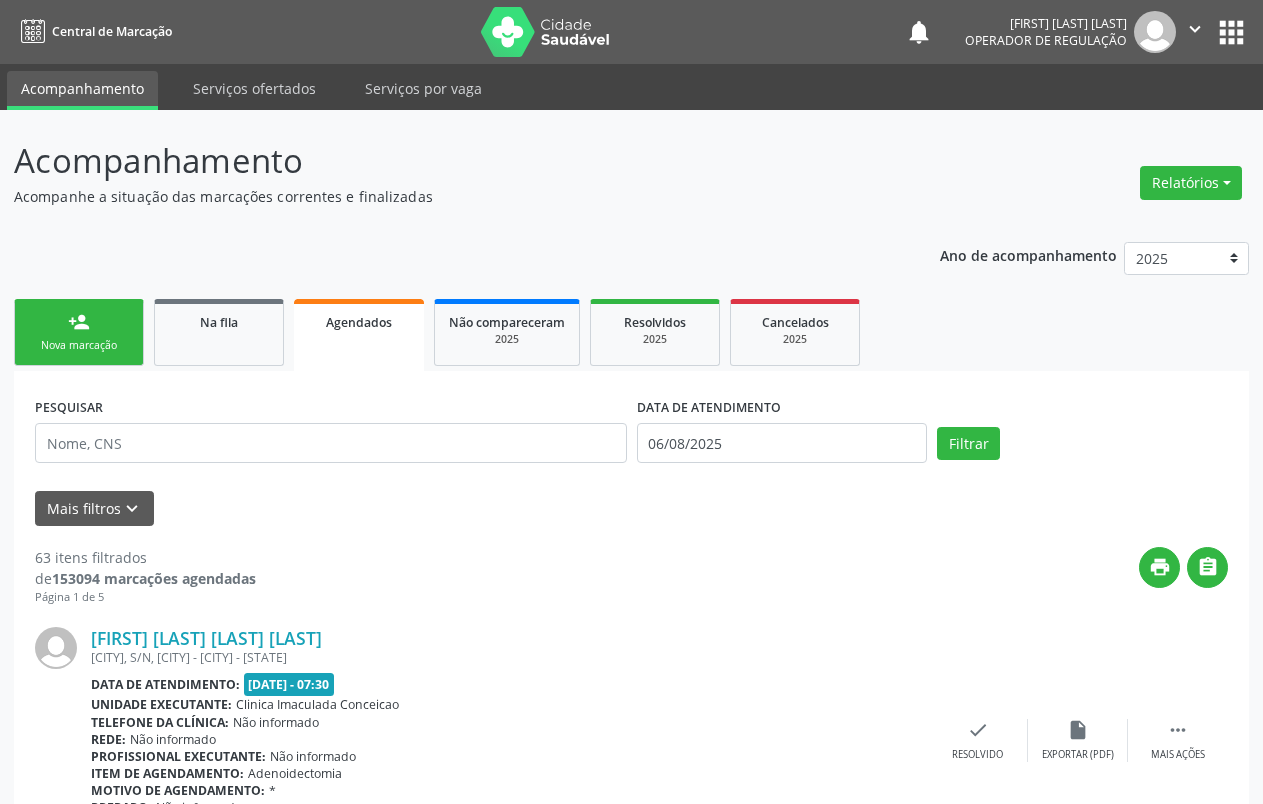 click on "person_add
Nova marcação" at bounding box center (79, 332) 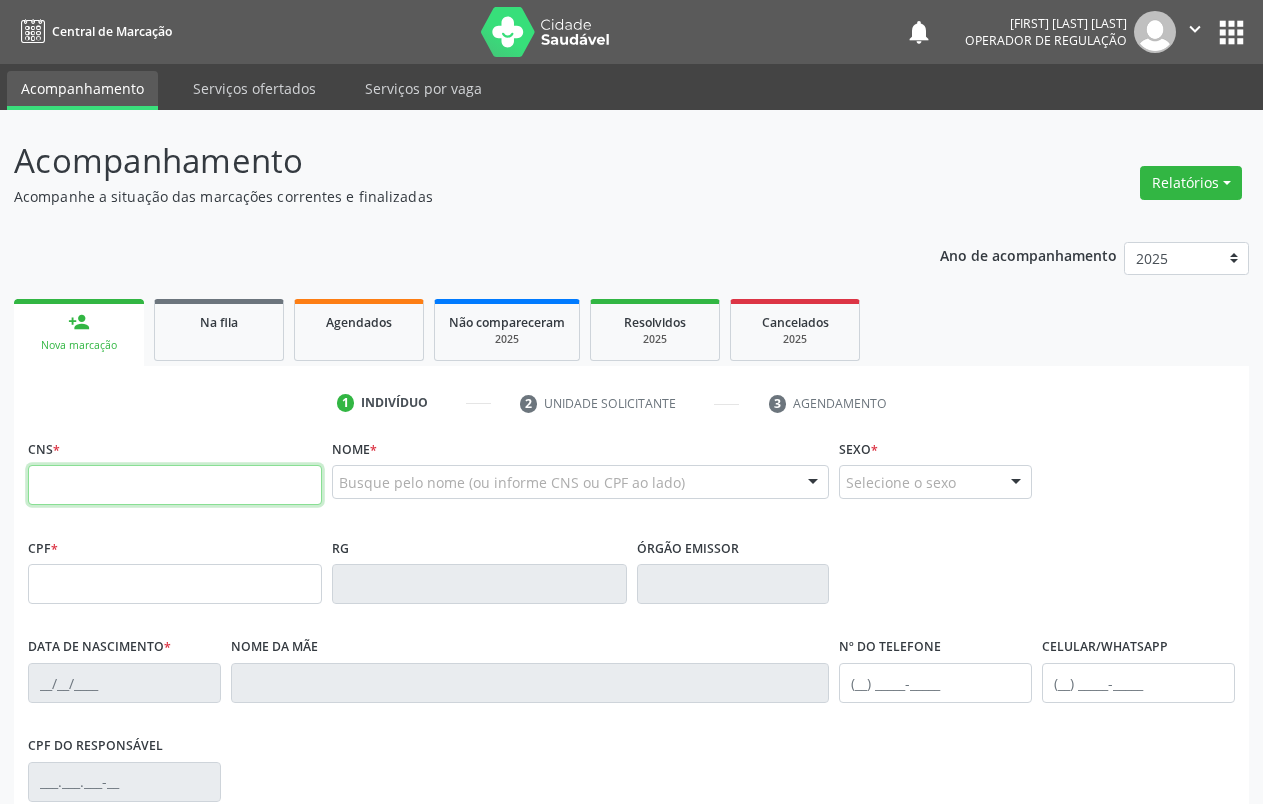 click at bounding box center [175, 485] 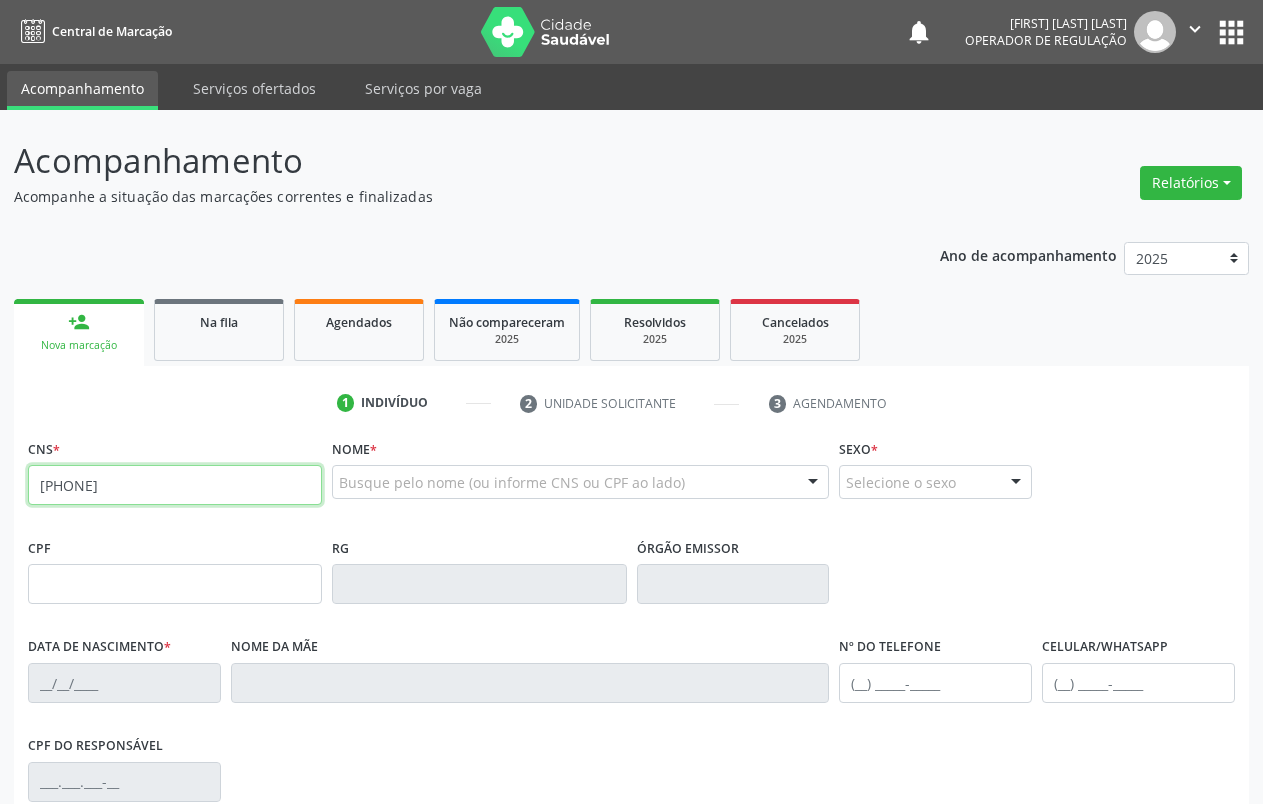 type on "[PHONE]" 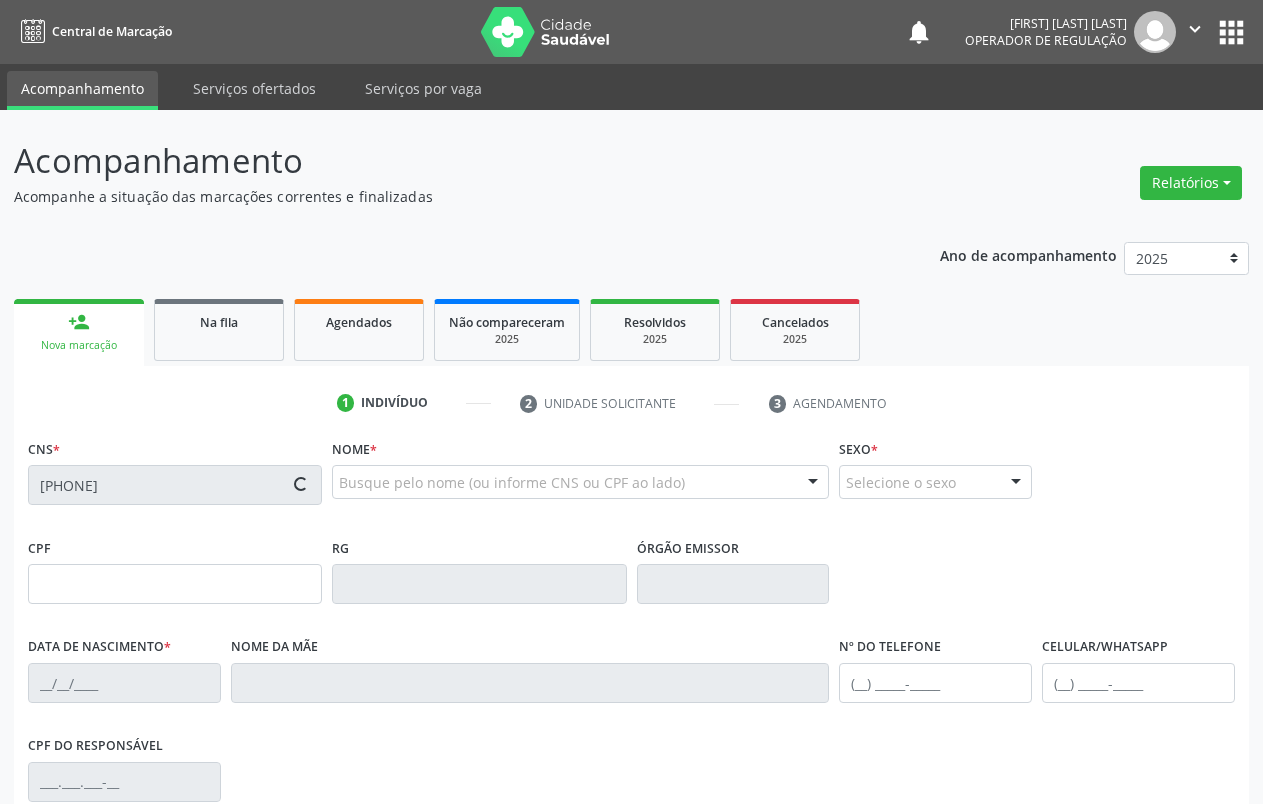 type on "[DATE]" 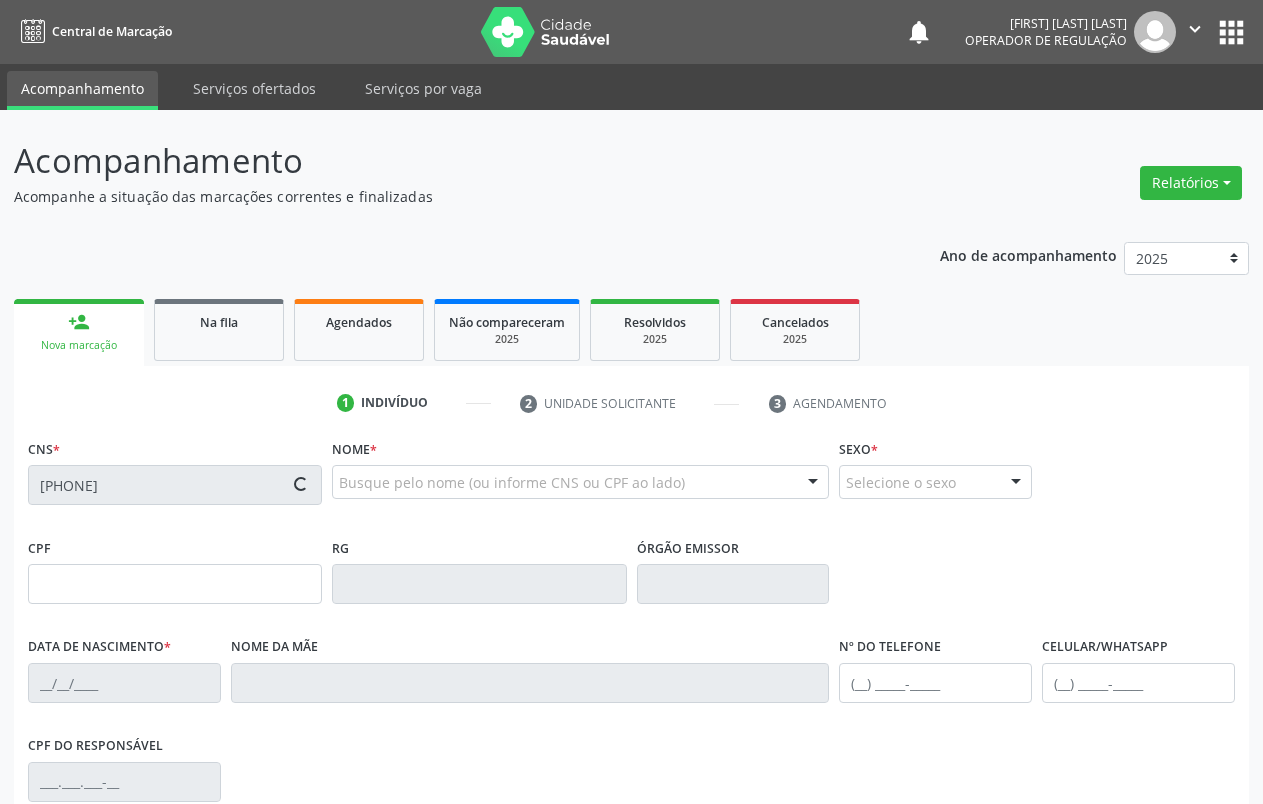 type on "[FIRST] [LAST] [LAST]" 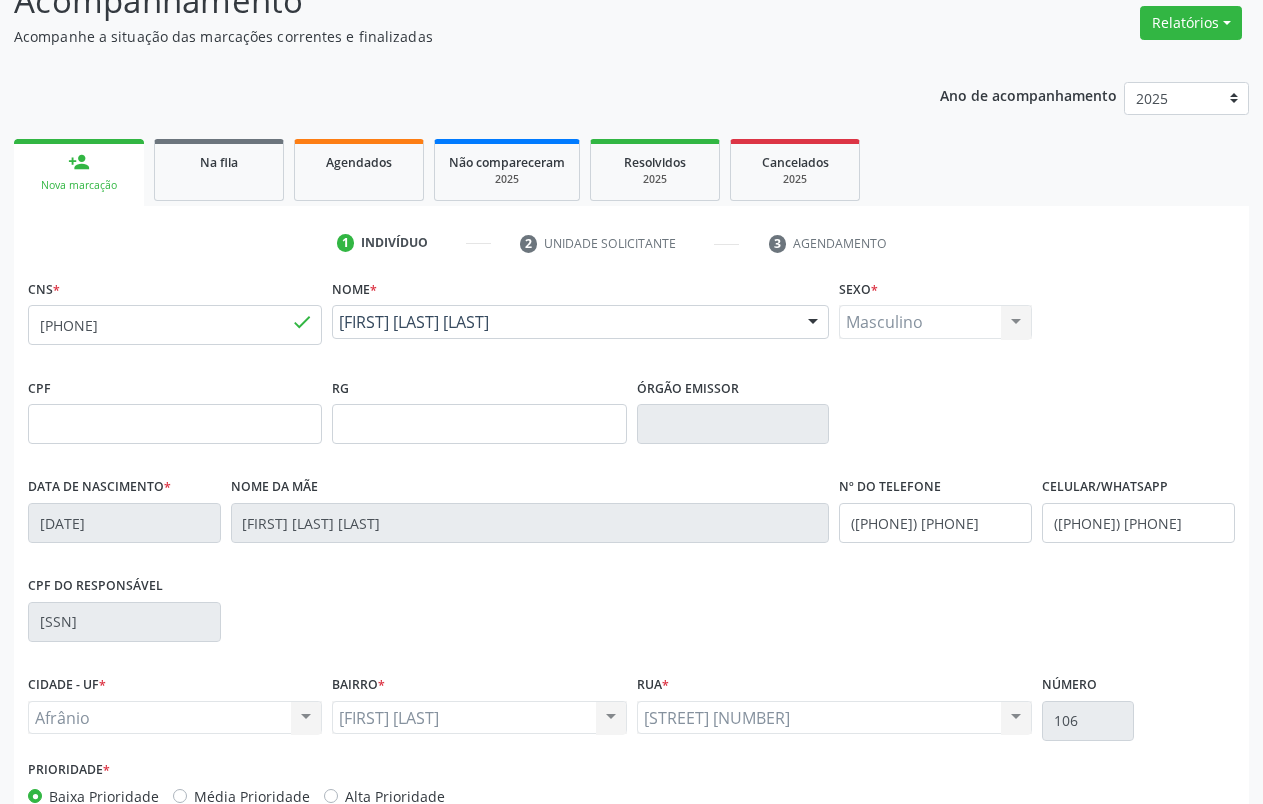 scroll, scrollTop: 280, scrollLeft: 0, axis: vertical 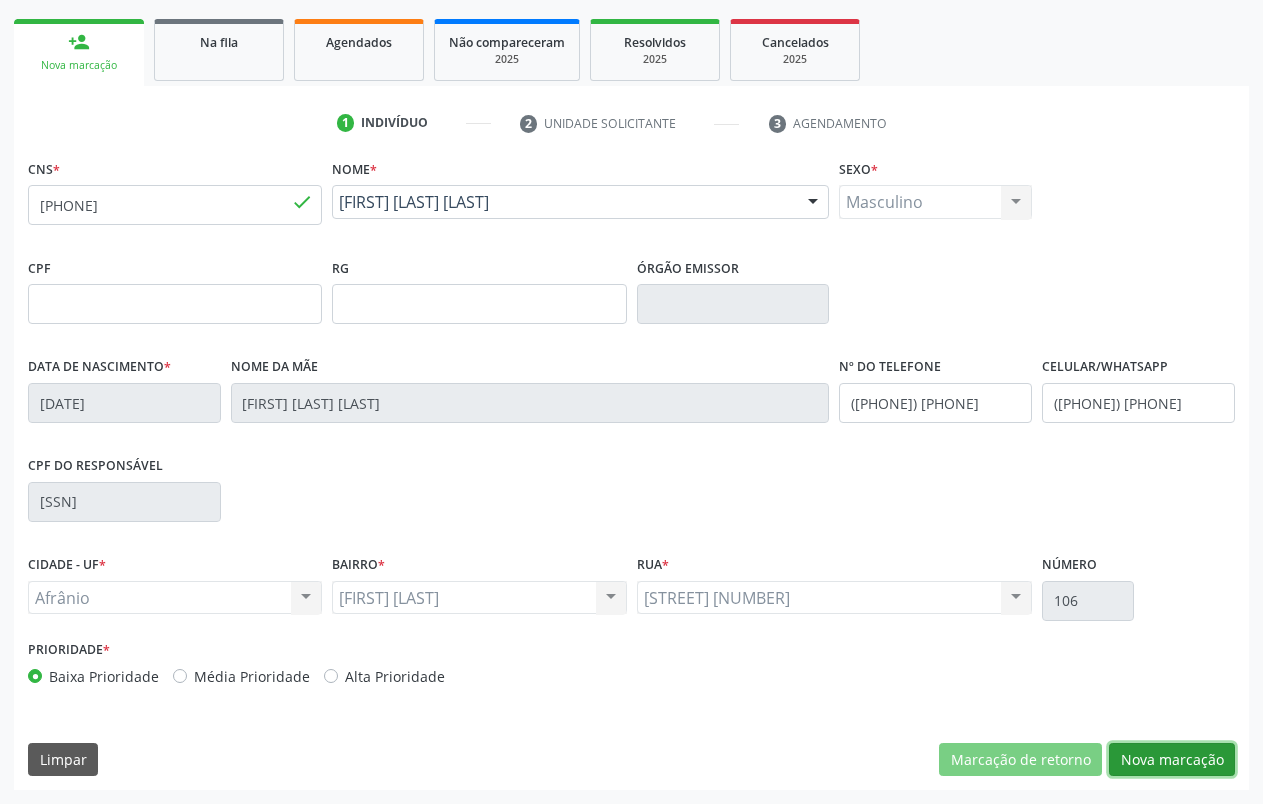 click on "Nova marcação" at bounding box center [1172, 760] 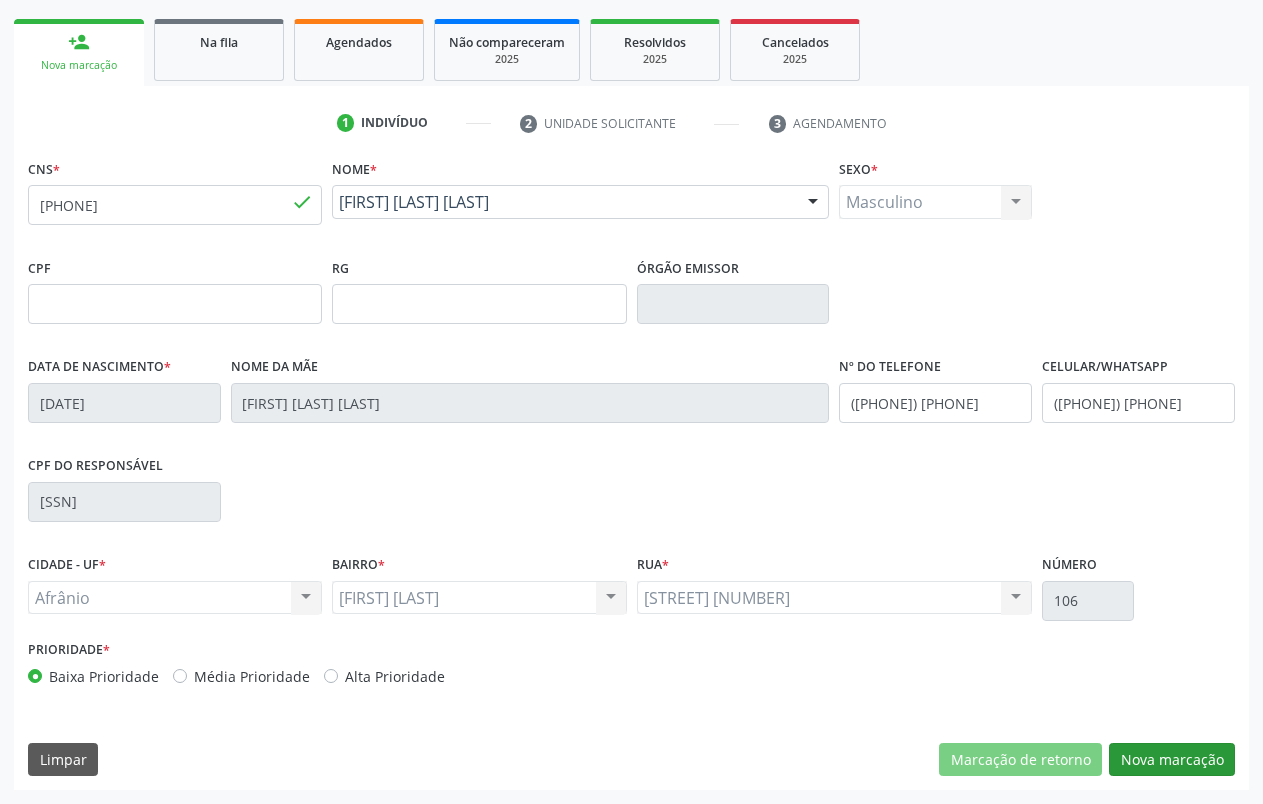 scroll, scrollTop: 102, scrollLeft: 0, axis: vertical 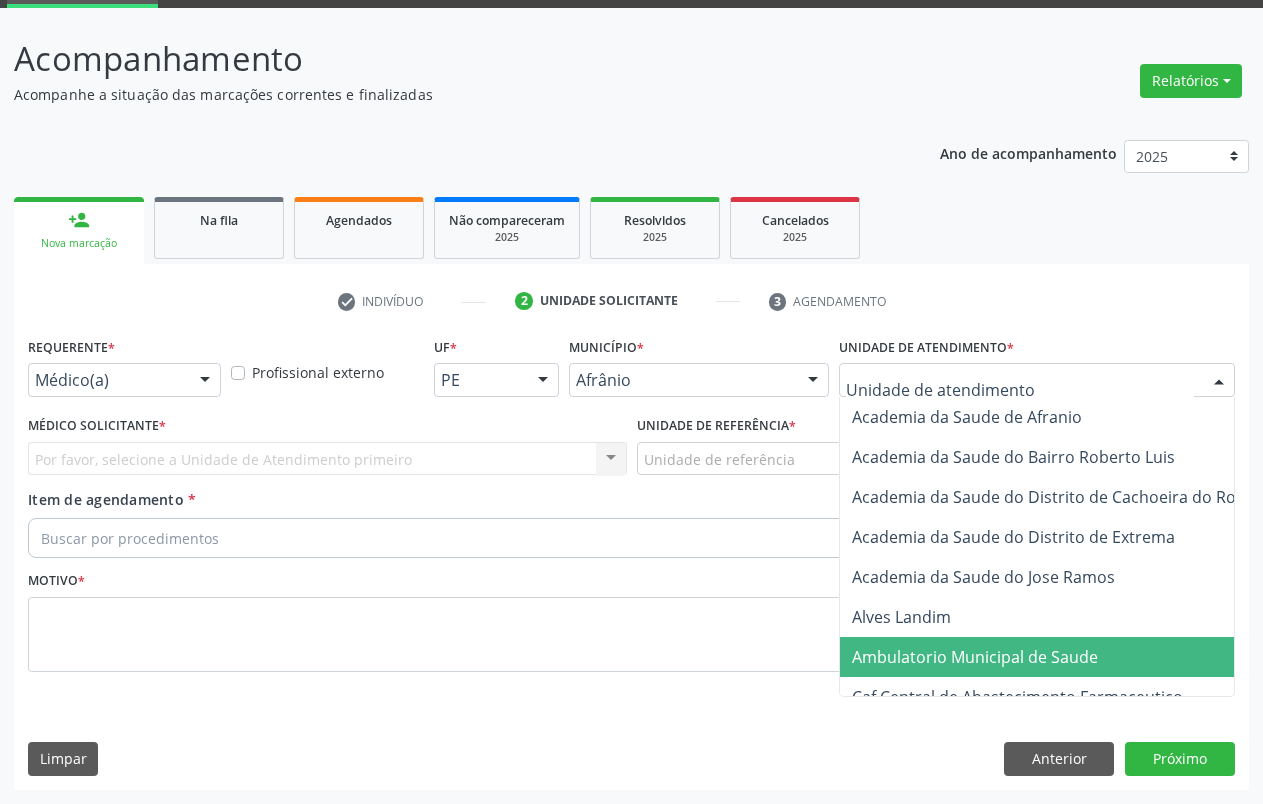 click on "Ambulatorio Municipal de Saude" at bounding box center [975, 657] 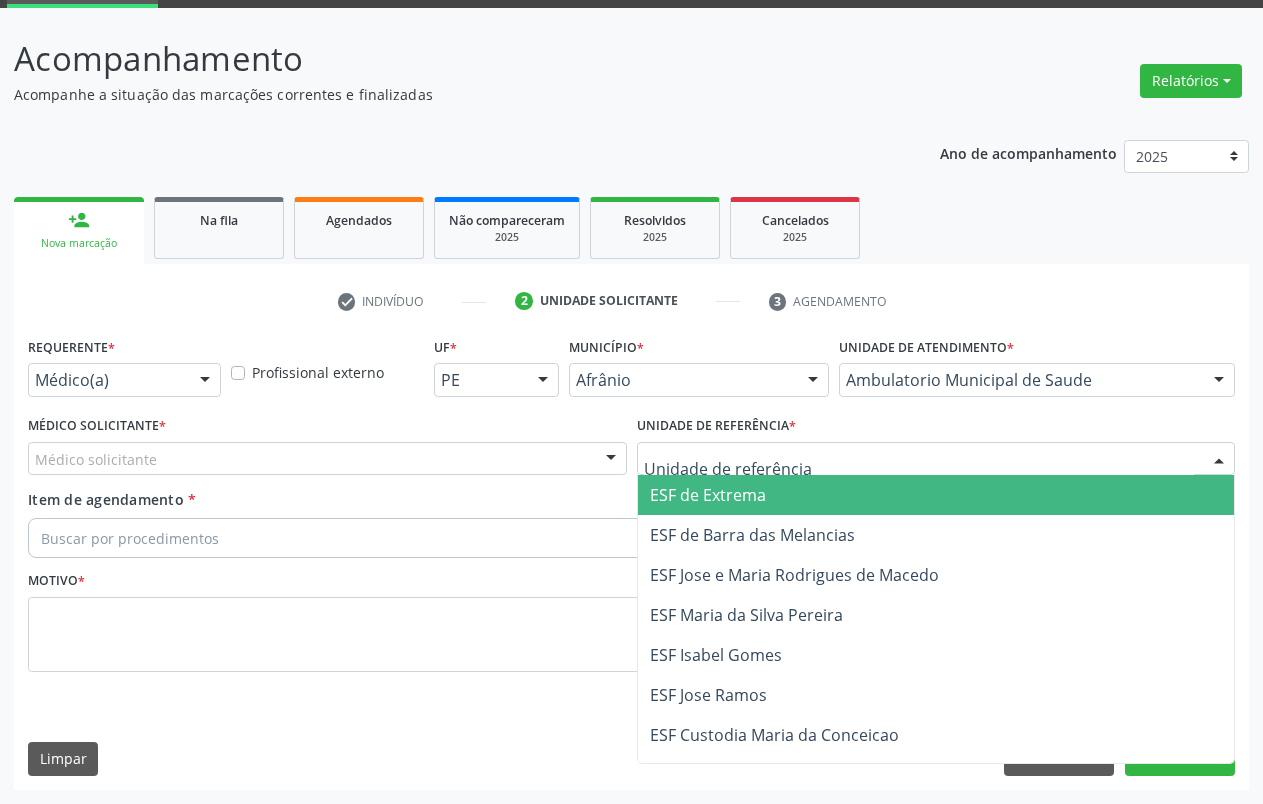 click on "ESF de Extrema" at bounding box center [708, 495] 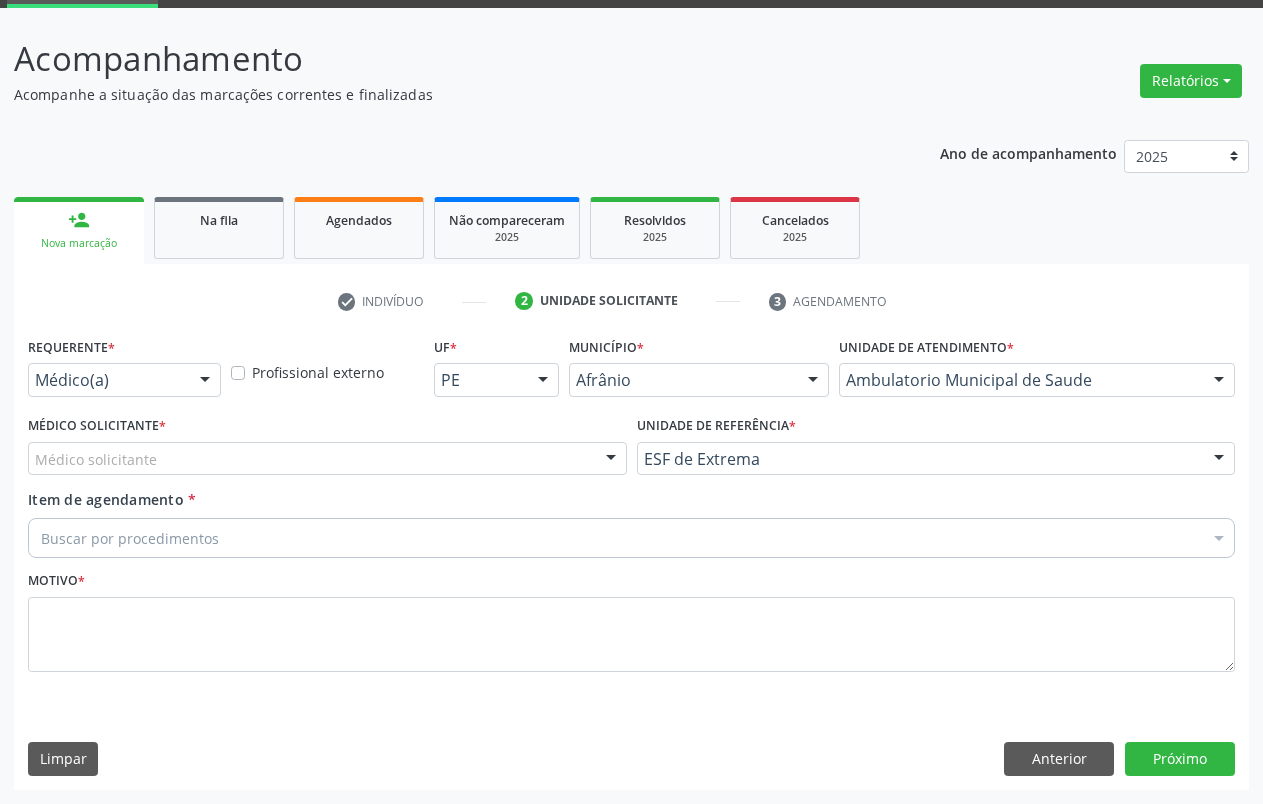 click at bounding box center [611, 460] 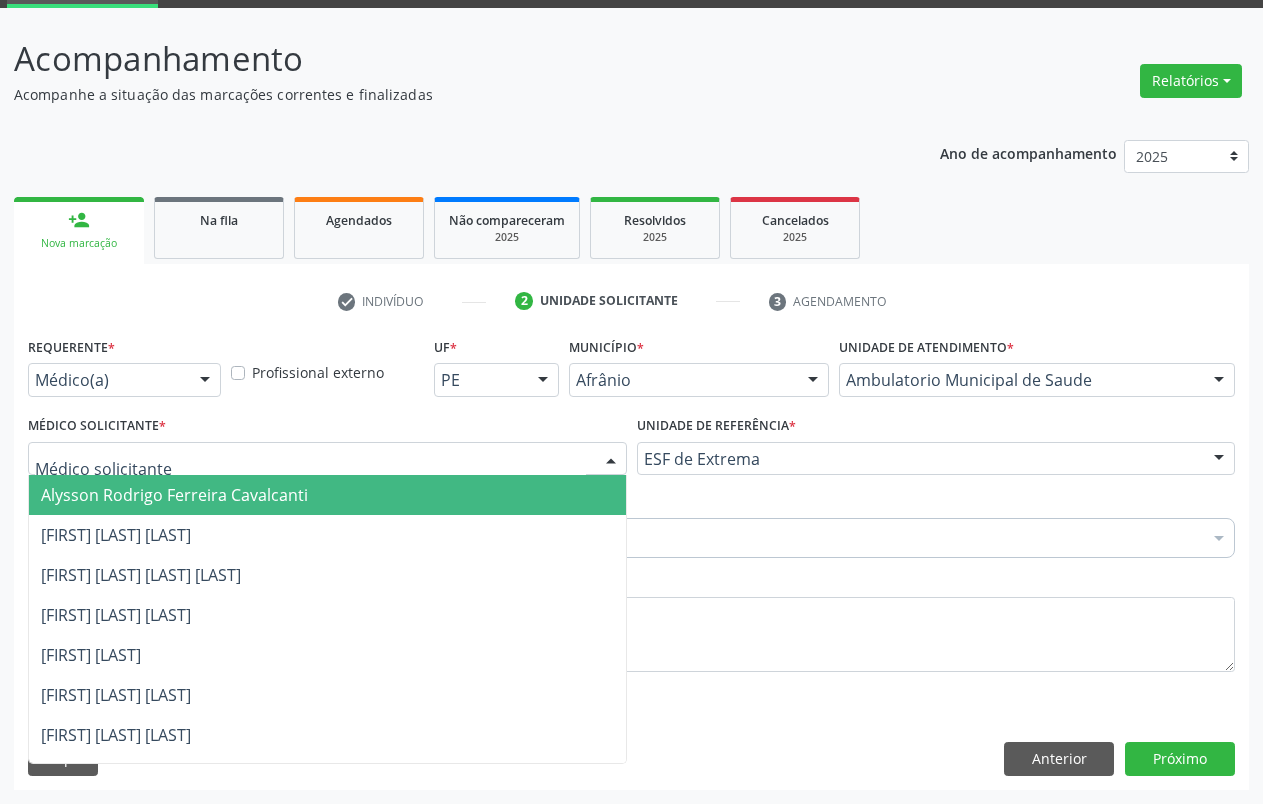 click on "Alysson Rodrigo Ferreira Cavalcanti" at bounding box center (327, 495) 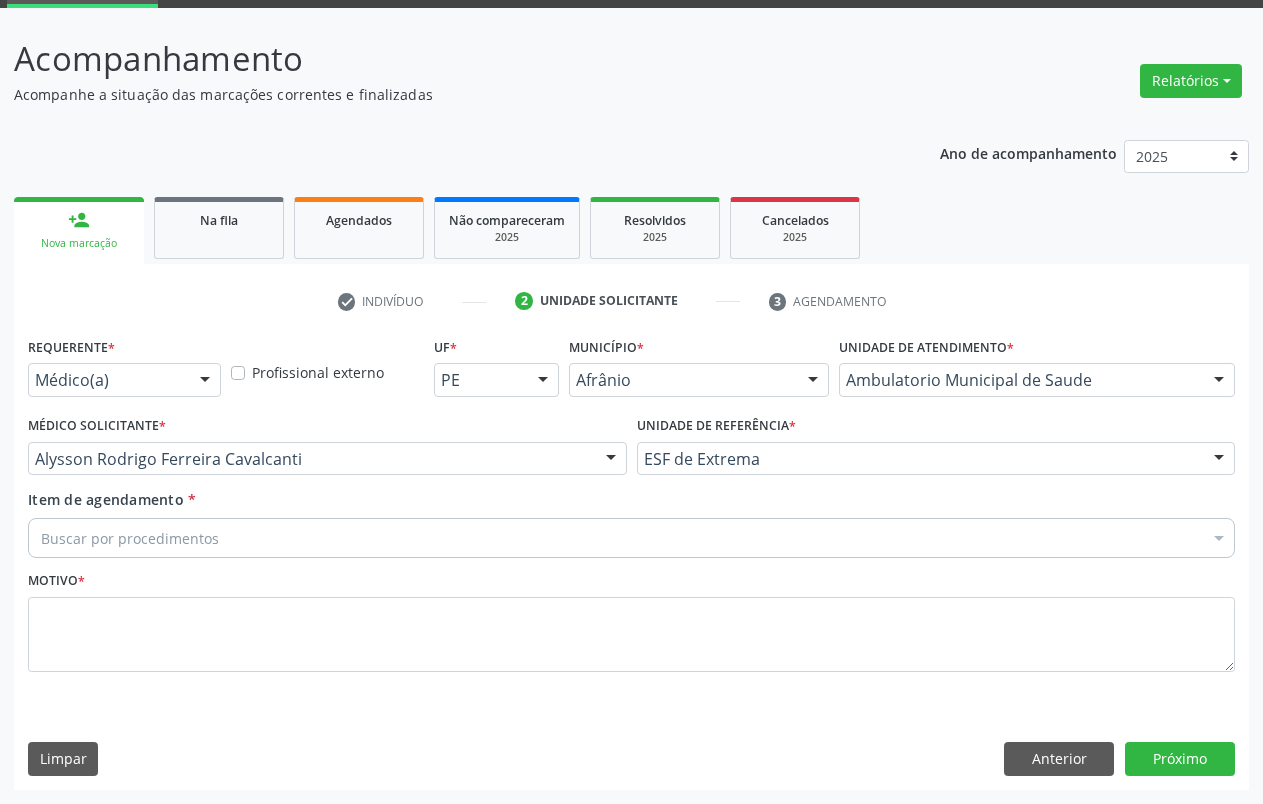 click on "Buscar por procedimentos" at bounding box center [631, 538] 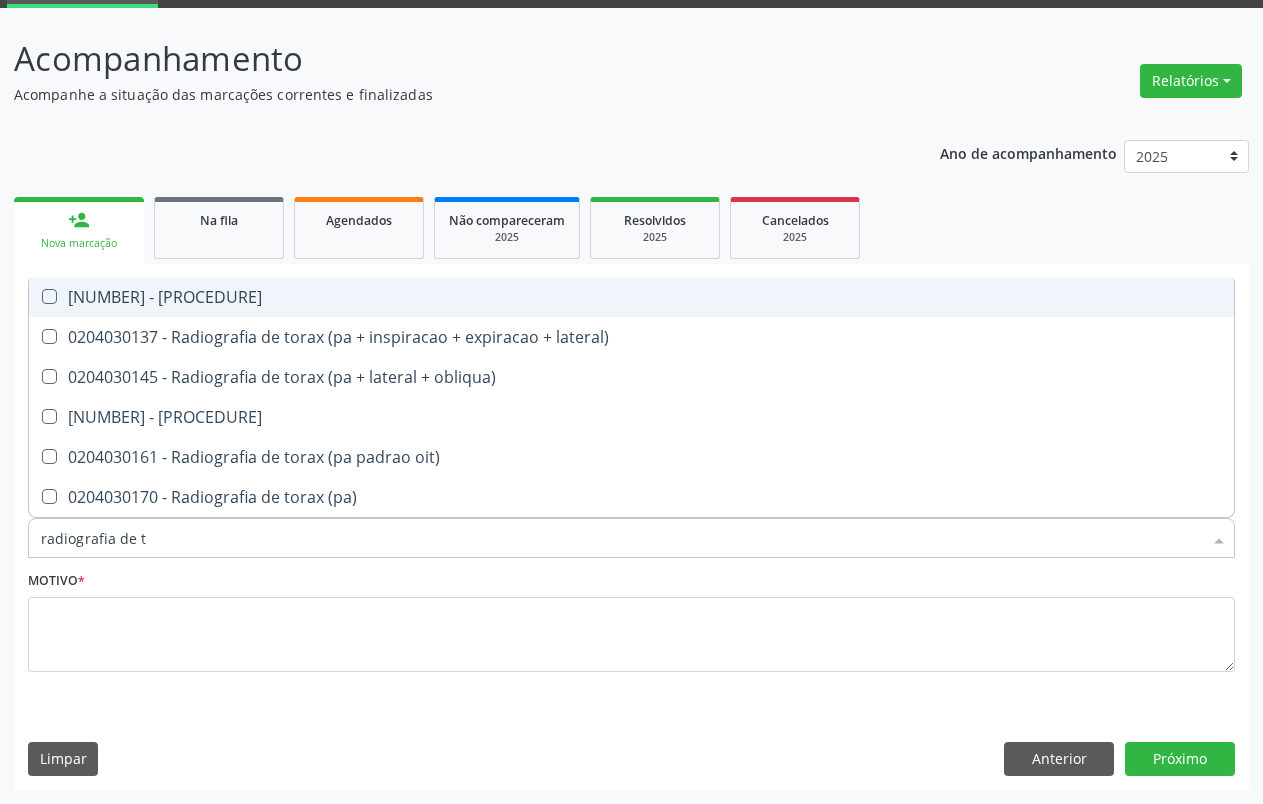 type on "radiografia de to" 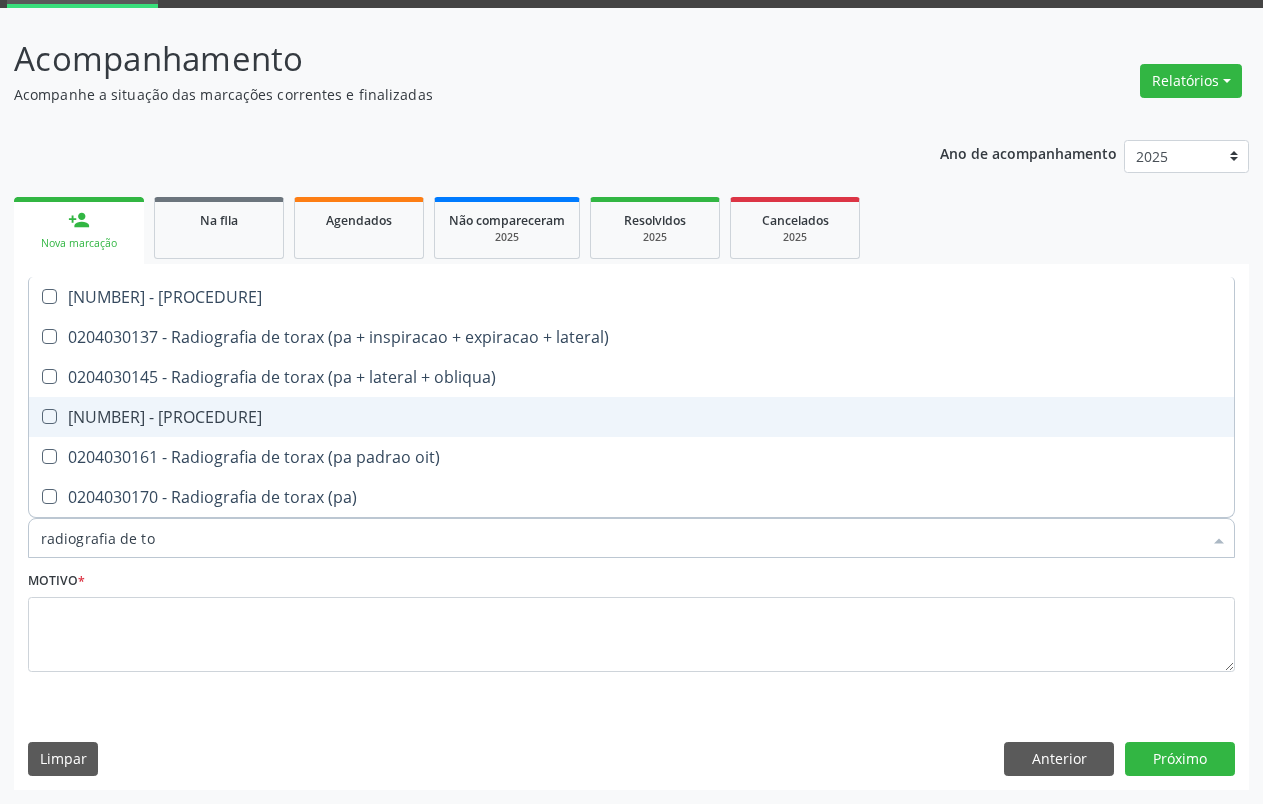 click on "[NUMBER] - [PROCEDURE]" at bounding box center (631, 417) 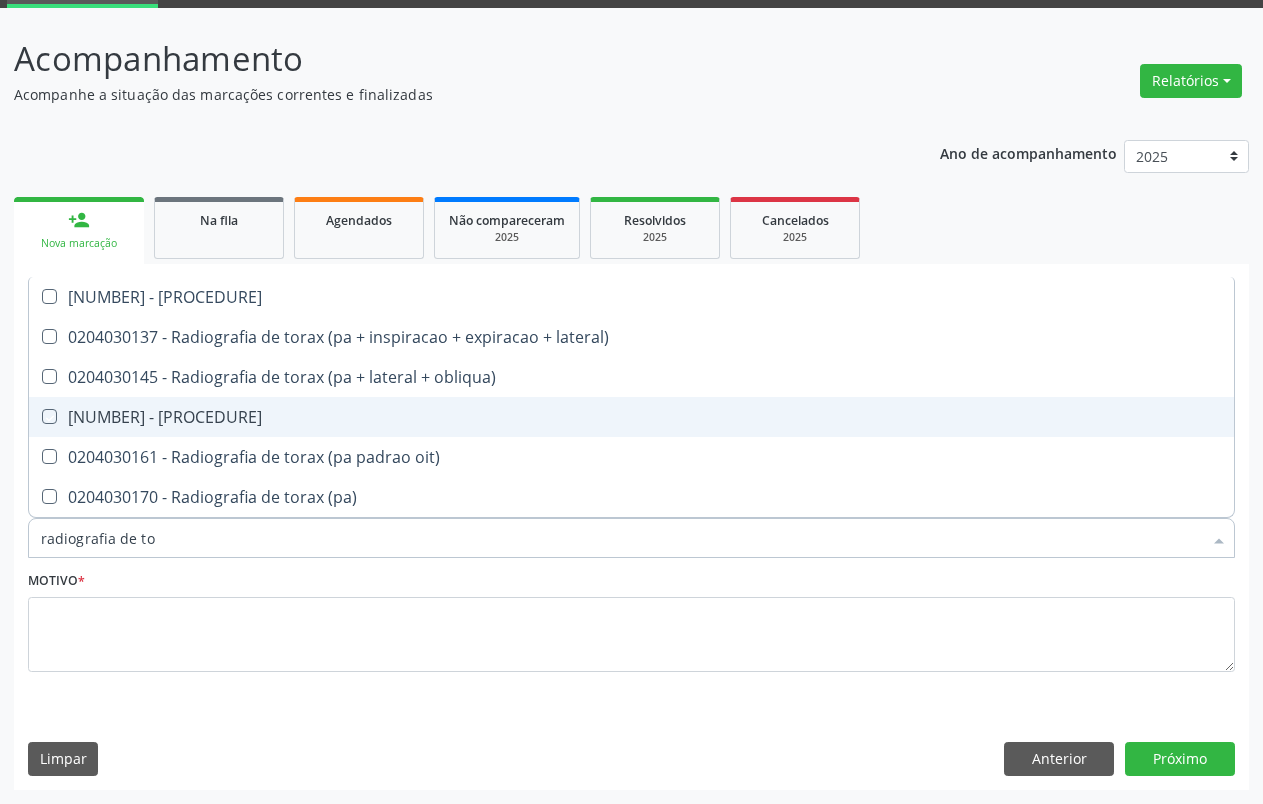 checkbox on "true" 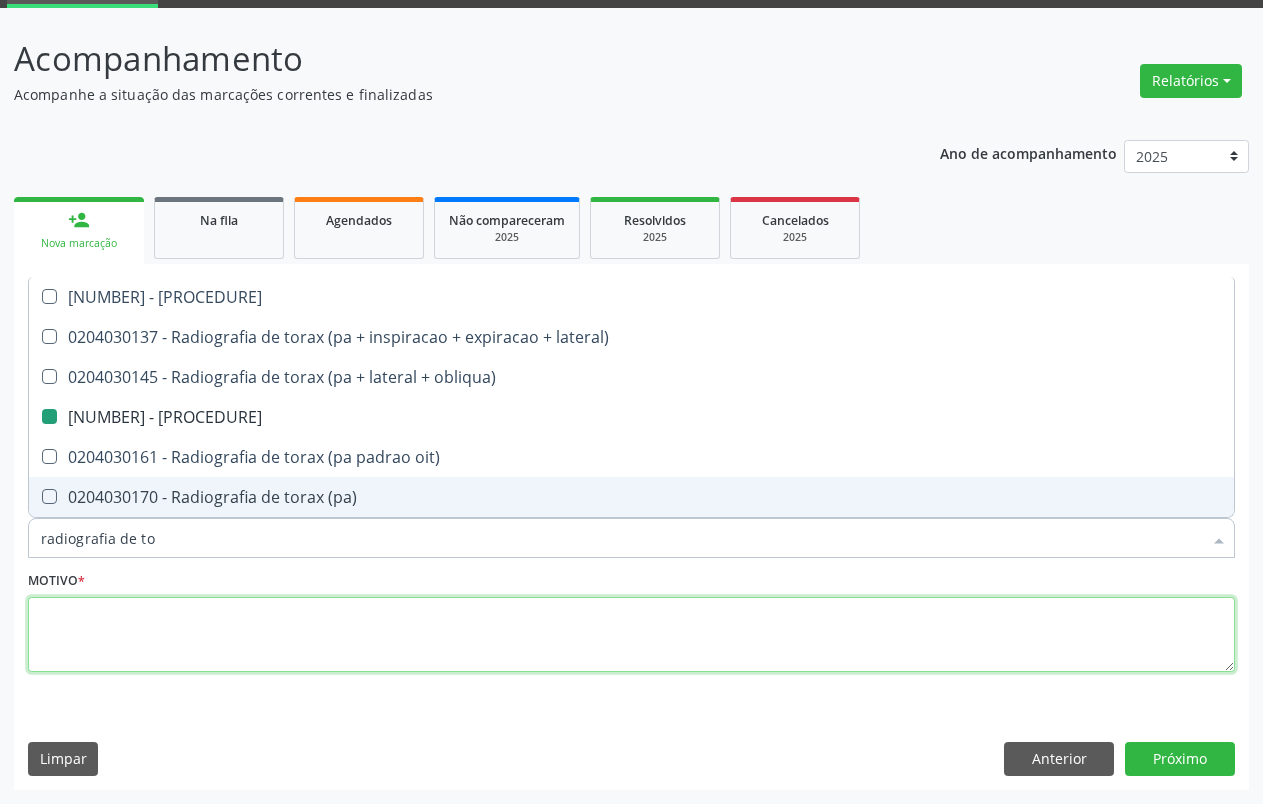 click at bounding box center (631, 635) 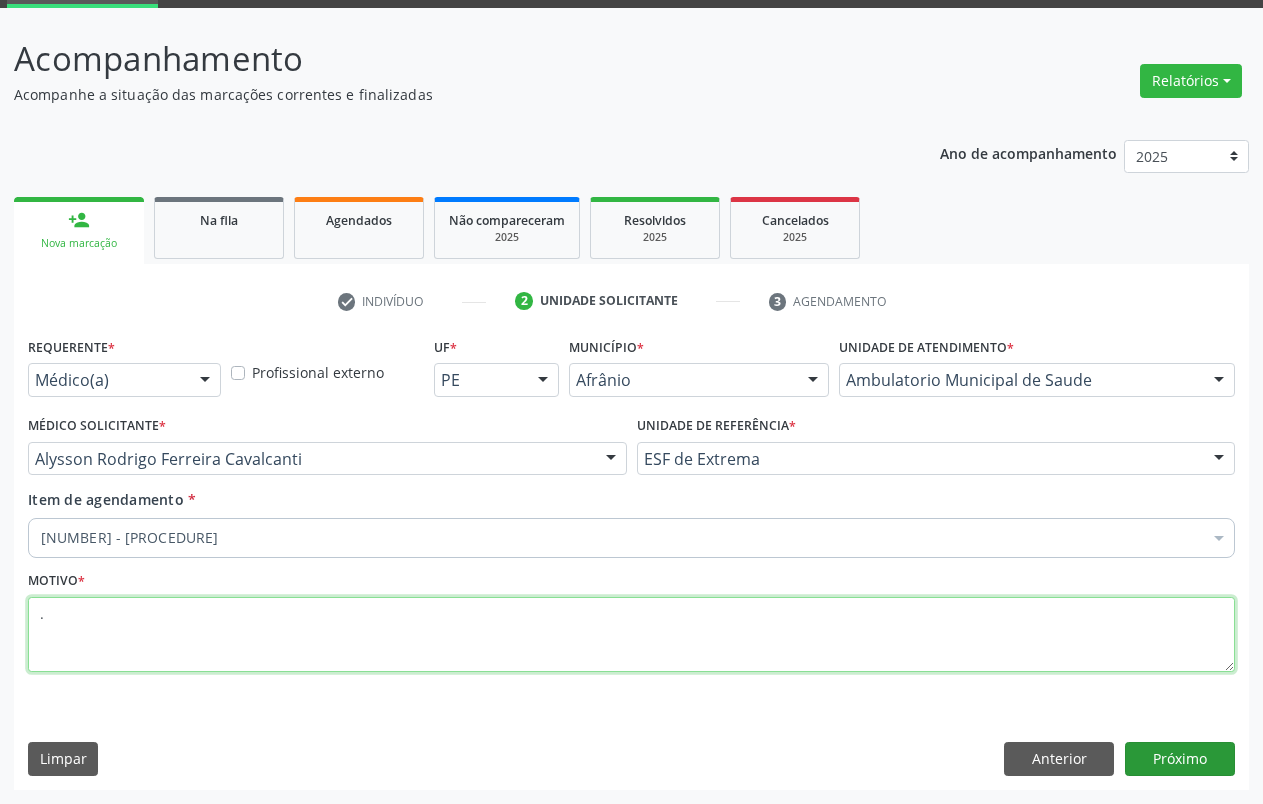type on "." 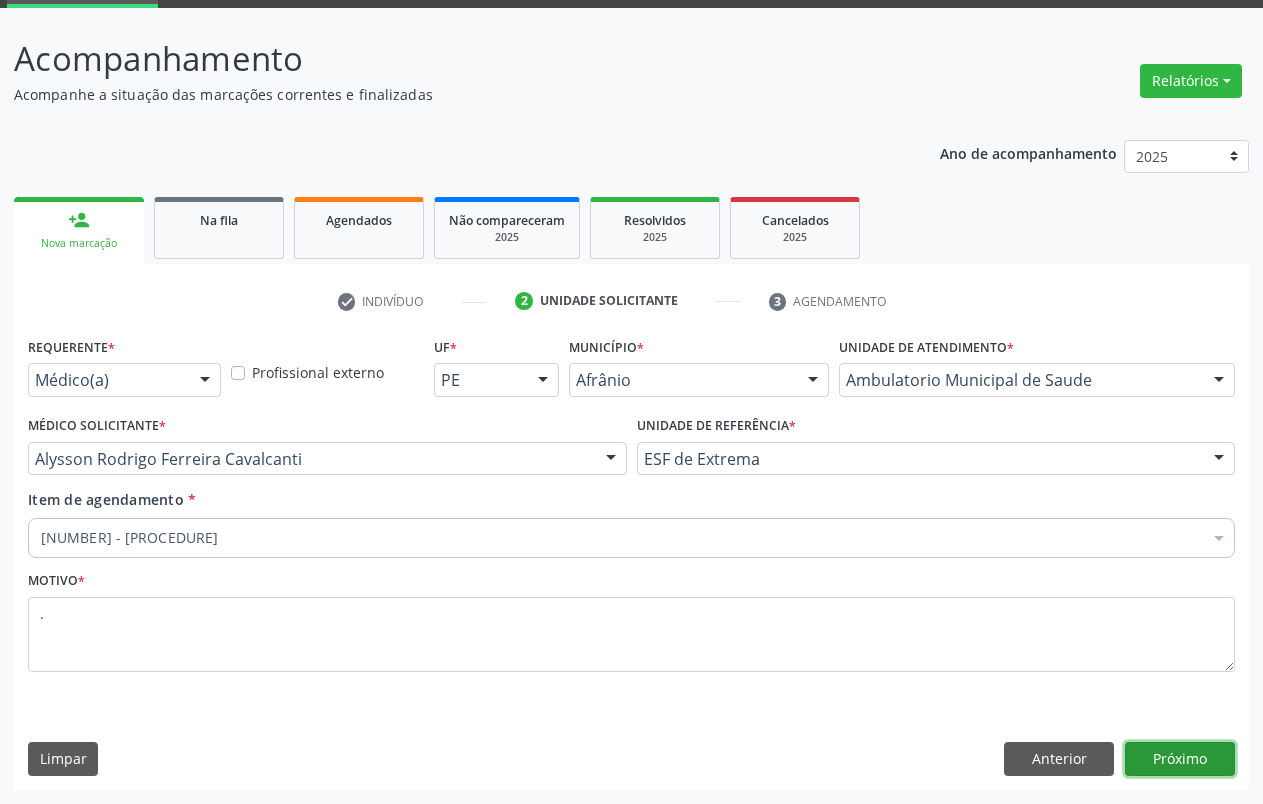 click on "Próximo" at bounding box center [1180, 759] 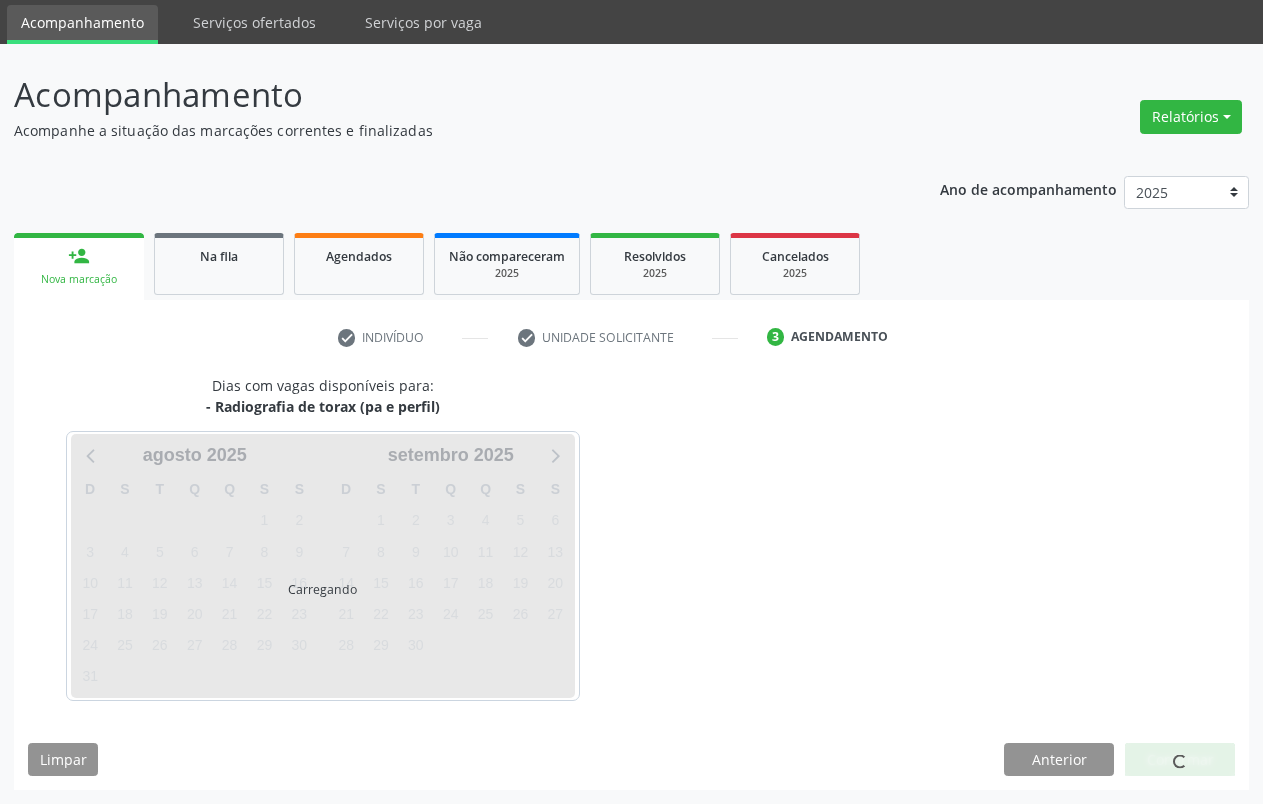 scroll, scrollTop: 66, scrollLeft: 0, axis: vertical 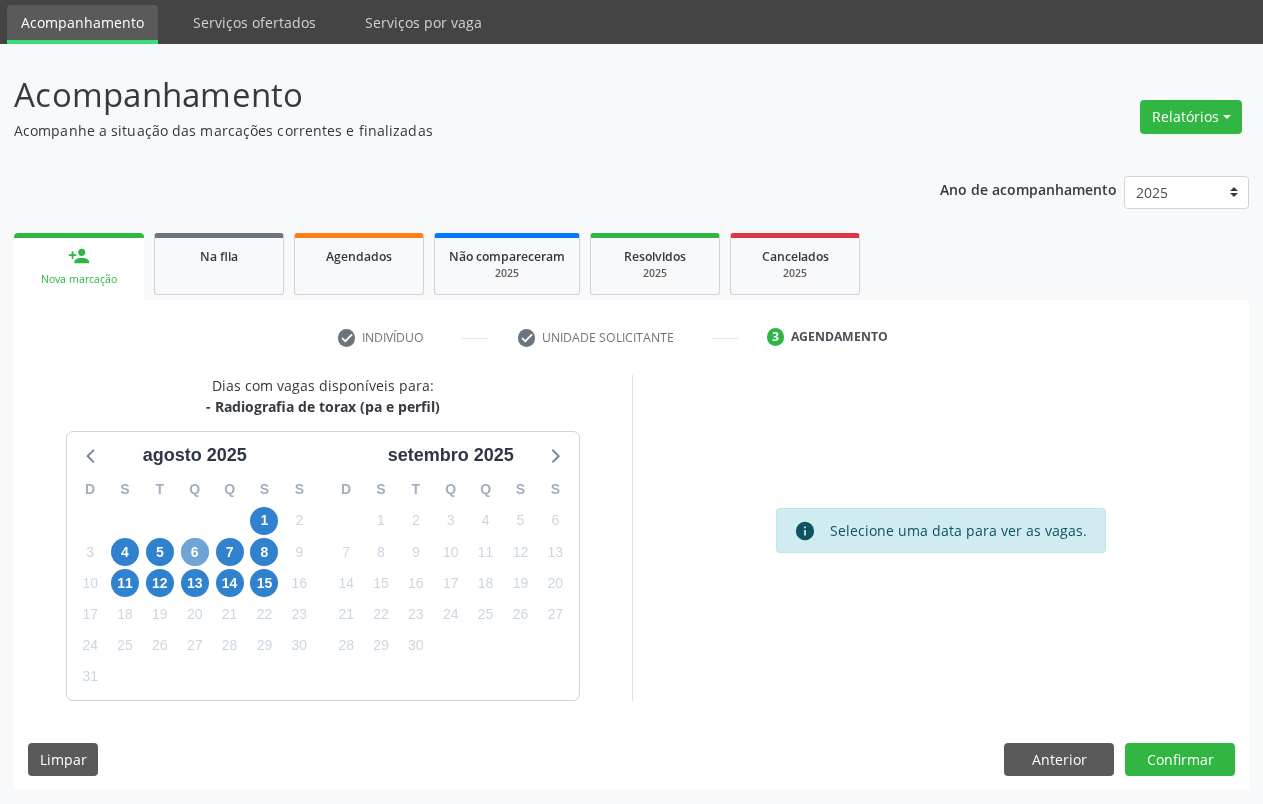 click on "6" at bounding box center [195, 552] 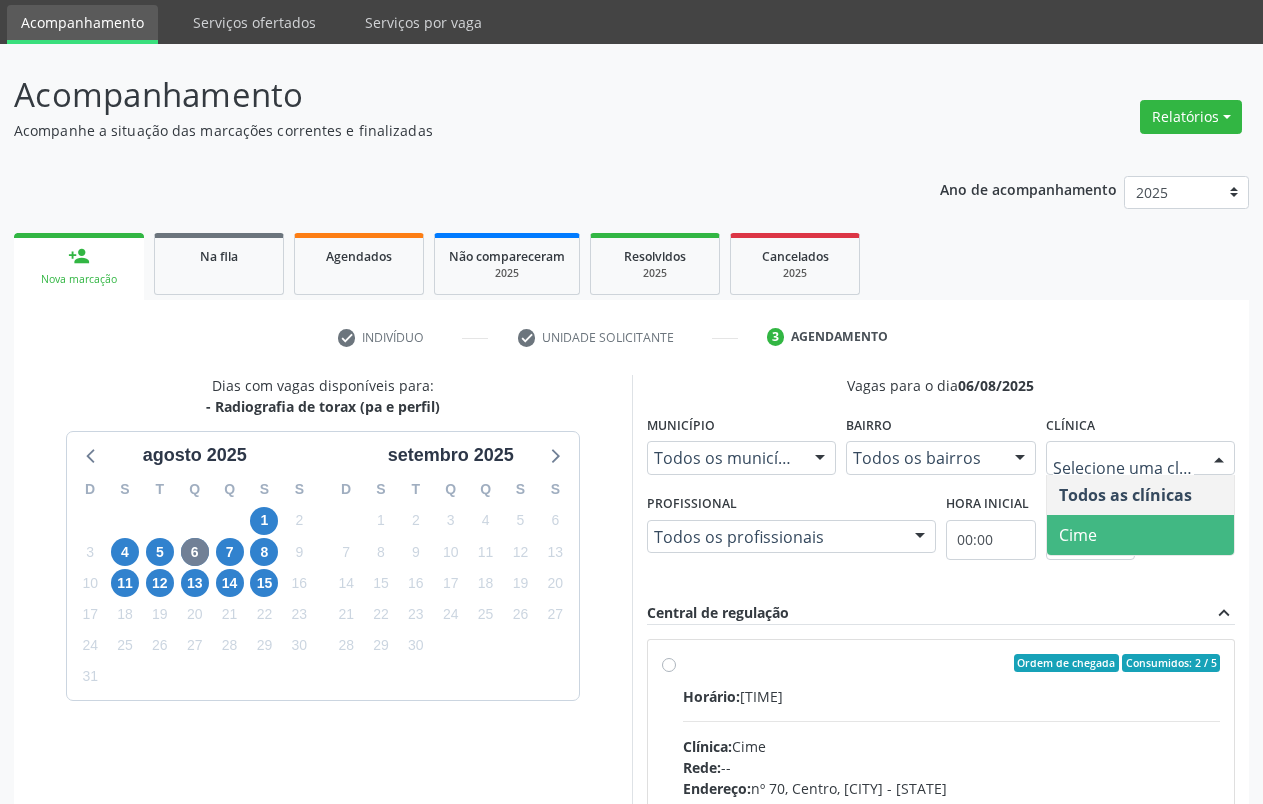 click on "Cime" at bounding box center (1141, 535) 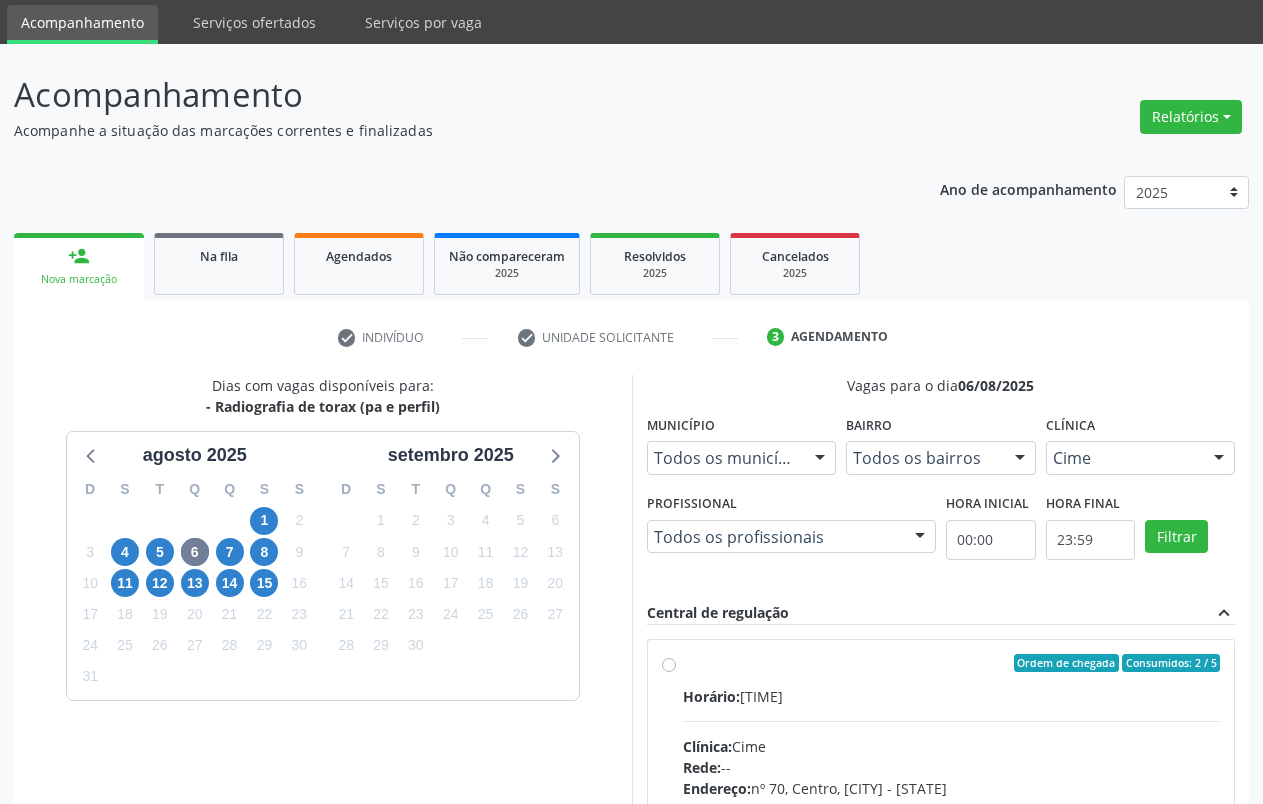 click on "Ordem de chegada
Consumidos: 2 / 5" at bounding box center [952, 663] 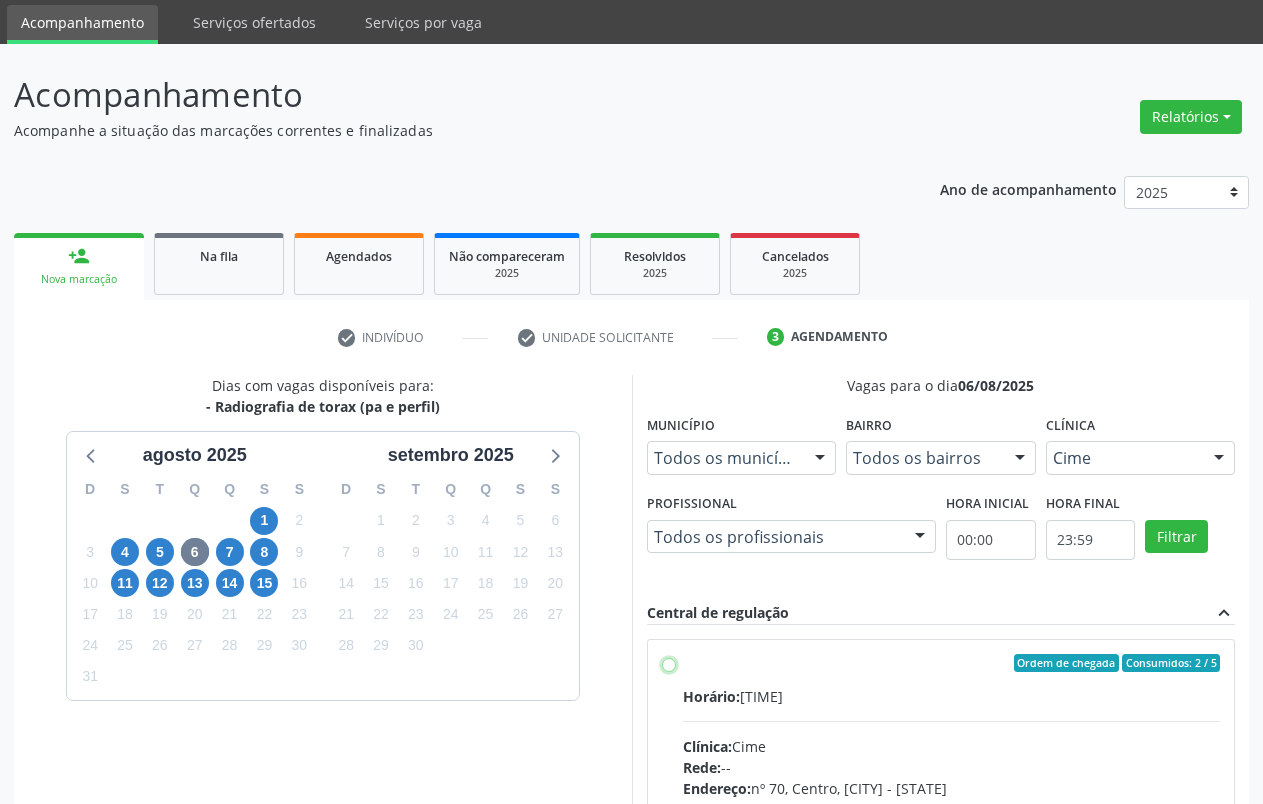 click on "Ordem de chegada
Consumidos: 2 / 5
Horário:   10:50
Clínica:  Cime
Rede:
--
Endereço:   nº 70, Centro, [CITY] - [STATE]
Telefone:   ([PHONE]) [PHONE]
Profissional:
--
Informações adicionais sobre o atendimento
Idade de atendimento:
Sem restrição
Gênero(s) atendido(s):
Sem restrição
Informações adicionais:
--" at bounding box center (669, 663) 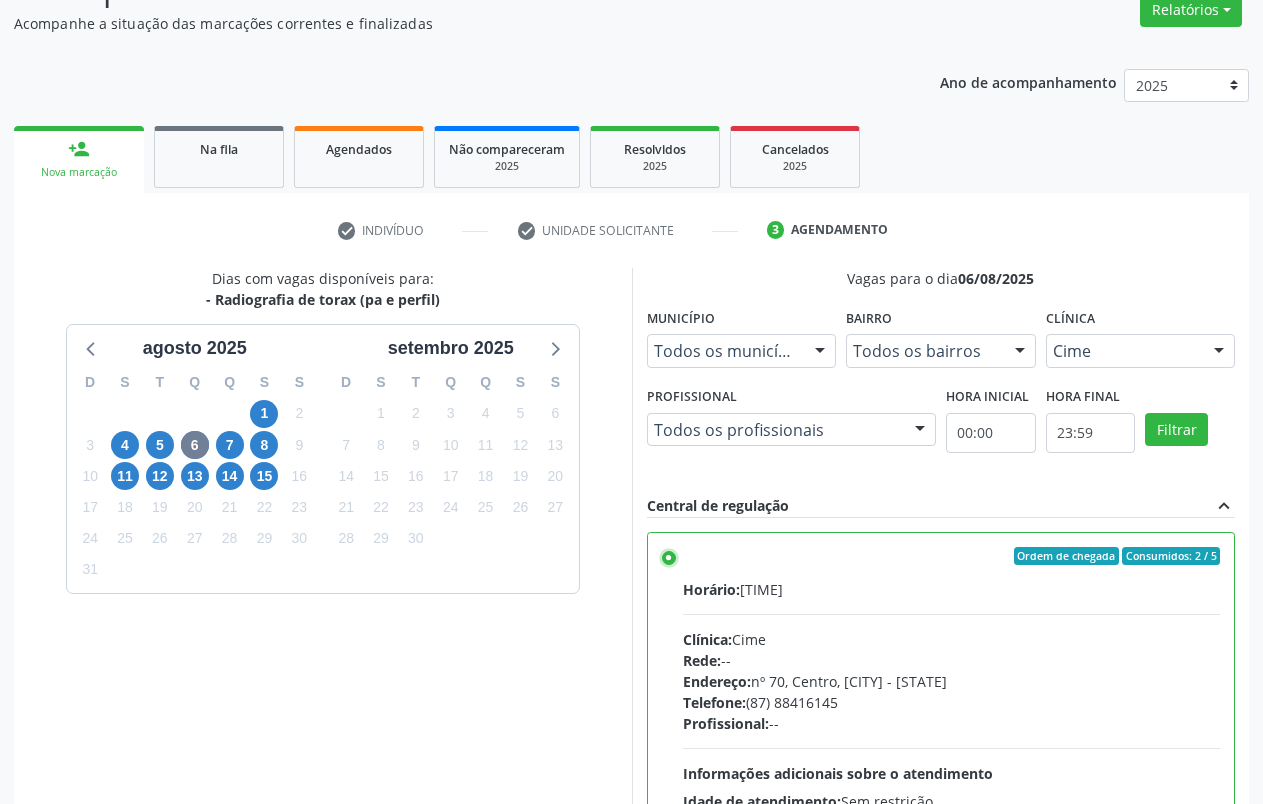 scroll, scrollTop: 391, scrollLeft: 0, axis: vertical 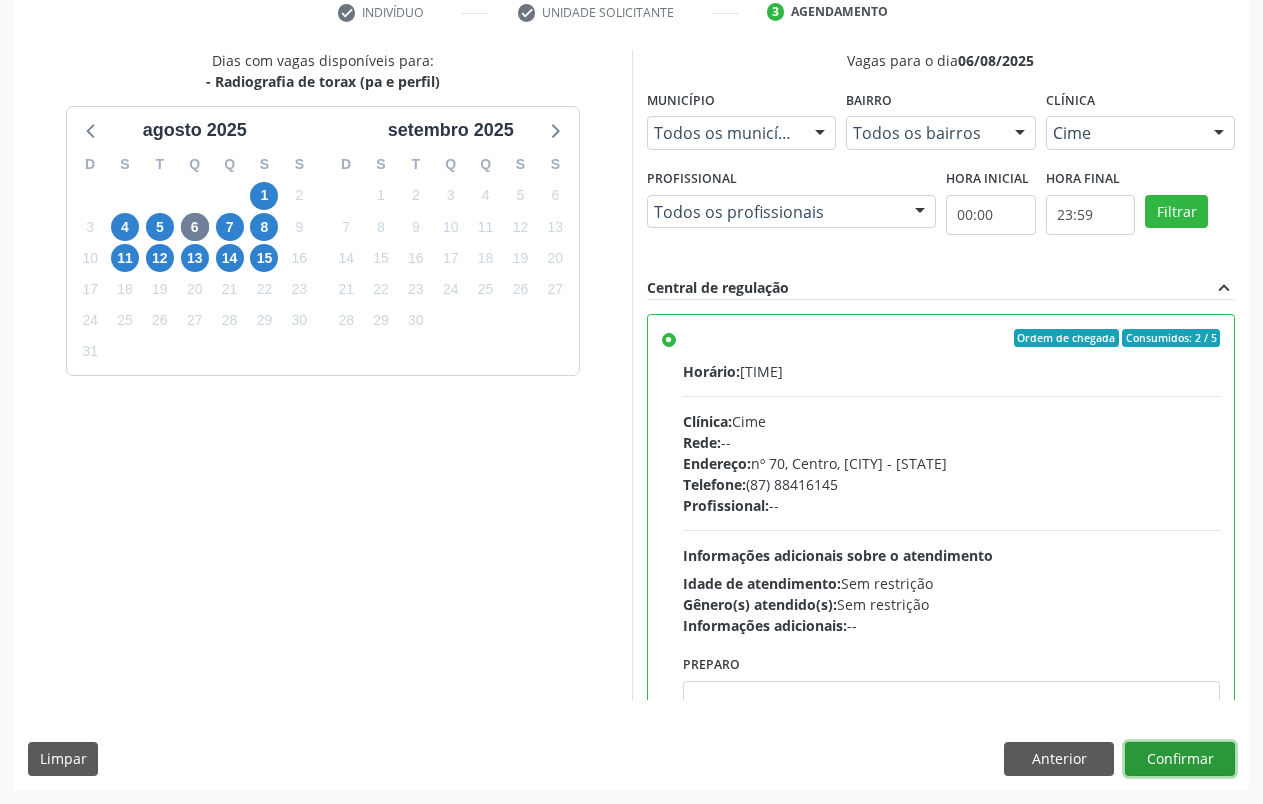 click on "Confirmar" at bounding box center [1180, 759] 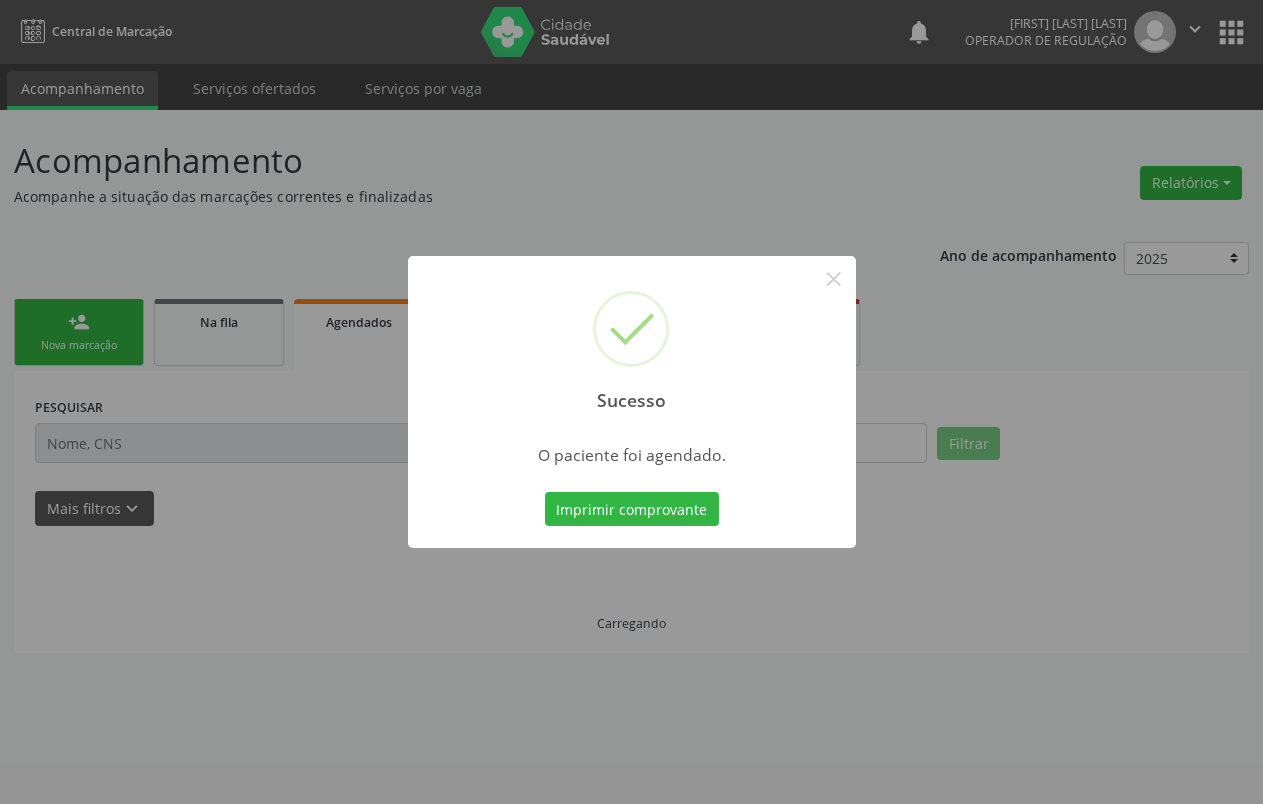 scroll, scrollTop: 0, scrollLeft: 0, axis: both 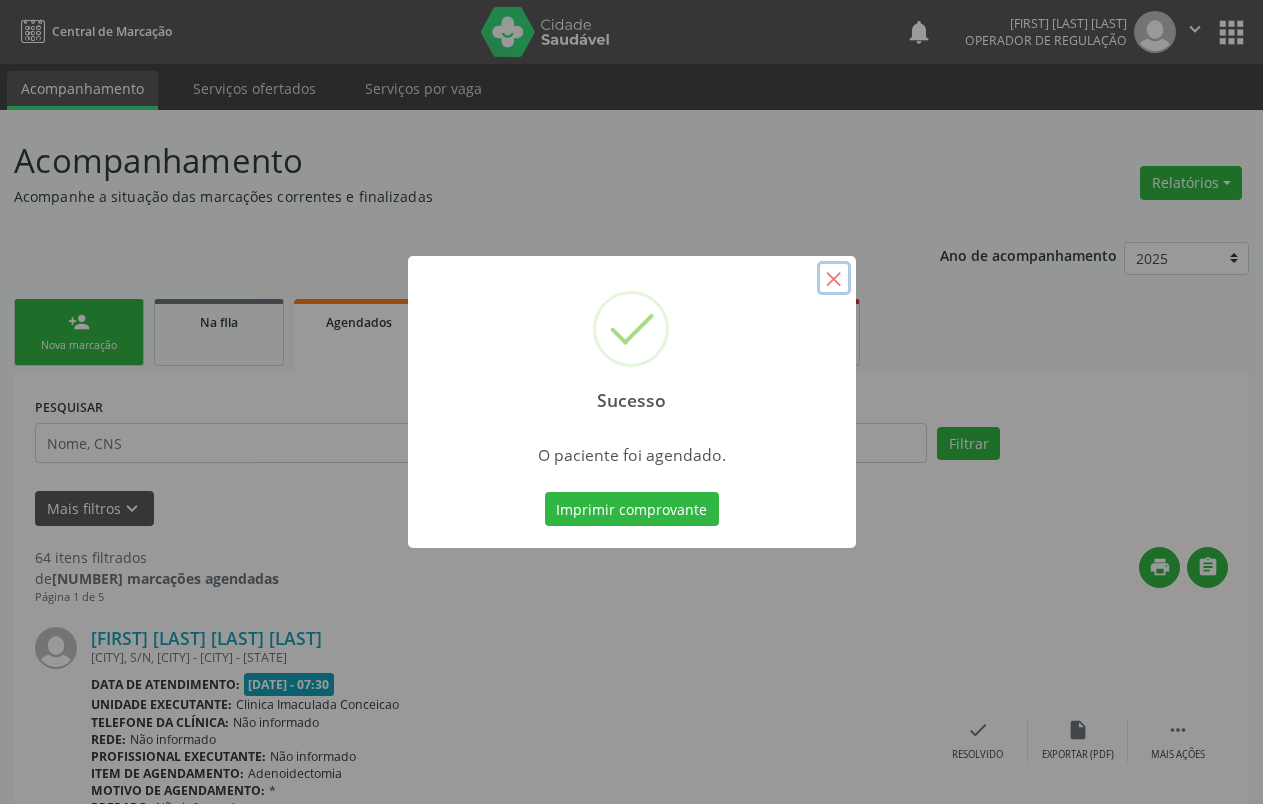 click on "×" at bounding box center (834, 278) 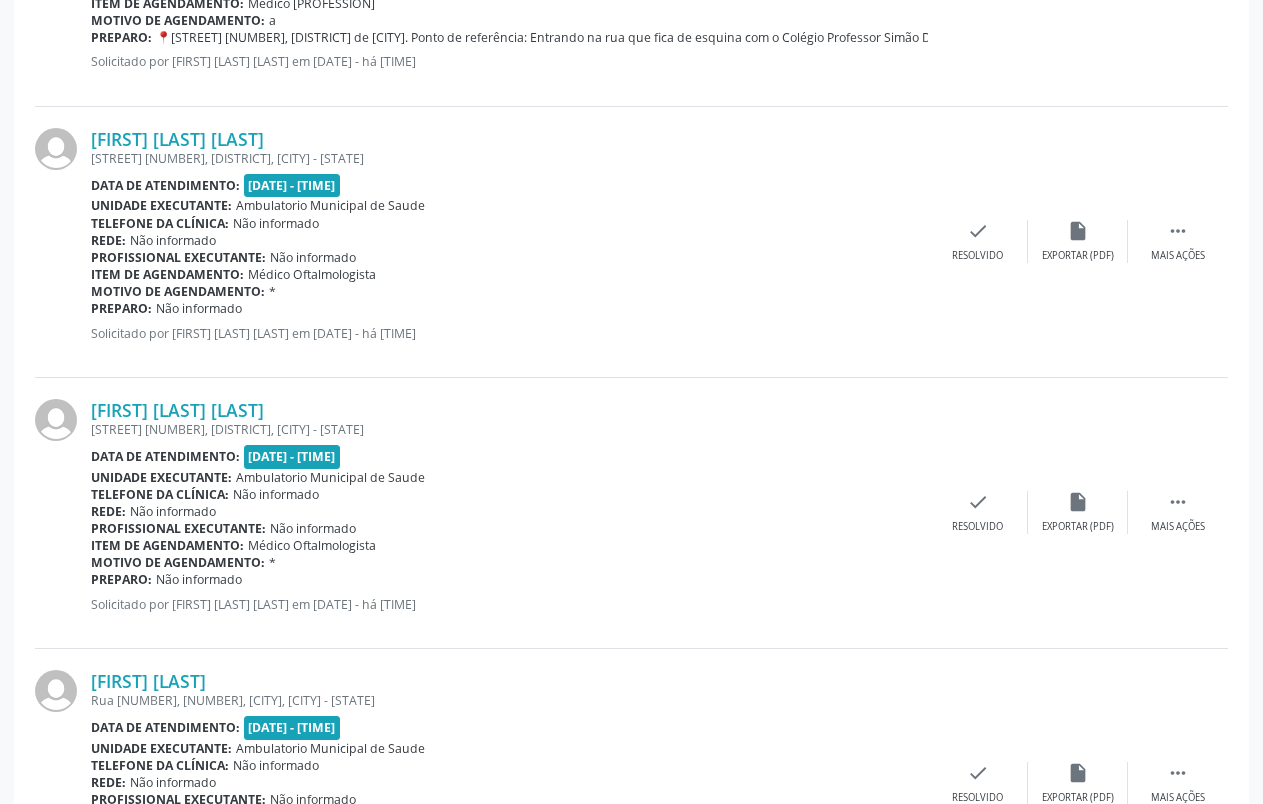 scroll, scrollTop: 3957, scrollLeft: 0, axis: vertical 